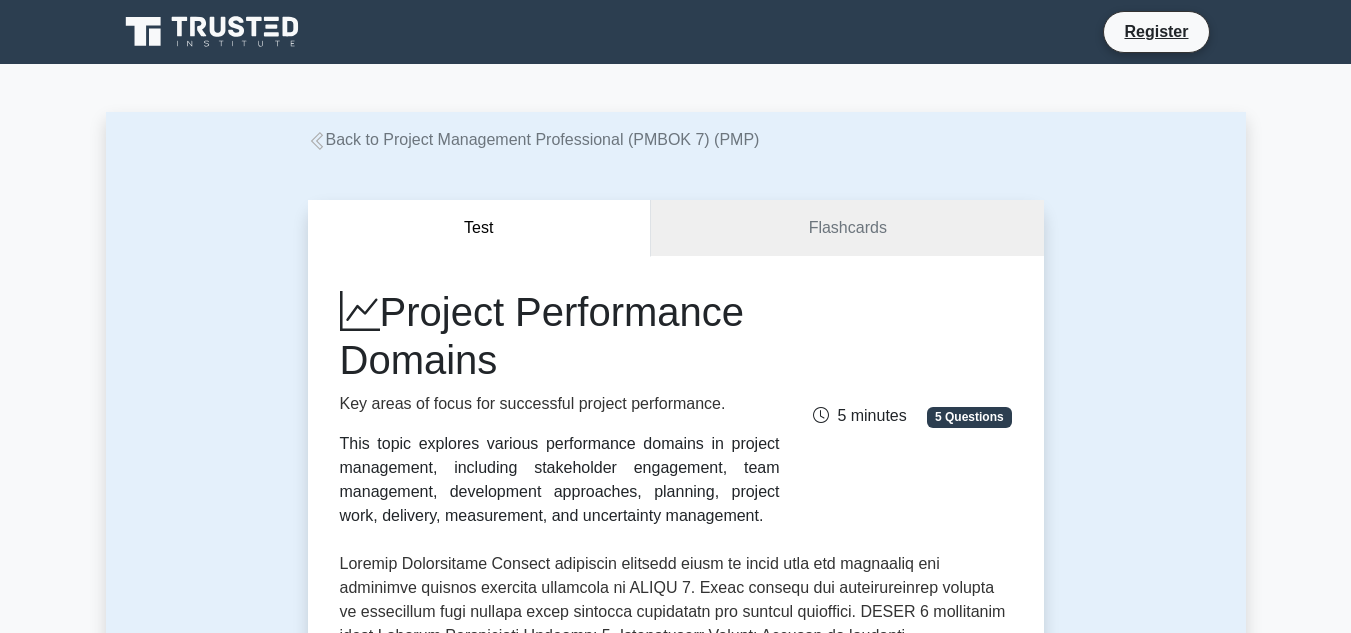 scroll, scrollTop: 1814, scrollLeft: 0, axis: vertical 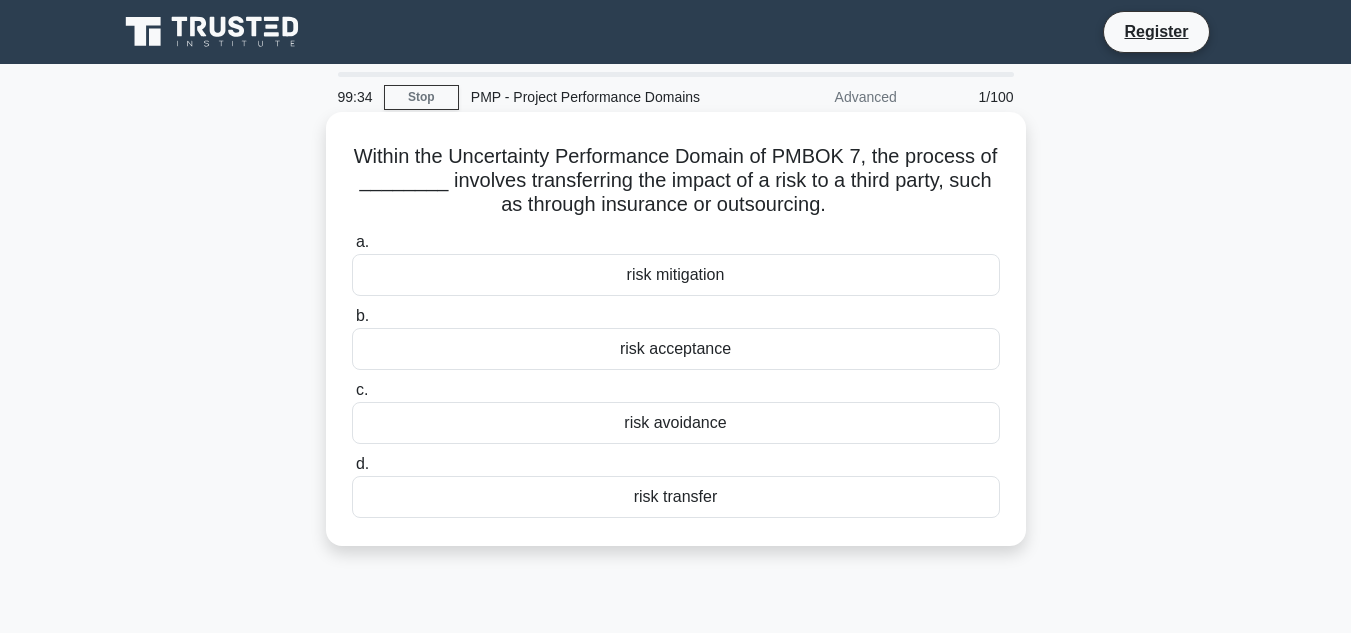 click on "risk transfer" at bounding box center [676, 497] 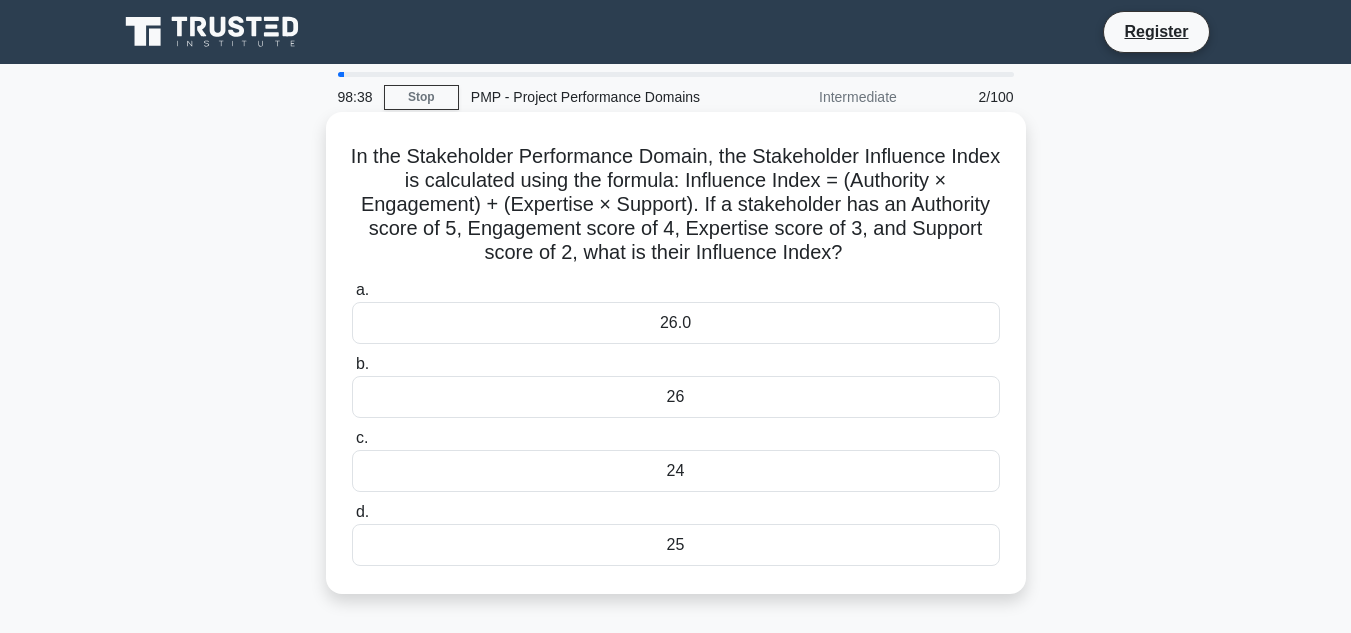 click on "26" at bounding box center [676, 397] 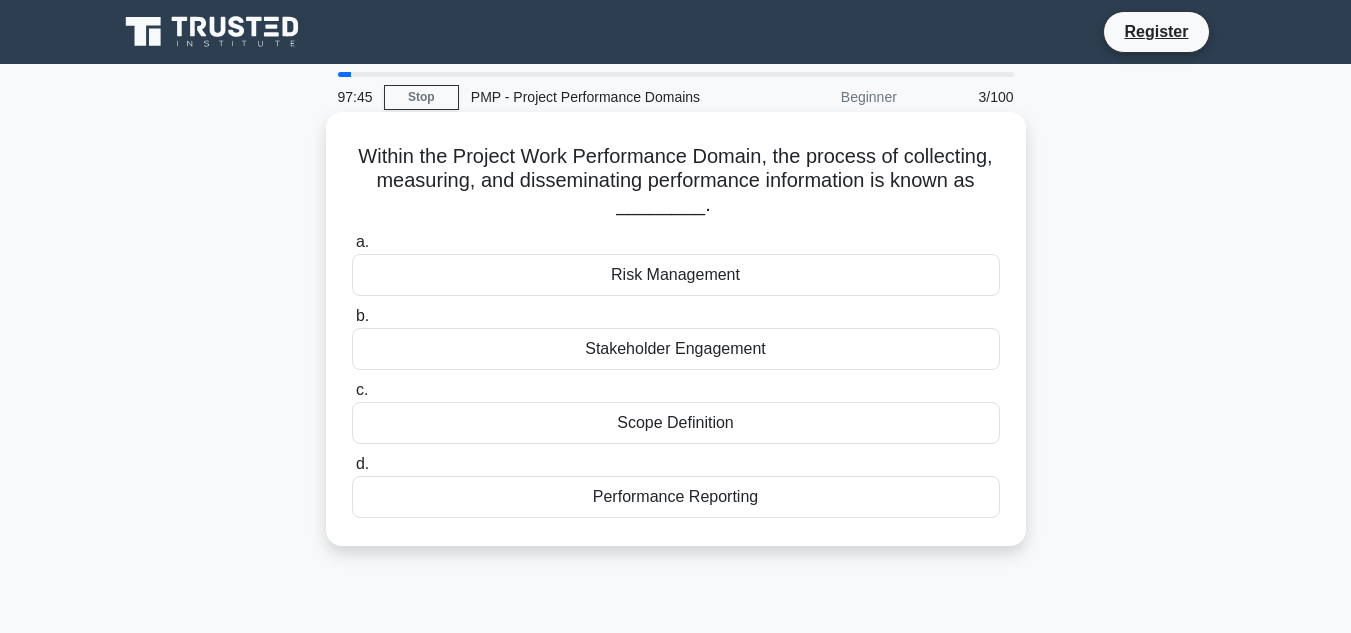 click on "Performance Reporting" at bounding box center (676, 497) 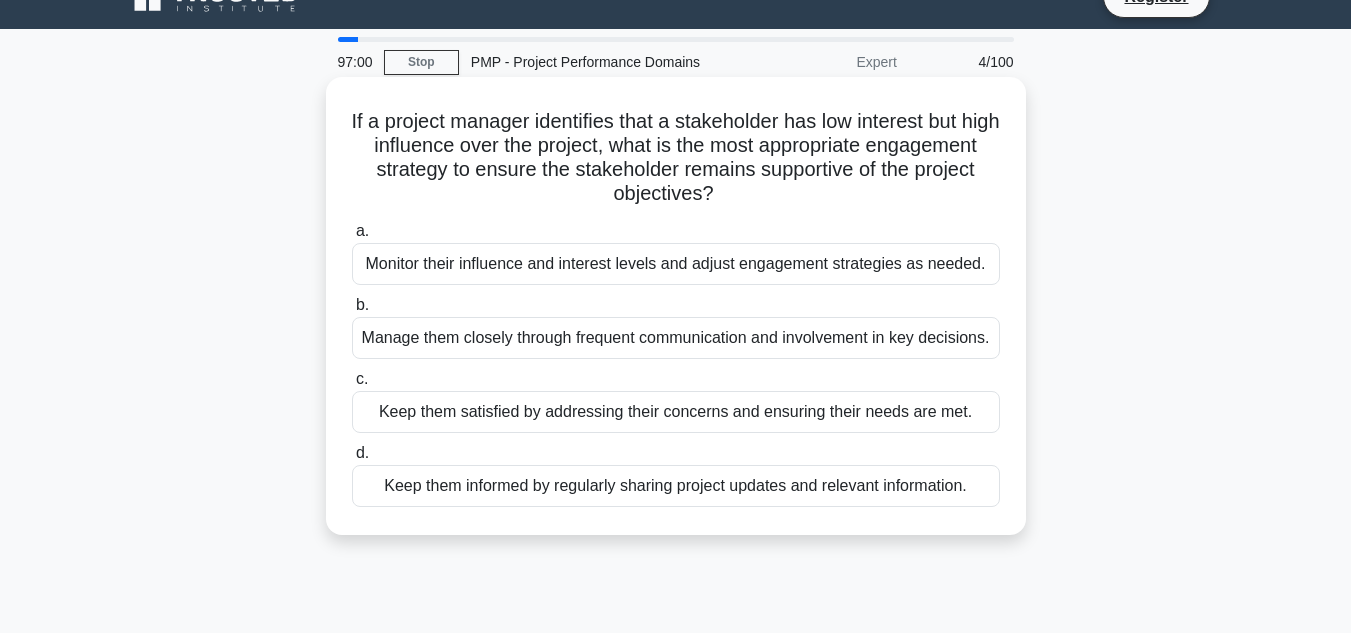 scroll, scrollTop: 0, scrollLeft: 0, axis: both 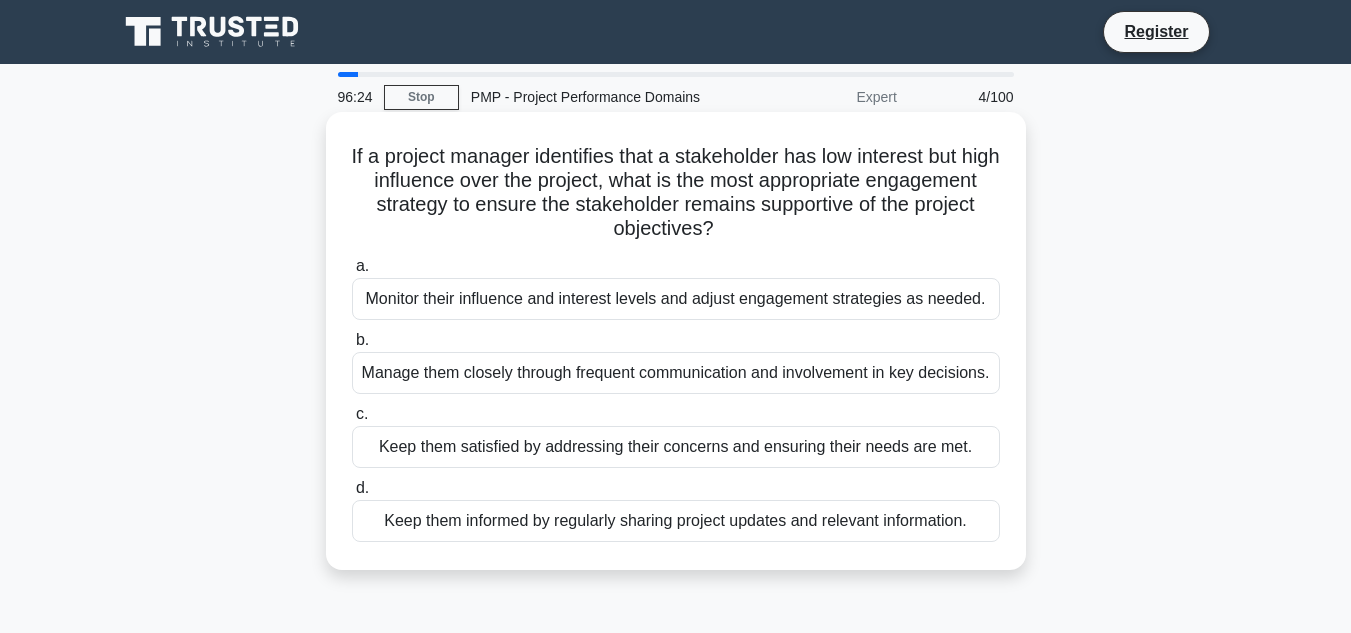 click on "Monitor their influence and interest levels and adjust engagement strategies as needed." at bounding box center [676, 299] 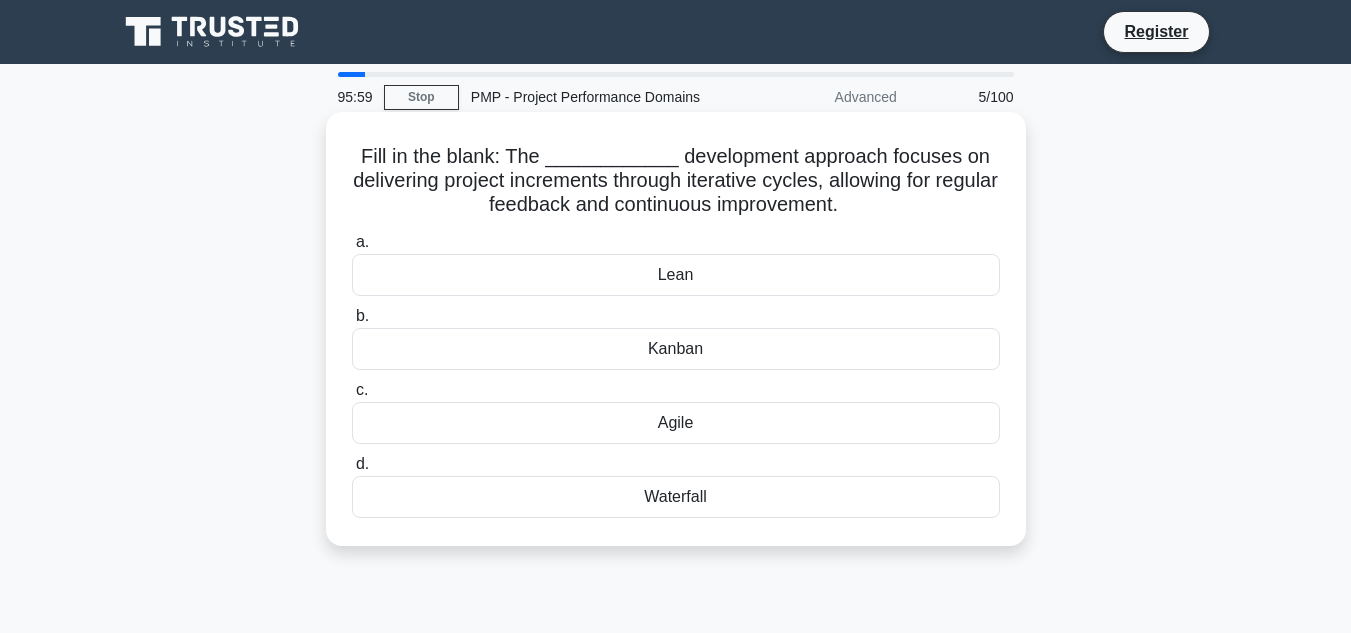 click on "Agile" at bounding box center [676, 423] 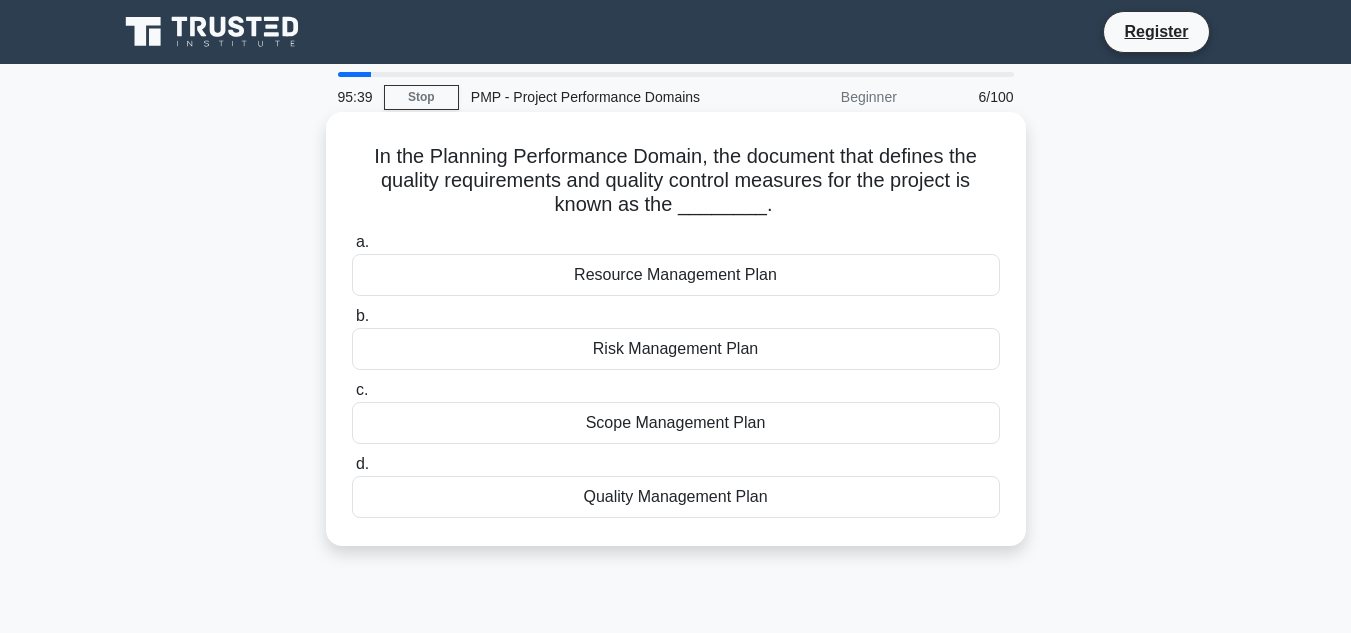click on "Quality Management Plan" at bounding box center (676, 497) 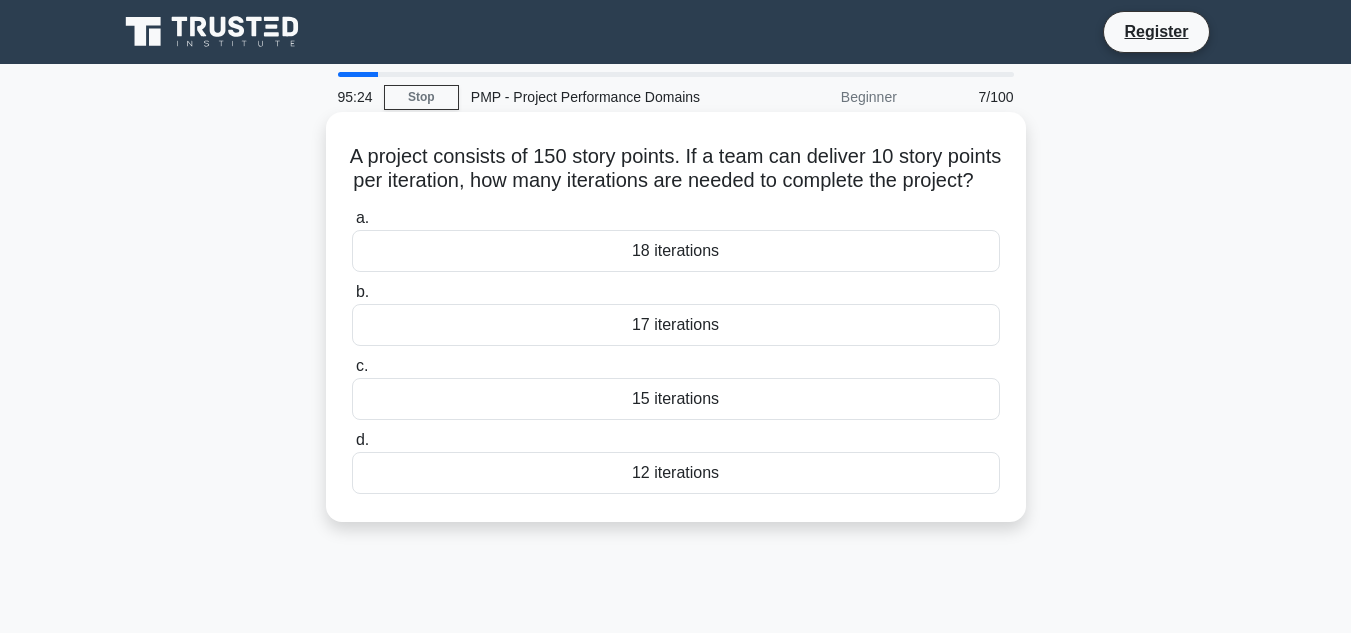 click on "15 iterations" at bounding box center (676, 399) 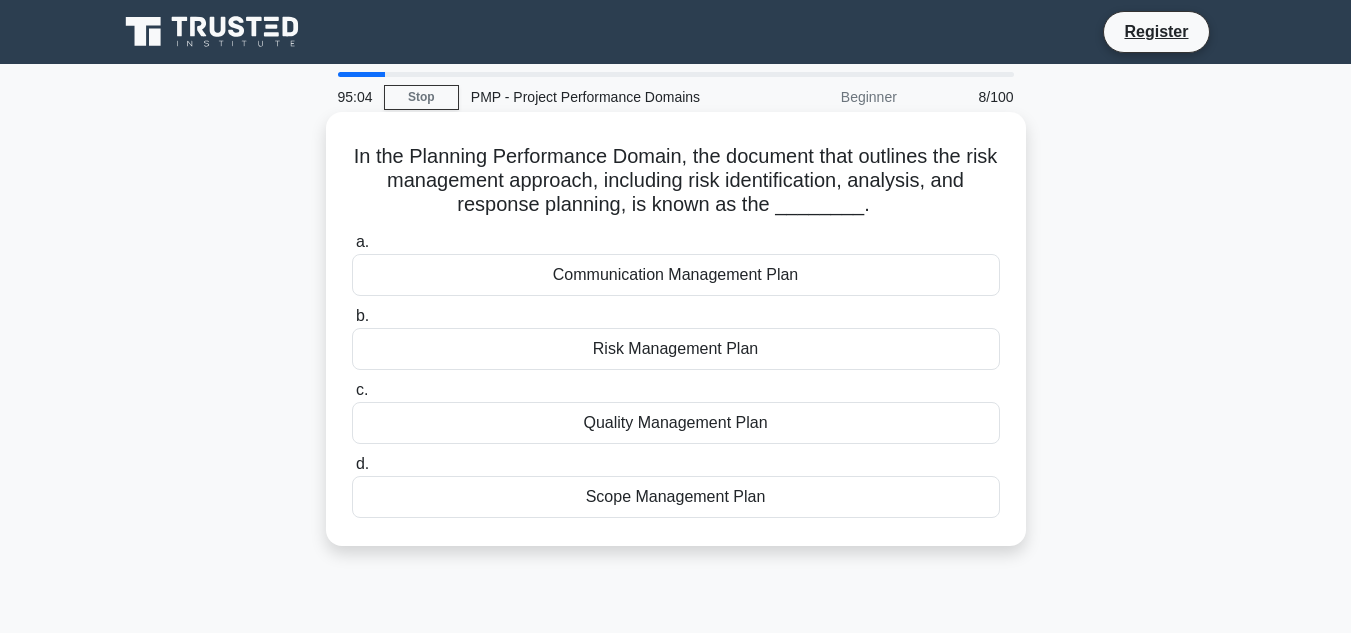 click on "Risk Management Plan" at bounding box center [676, 349] 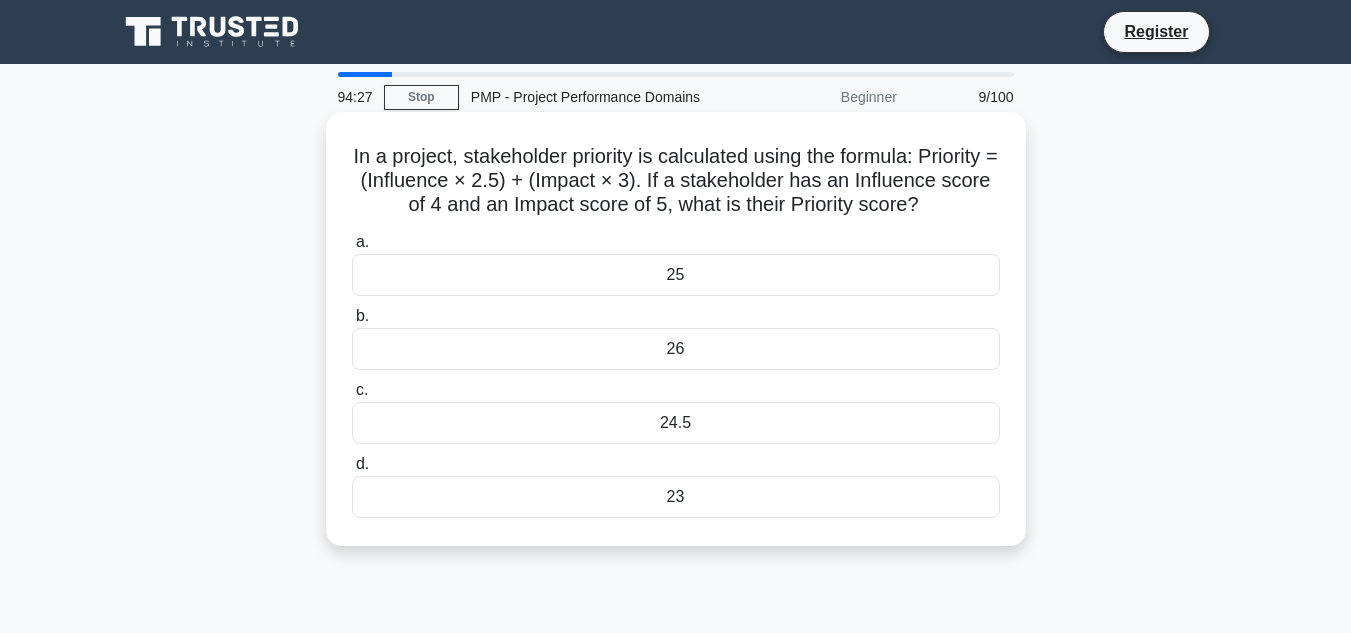 click on "25" at bounding box center [676, 275] 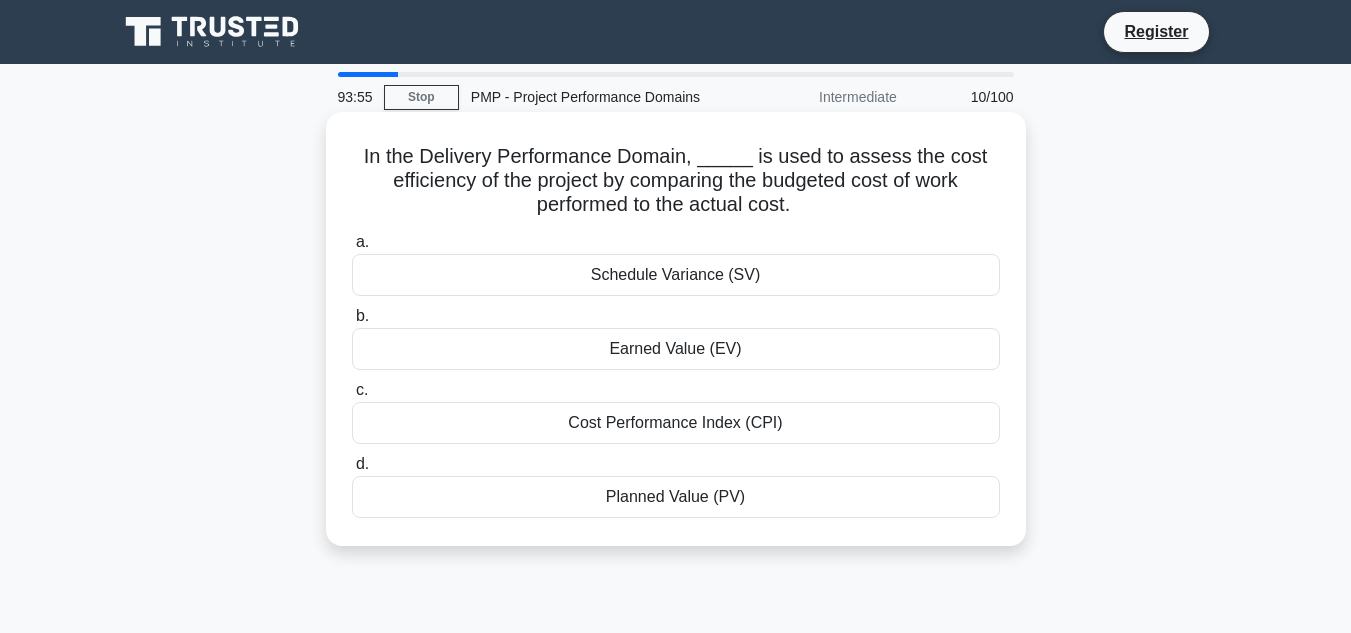 click on "Cost Performance Index (CPI)" at bounding box center (676, 423) 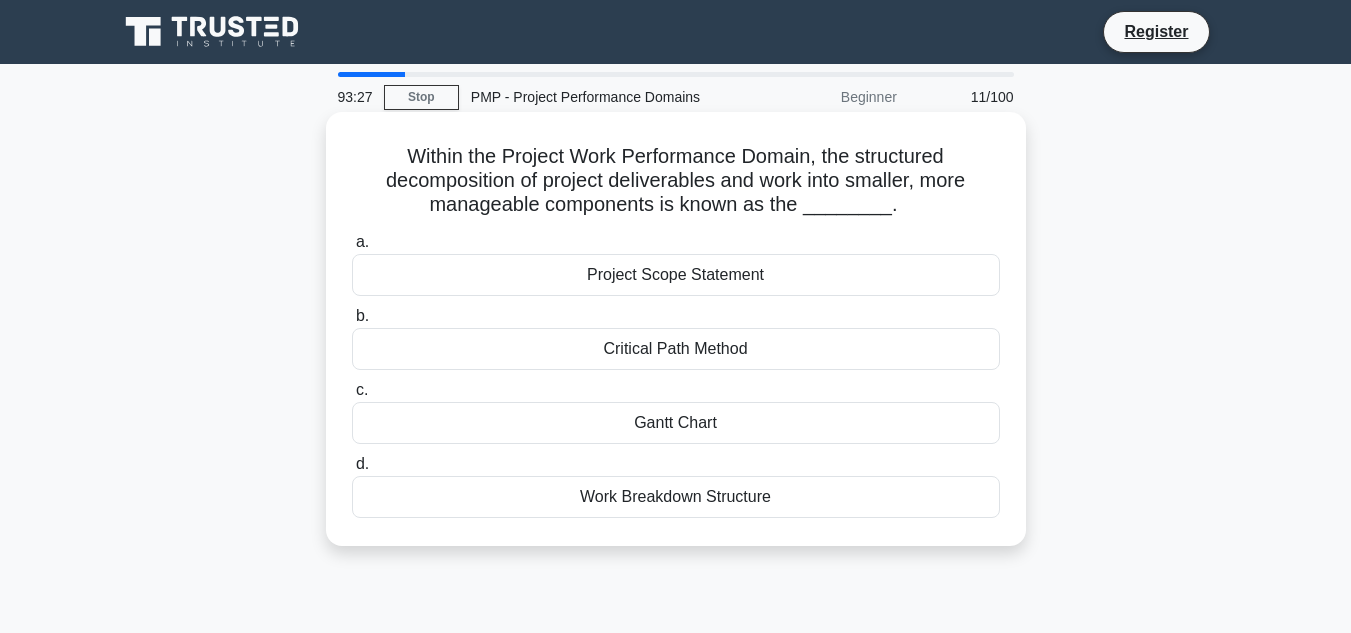 click on "Work Breakdown Structure" at bounding box center [676, 497] 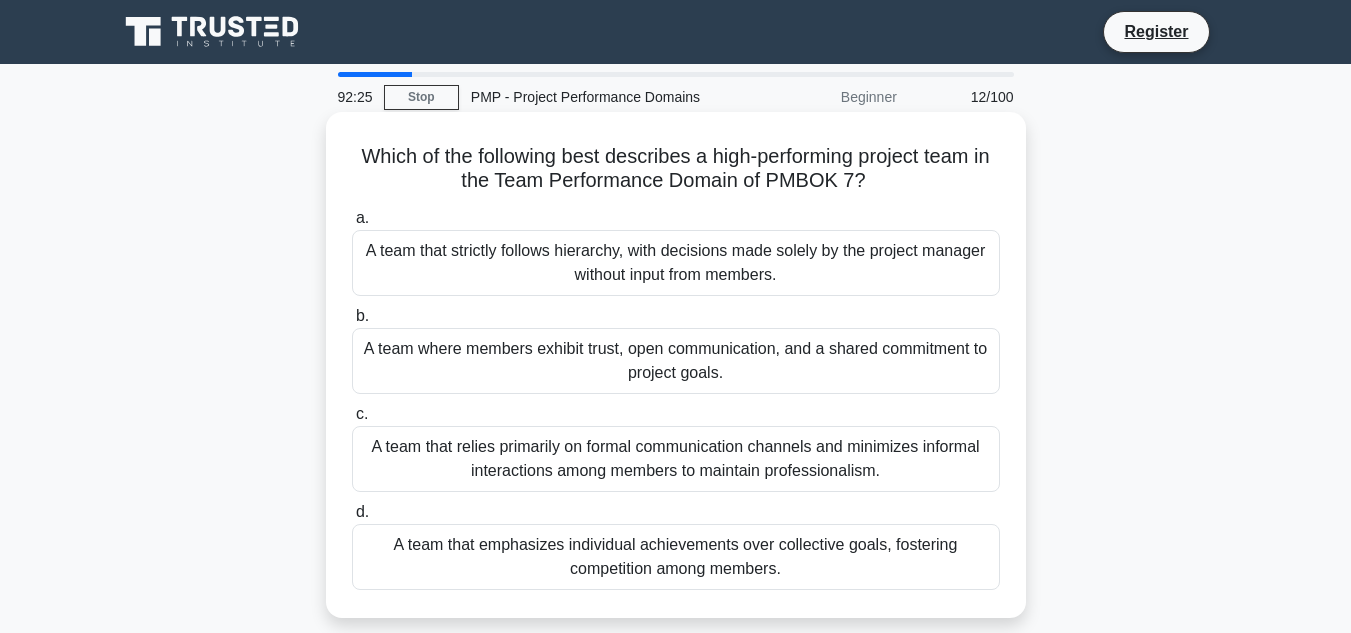 click on "A team where members exhibit trust, open communication, and a shared commitment to project goals." at bounding box center (676, 361) 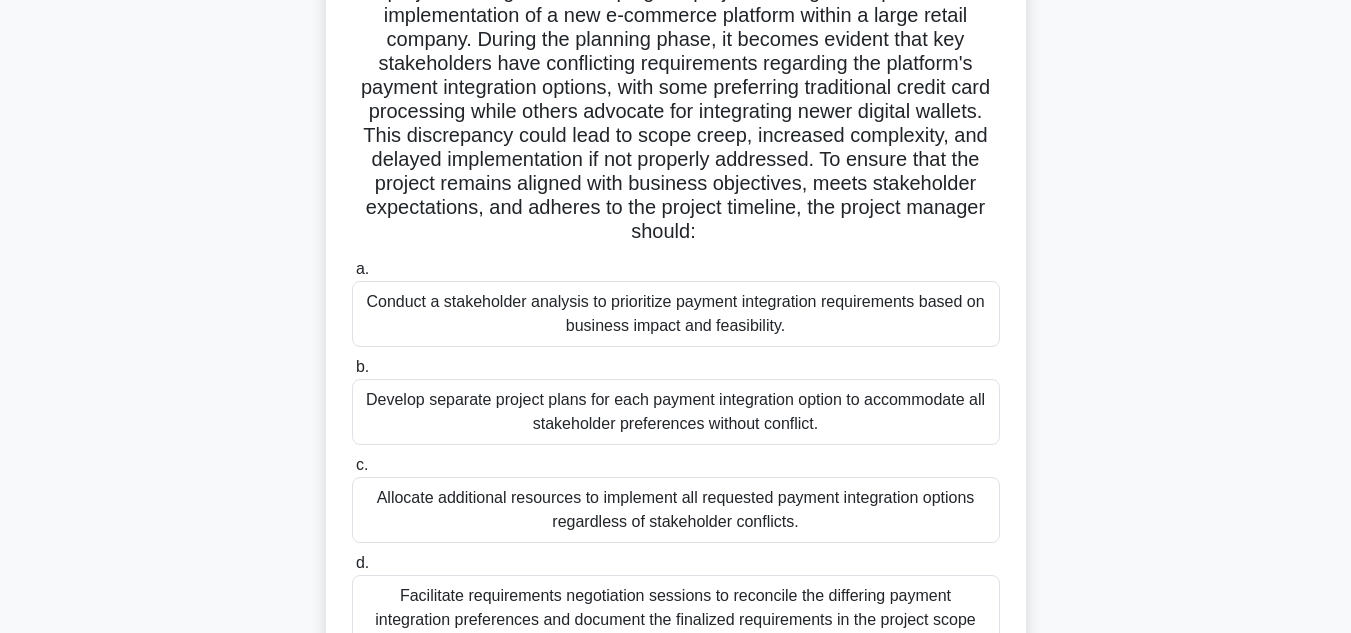 scroll, scrollTop: 200, scrollLeft: 0, axis: vertical 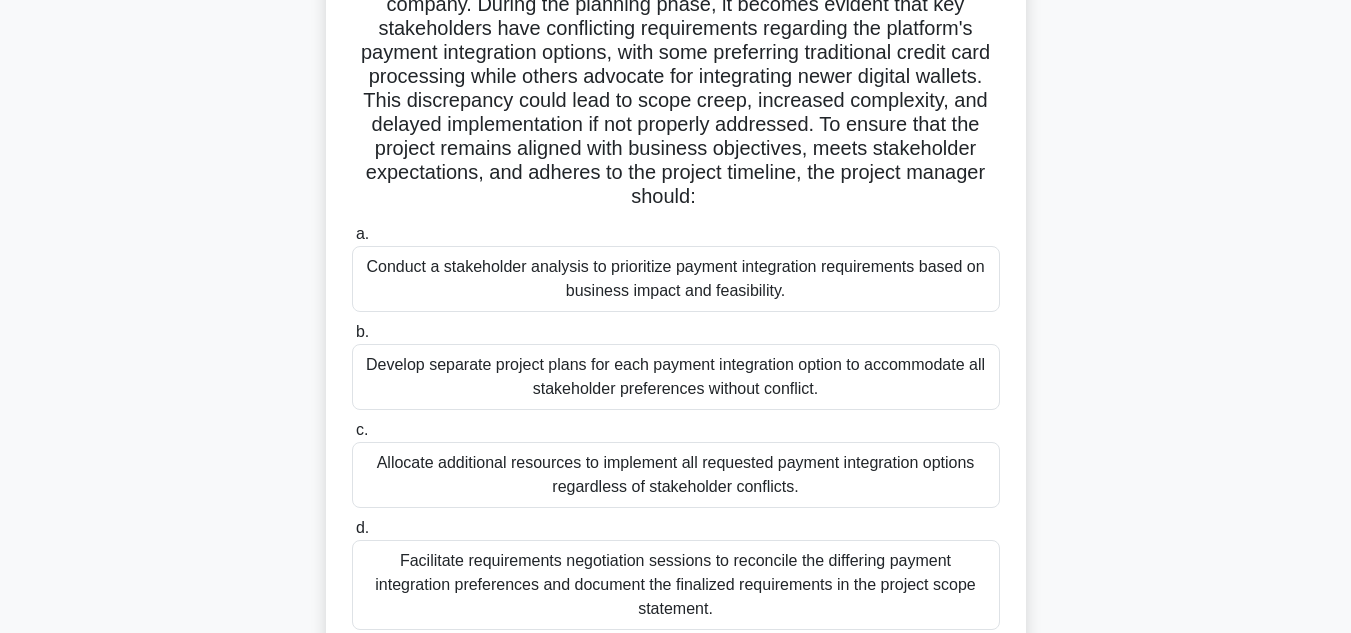click on "Conduct a stakeholder analysis to prioritize payment integration requirements based on business impact and feasibility." at bounding box center [676, 279] 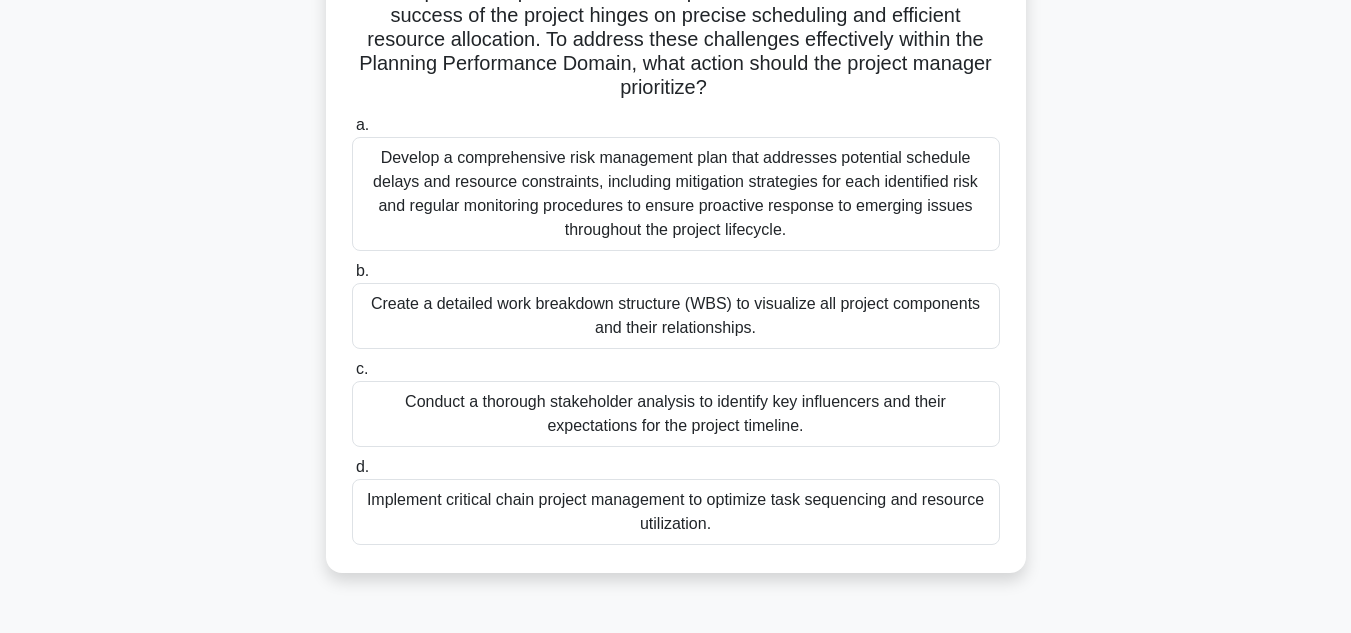 scroll, scrollTop: 300, scrollLeft: 0, axis: vertical 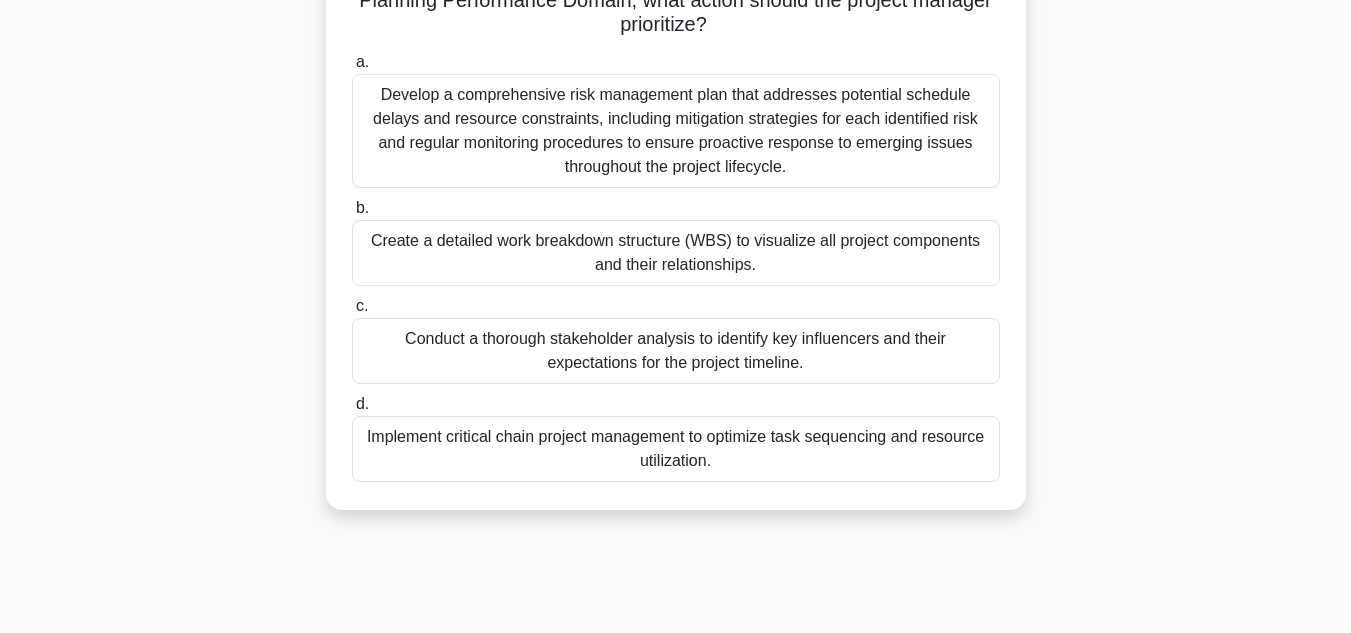 click on "Develop a comprehensive risk management plan that addresses potential schedule delays and resource constraints, including mitigation strategies for each identified risk and regular monitoring procedures to ensure proactive response to emerging issues throughout the project lifecycle." at bounding box center [676, 131] 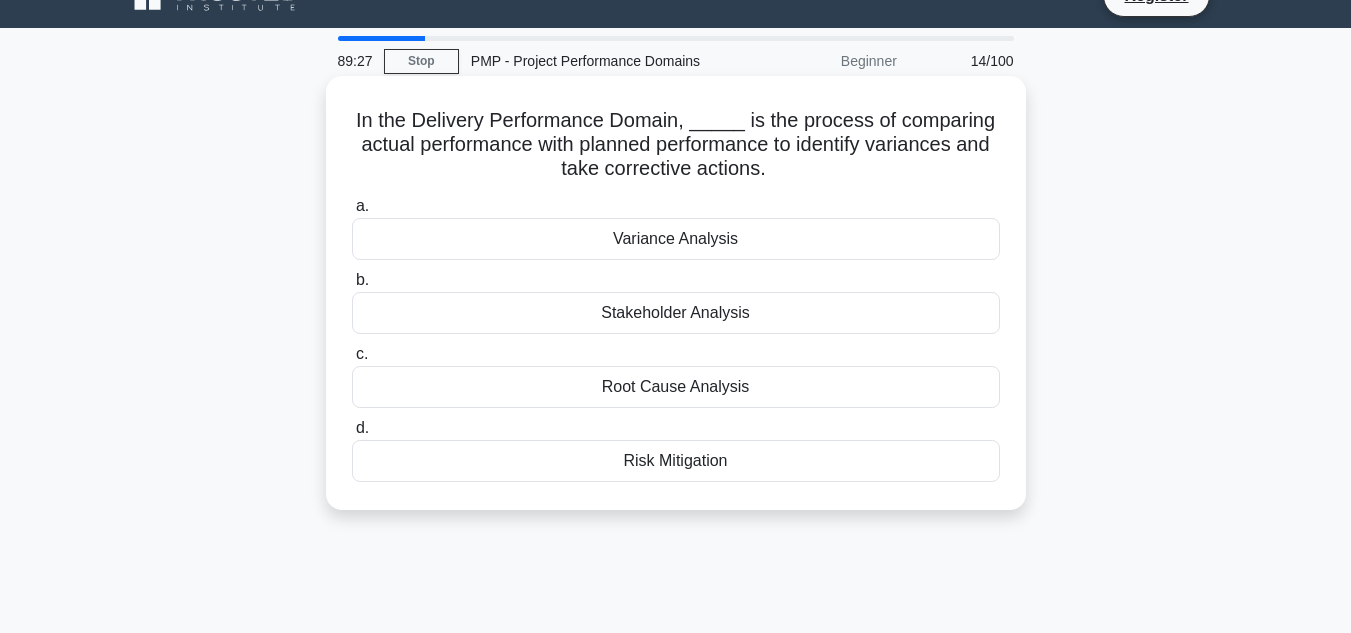 scroll, scrollTop: 0, scrollLeft: 0, axis: both 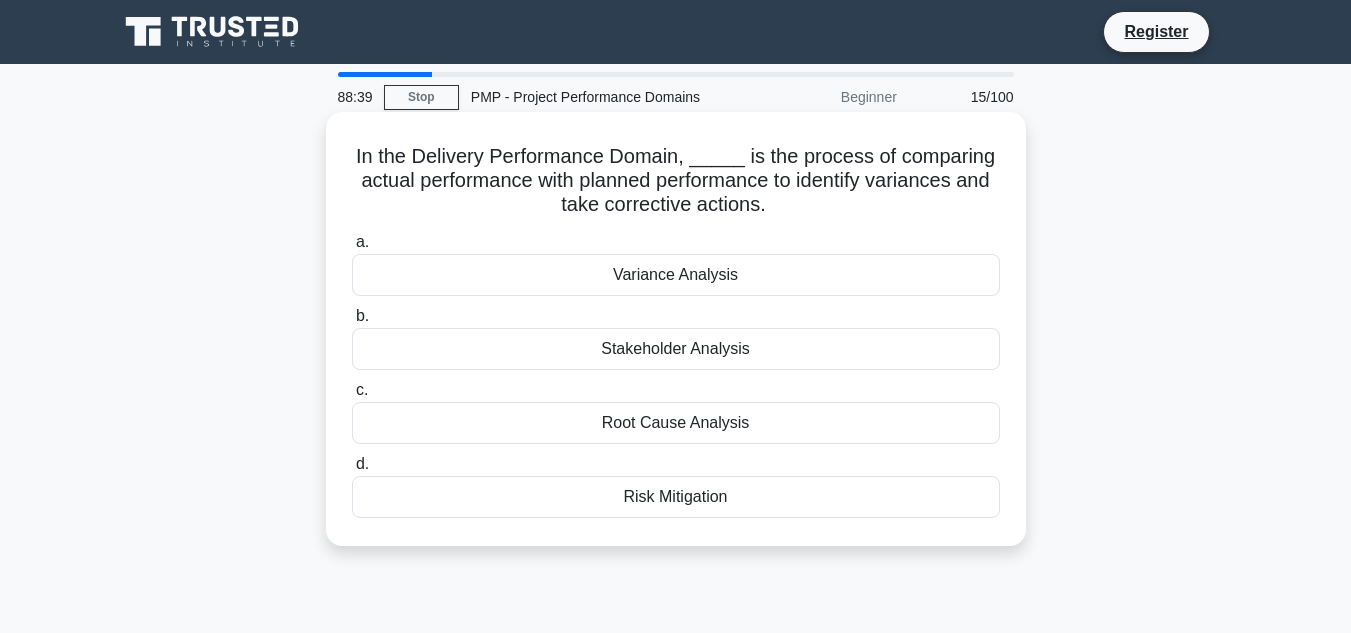 click on "Variance Analysis" at bounding box center (676, 275) 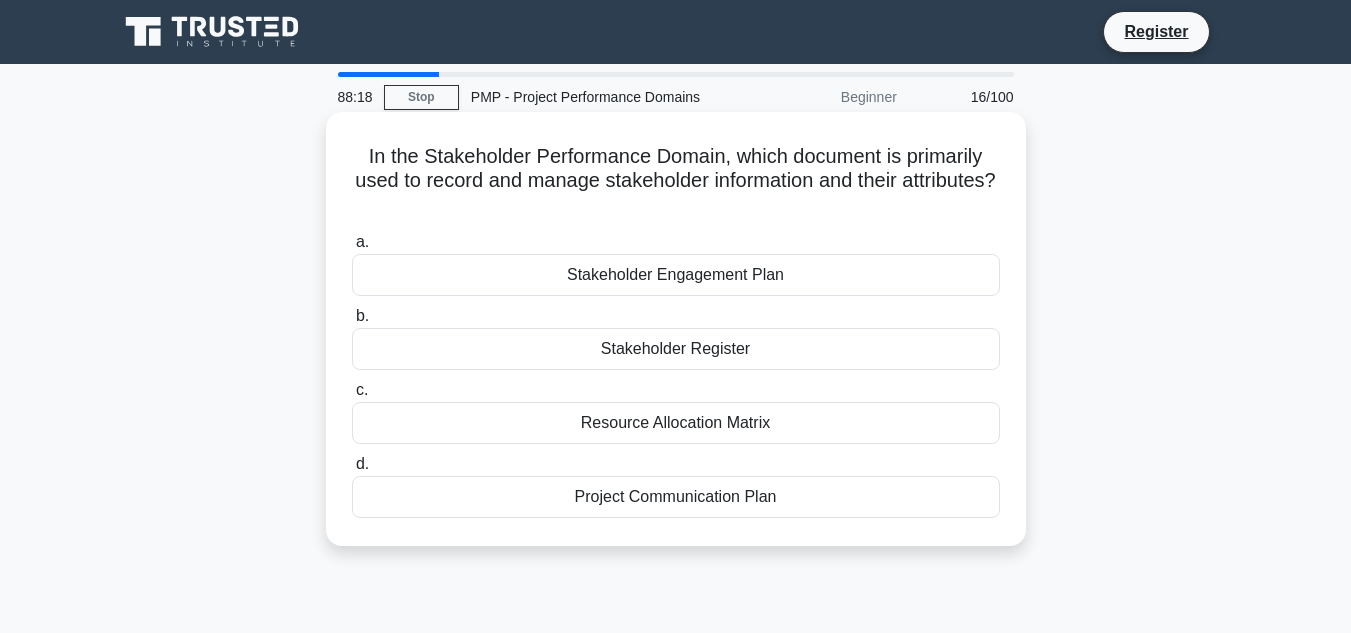 click on "Stakeholder Register" at bounding box center (676, 349) 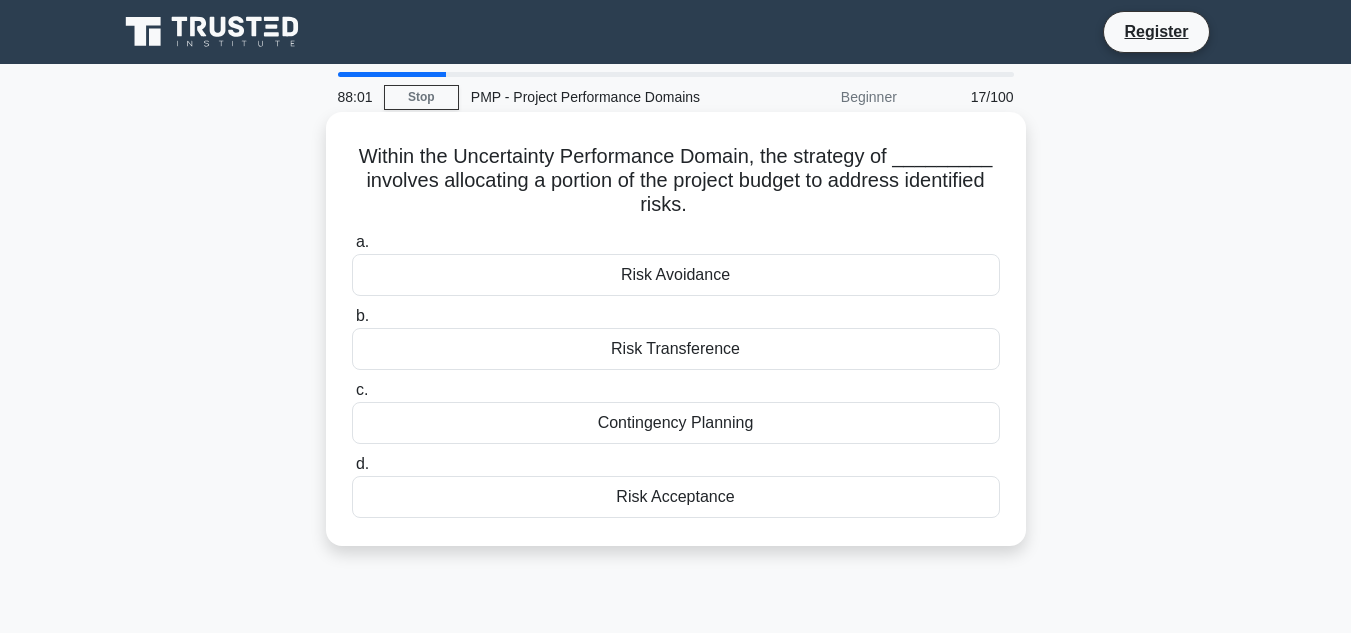 click on "Contingency Planning" at bounding box center [676, 423] 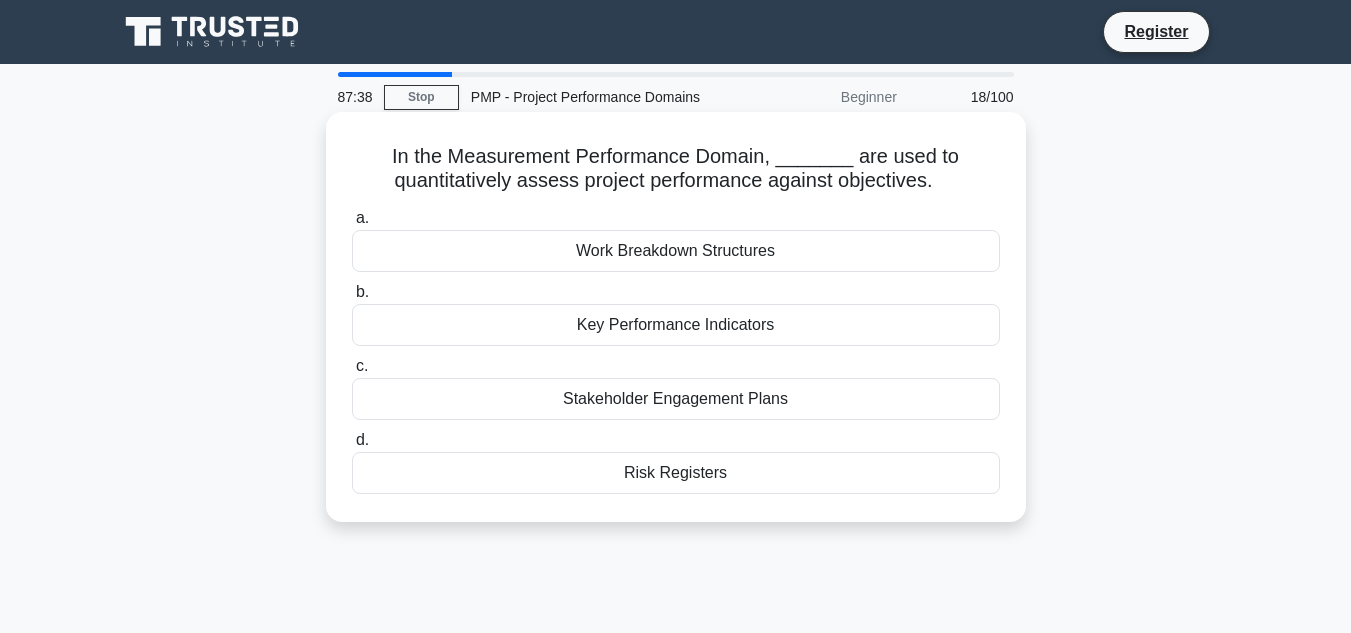 click on "Key Performance Indicators" at bounding box center (676, 325) 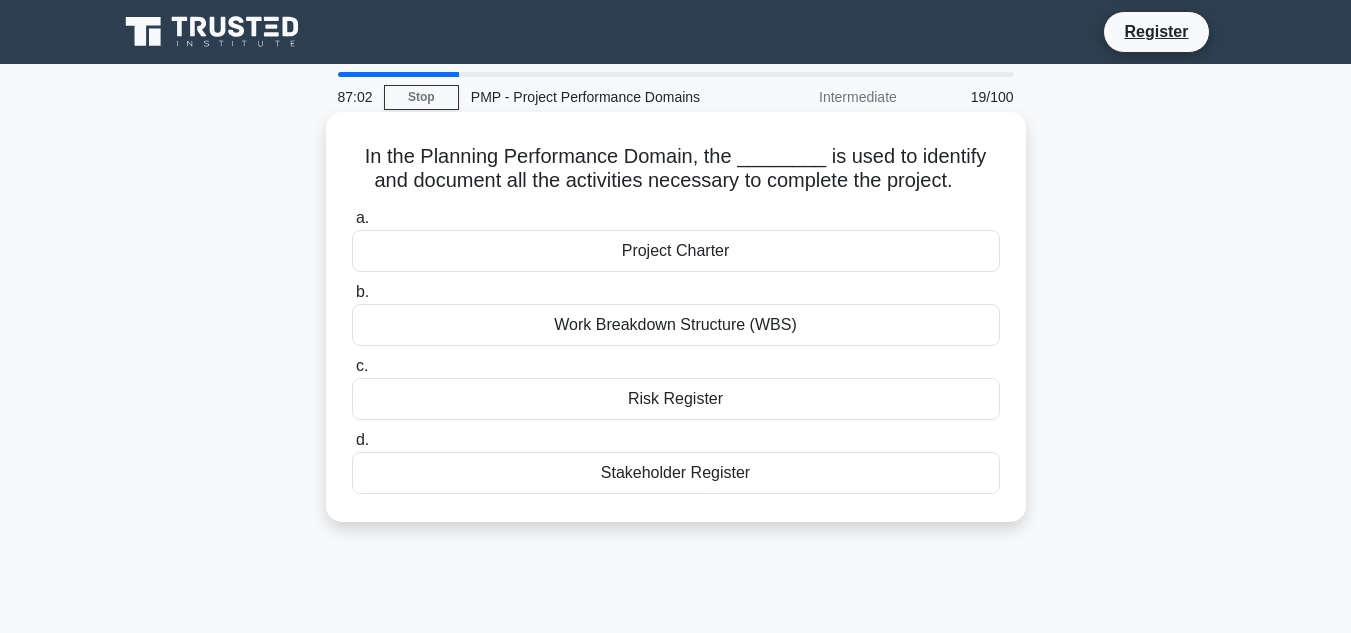 click on "Work Breakdown Structure (WBS)" at bounding box center [676, 325] 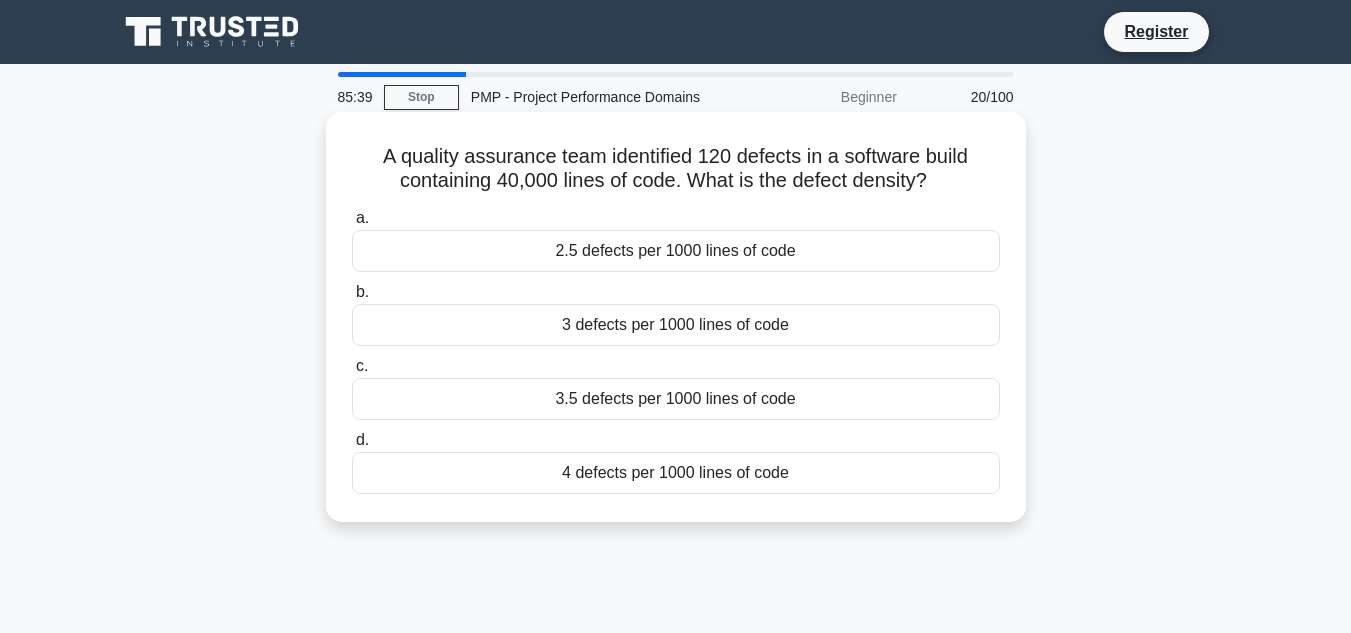 click on "3 defects per 1000 lines of code" at bounding box center [676, 325] 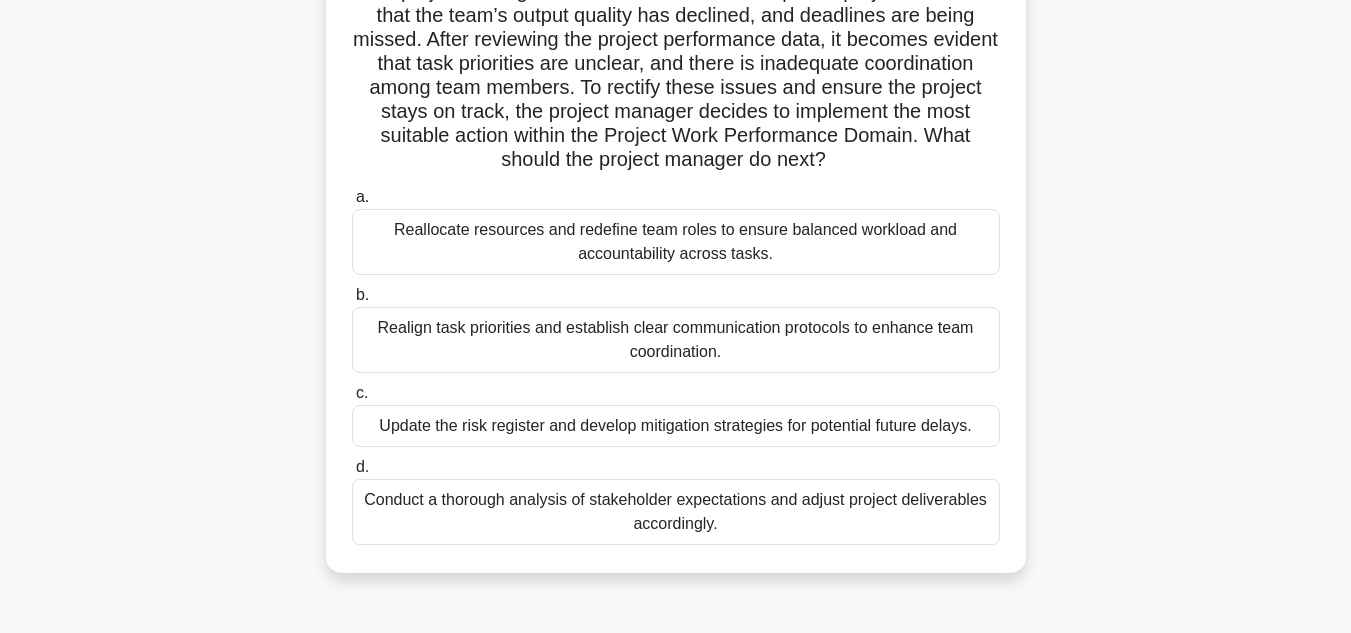 scroll, scrollTop: 200, scrollLeft: 0, axis: vertical 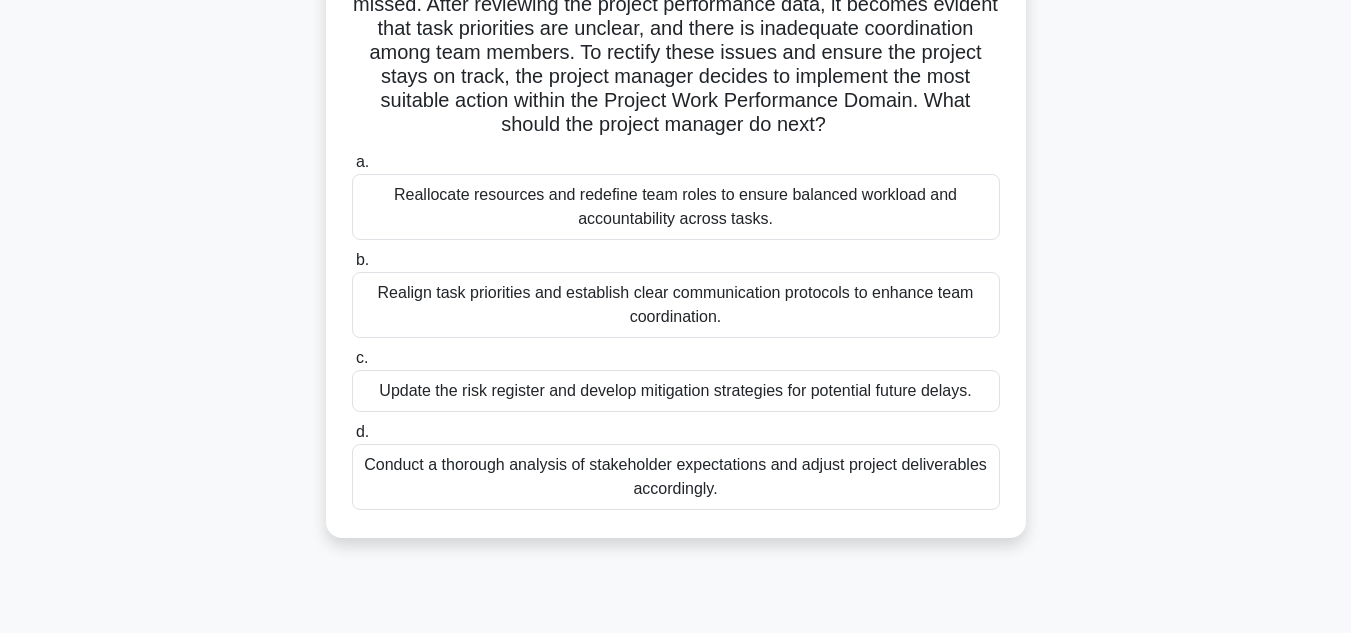 click on "Realign task priorities and establish clear communication protocols to enhance team coordination." at bounding box center (676, 305) 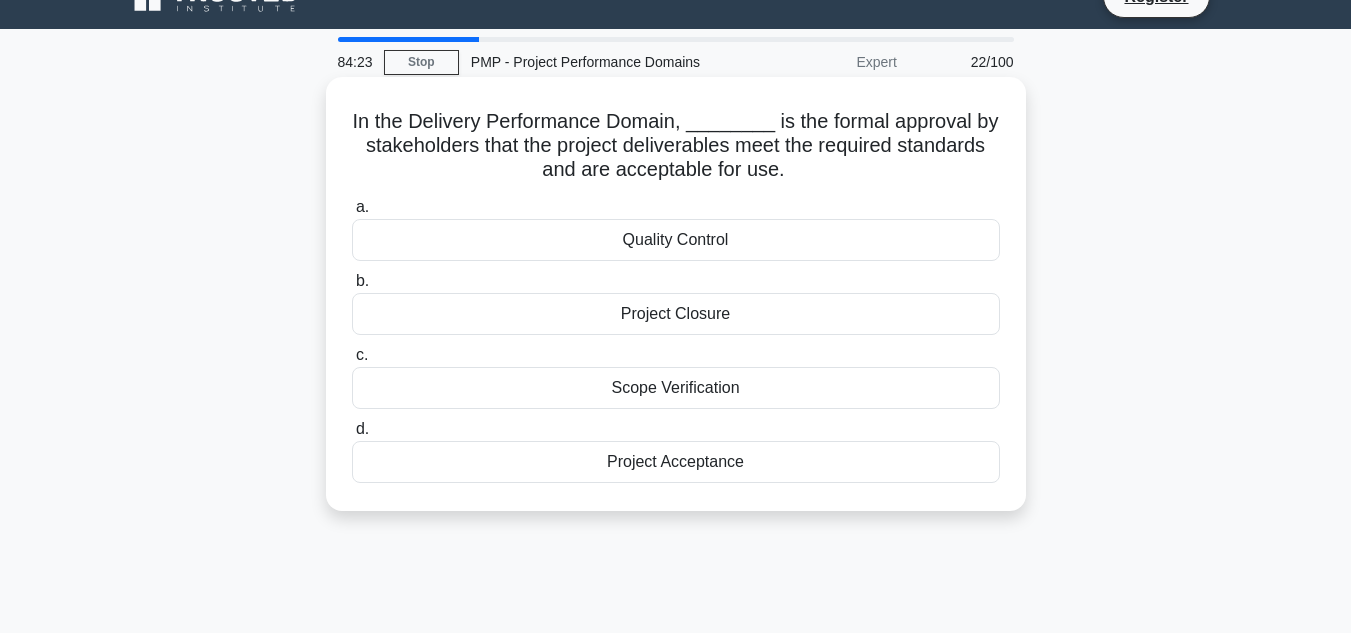scroll, scrollTop: 0, scrollLeft: 0, axis: both 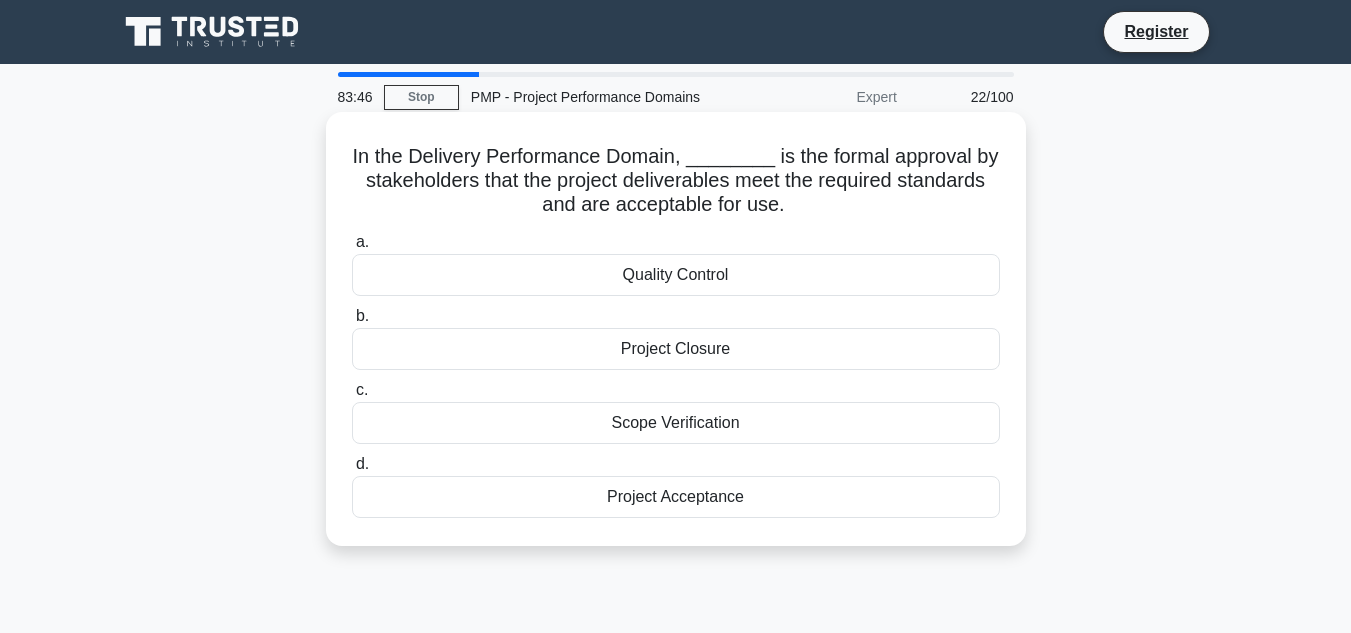 click on "Project Acceptance" at bounding box center [676, 497] 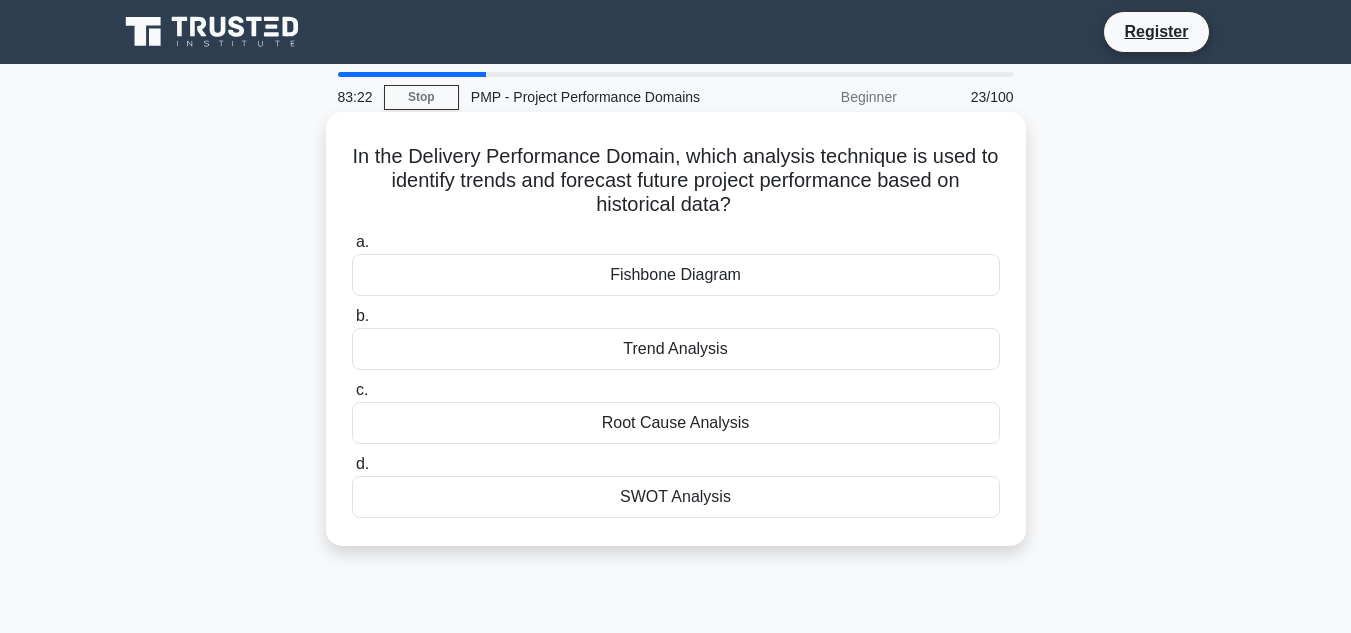 click on "Trend Analysis" at bounding box center (676, 349) 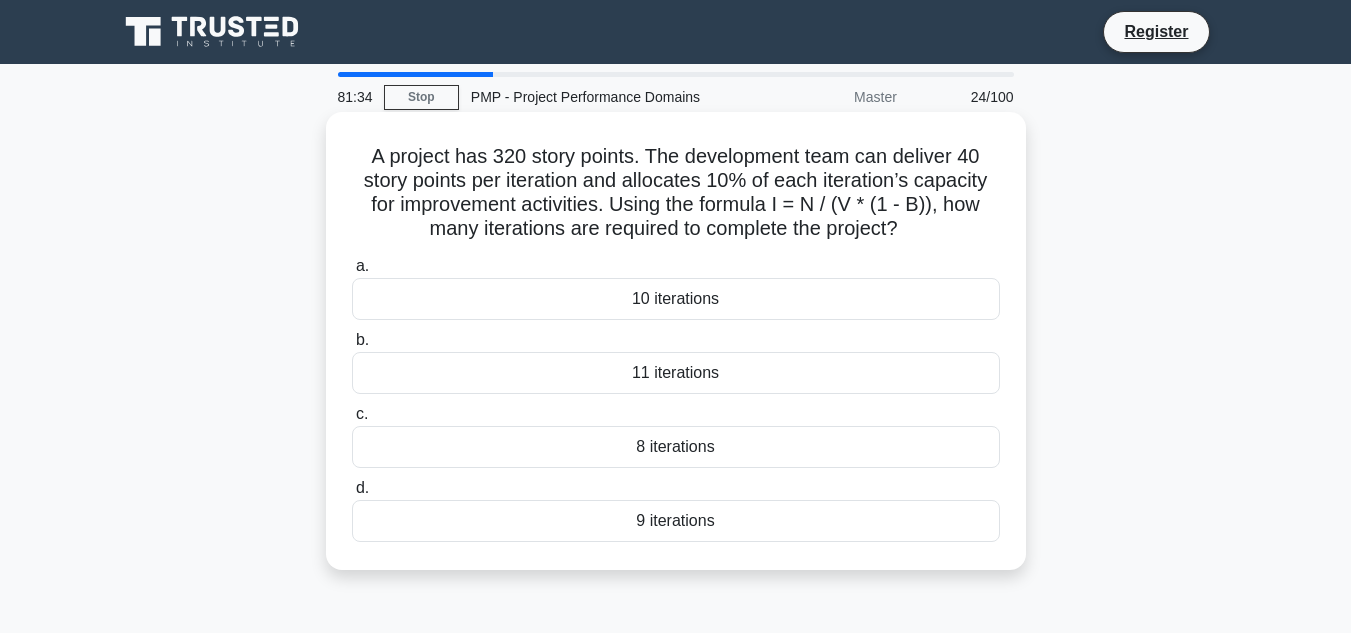 click on "10 iterations" at bounding box center (676, 299) 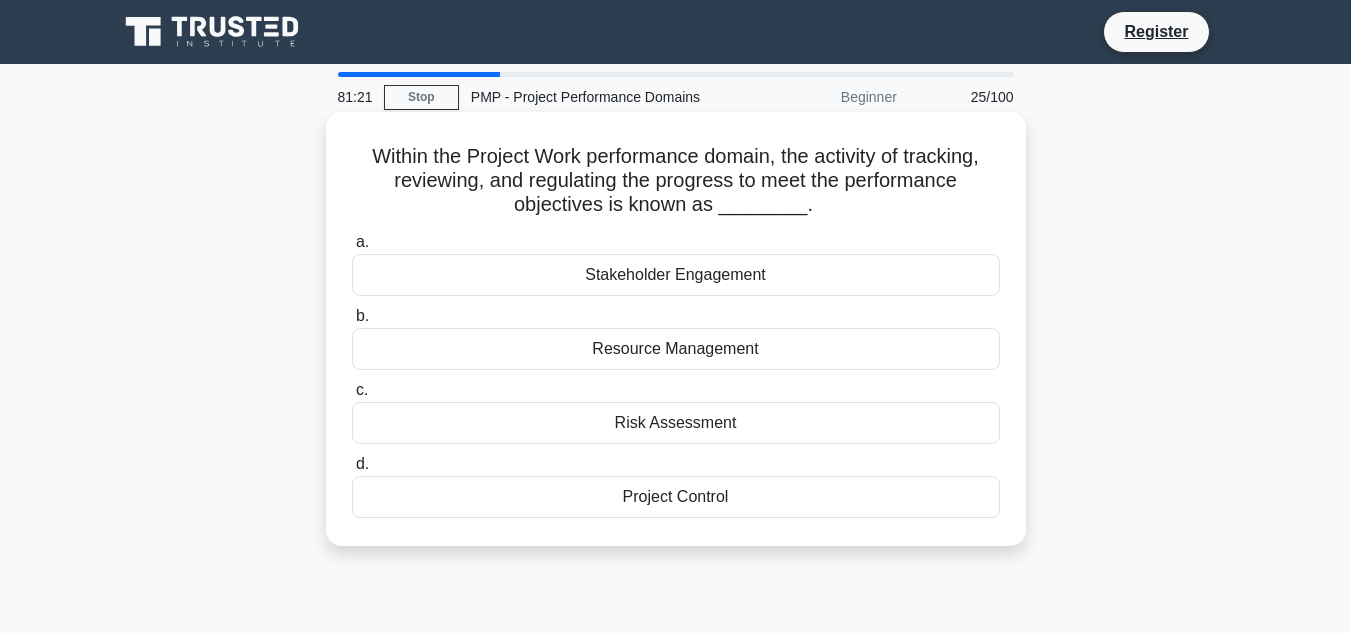click on "Project Control" at bounding box center (676, 497) 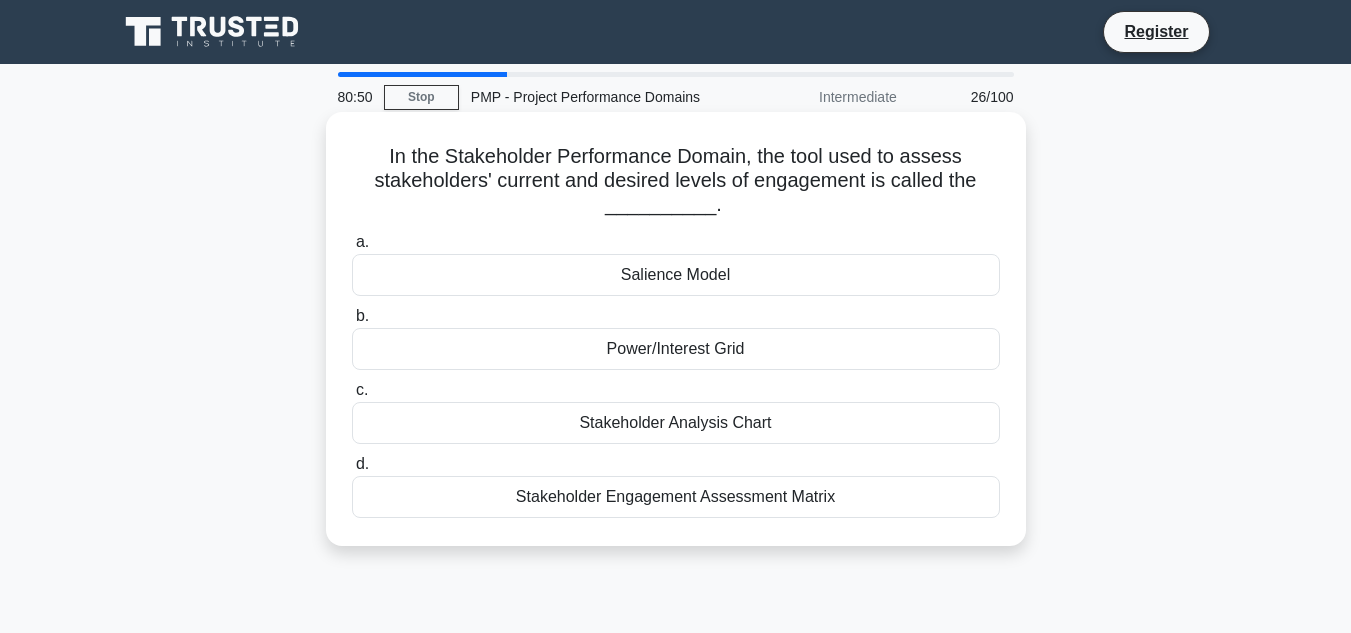 click on "Stakeholder Engagement Assessment Matrix" at bounding box center [676, 497] 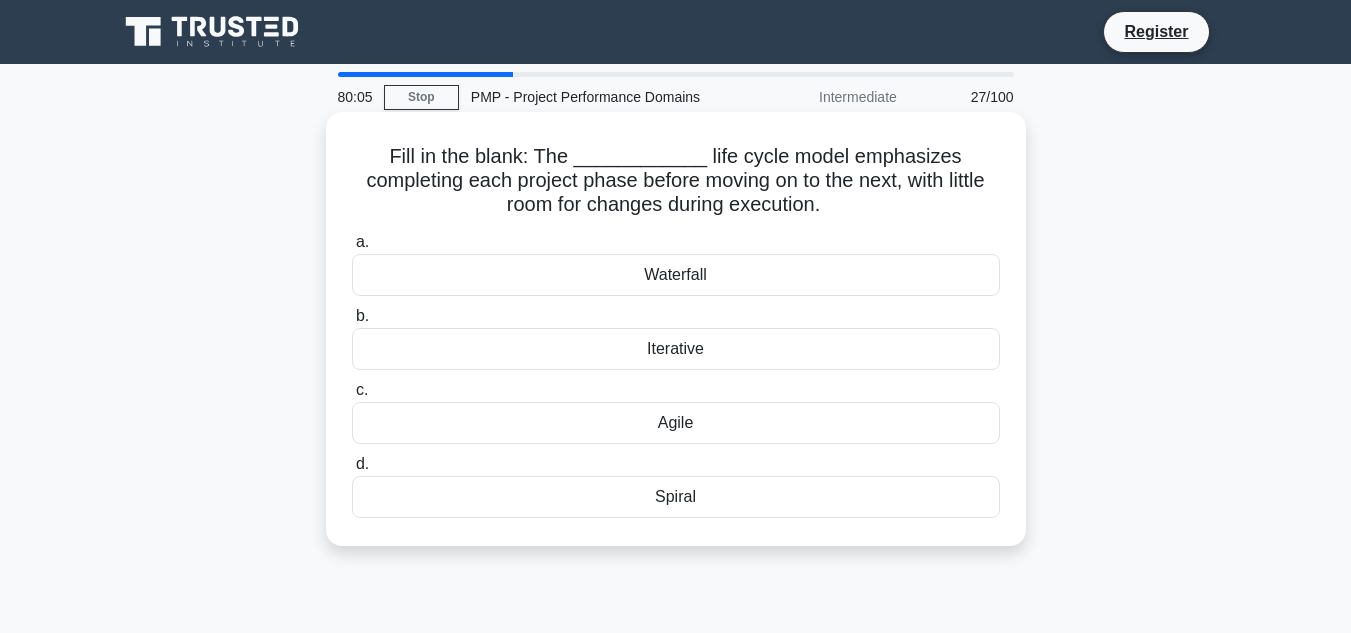 click on "Iterative" at bounding box center [676, 349] 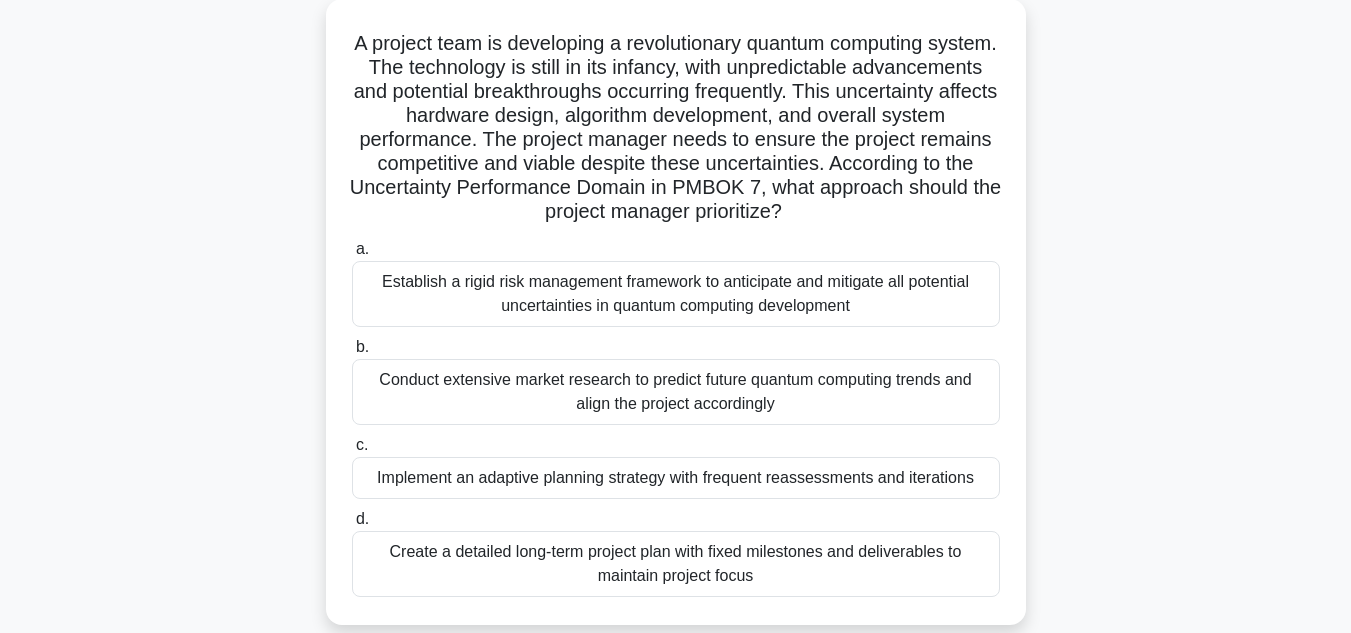 scroll, scrollTop: 200, scrollLeft: 0, axis: vertical 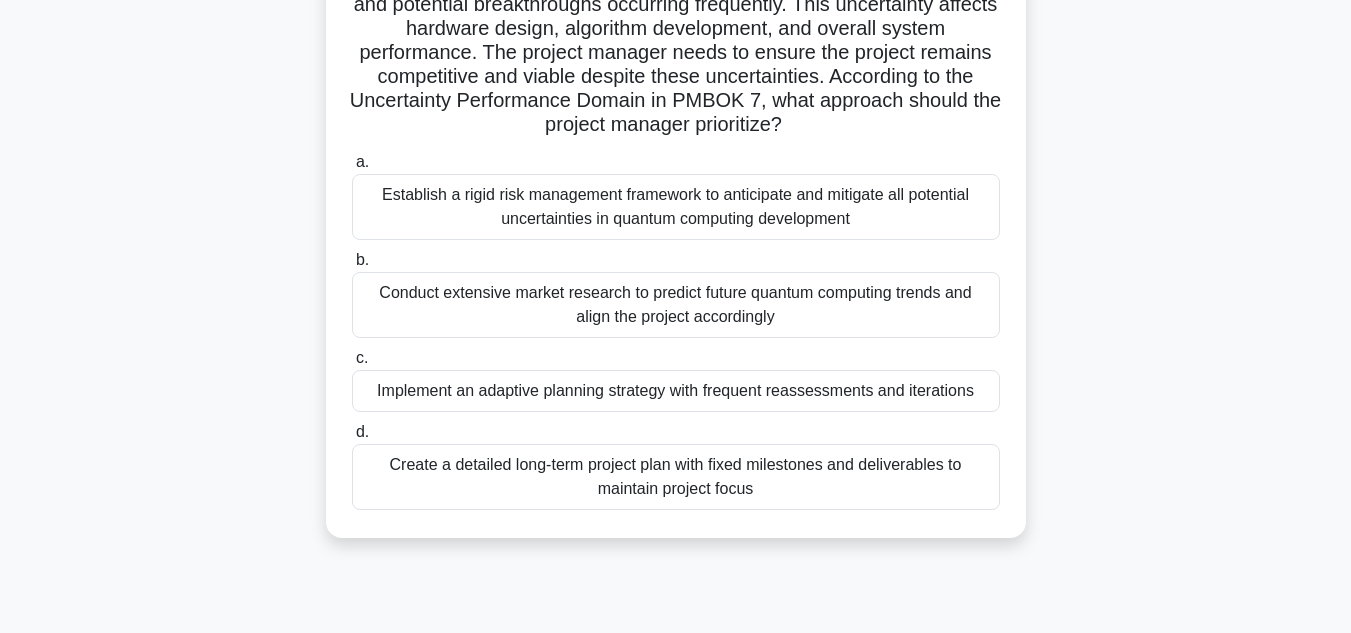 click on "Implement an adaptive planning strategy with frequent reassessments and iterations" at bounding box center [676, 391] 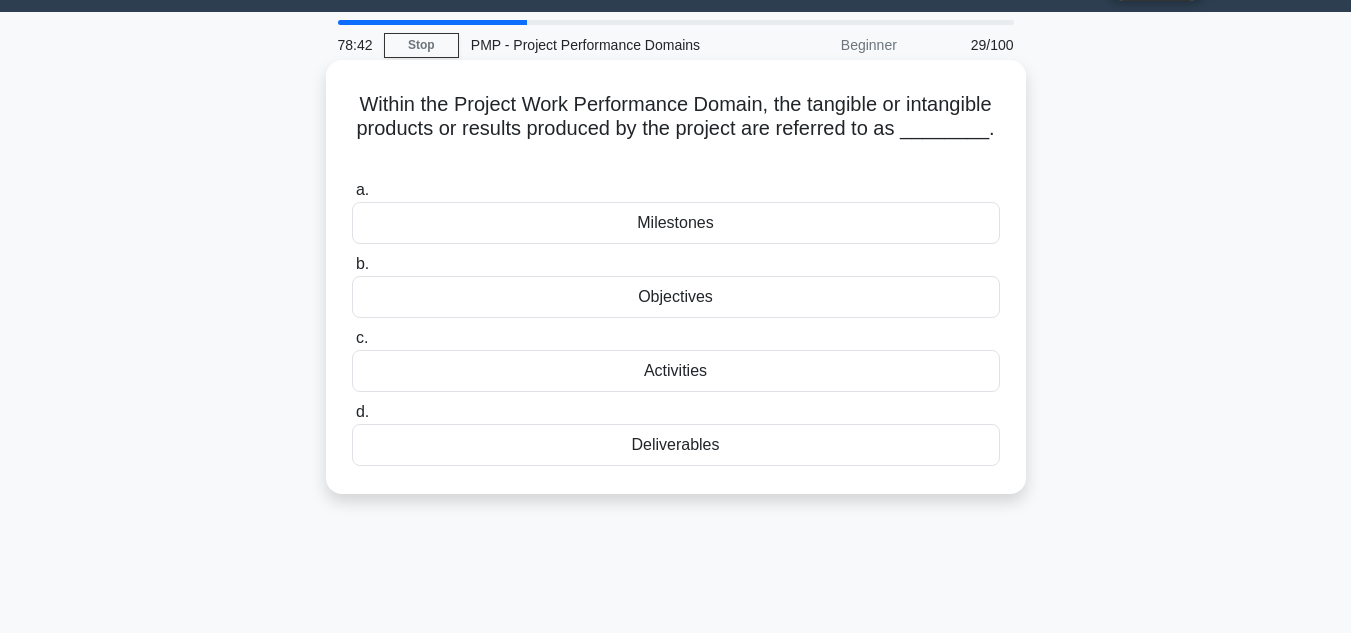 scroll, scrollTop: 0, scrollLeft: 0, axis: both 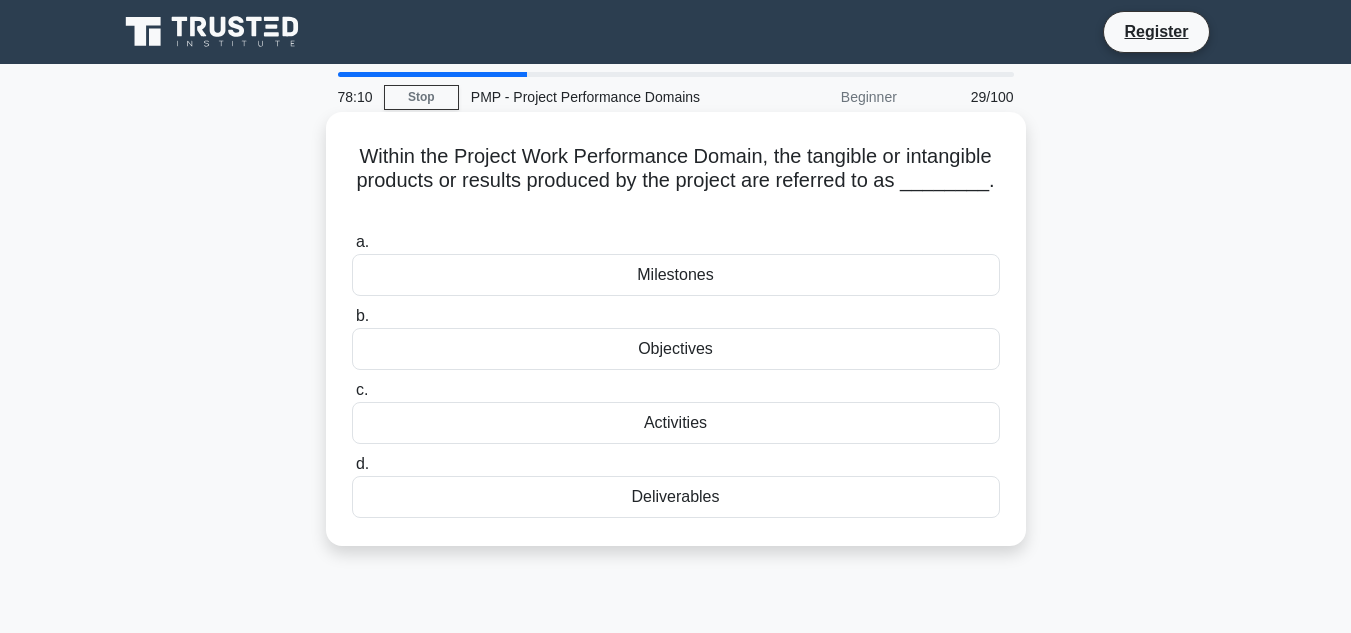 click on "Deliverables" at bounding box center (676, 497) 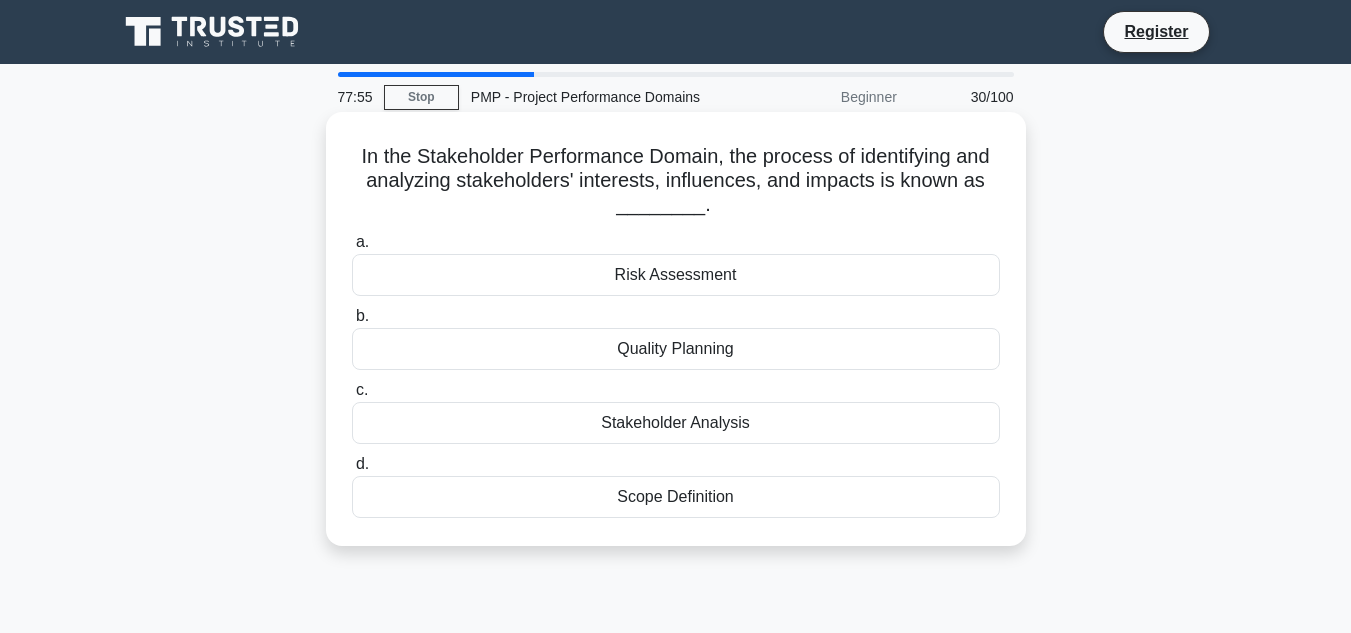 click on "Stakeholder Analysis" at bounding box center (676, 423) 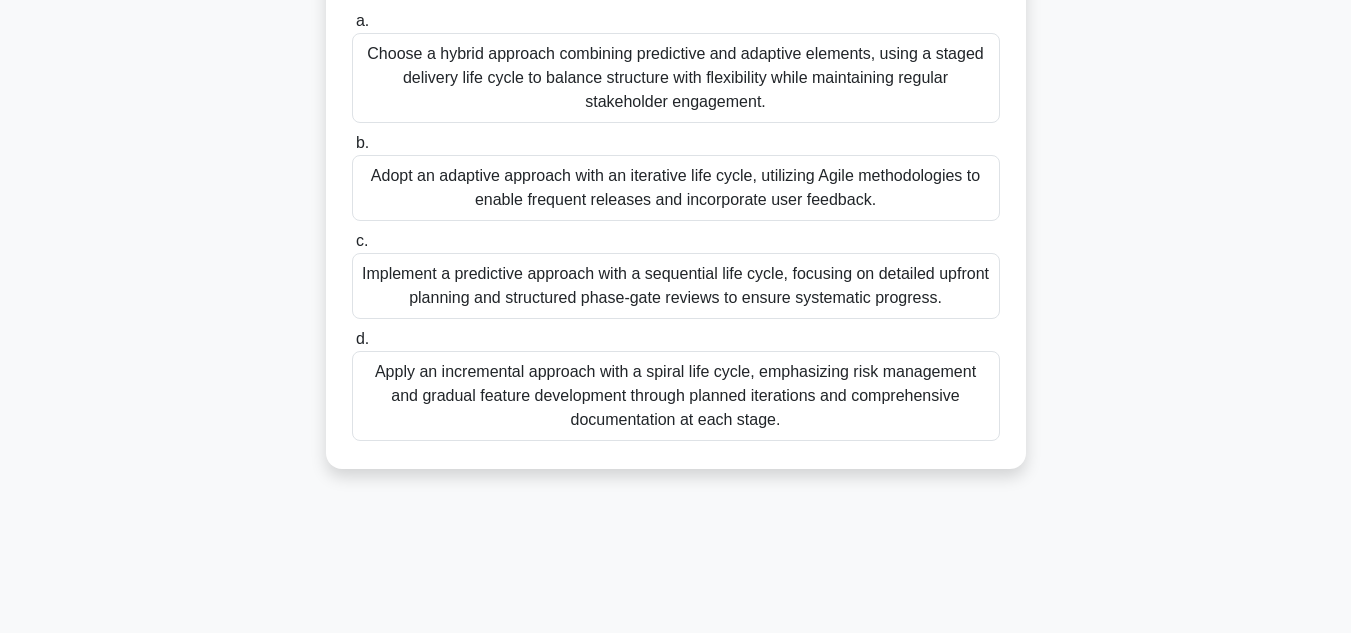 scroll, scrollTop: 400, scrollLeft: 0, axis: vertical 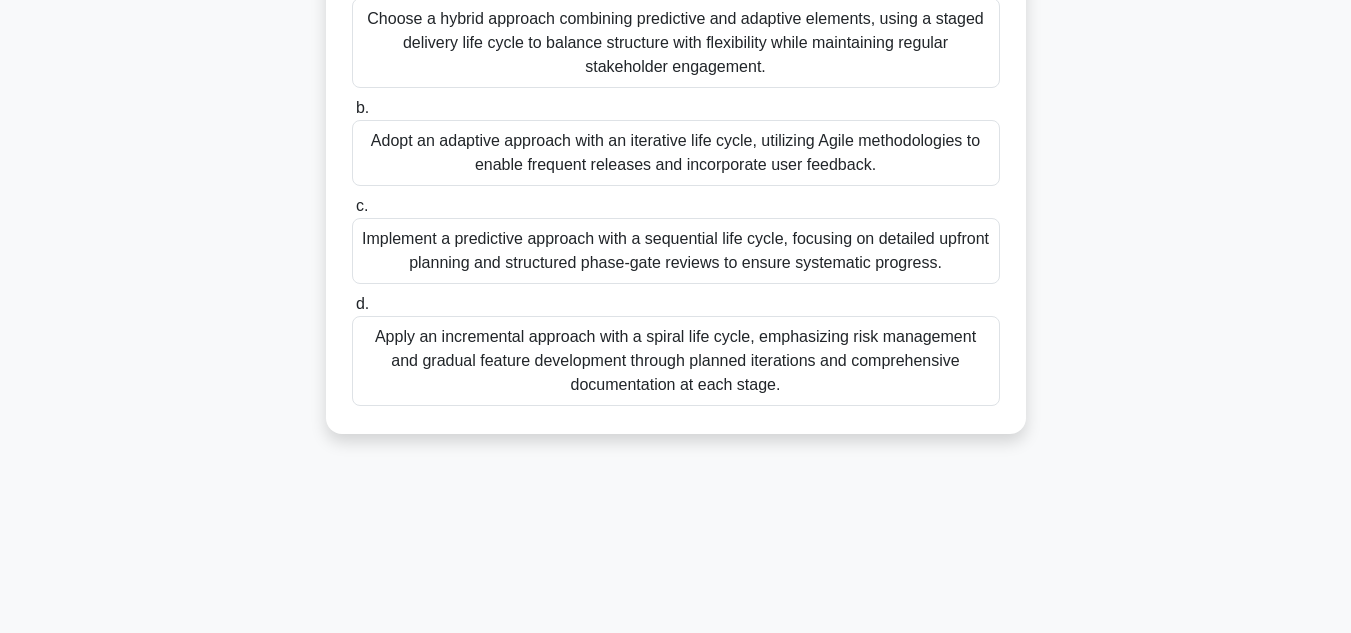 click on "Adopt an adaptive approach with an iterative life cycle, utilizing Agile methodologies to enable frequent releases and incorporate user feedback." at bounding box center [676, 153] 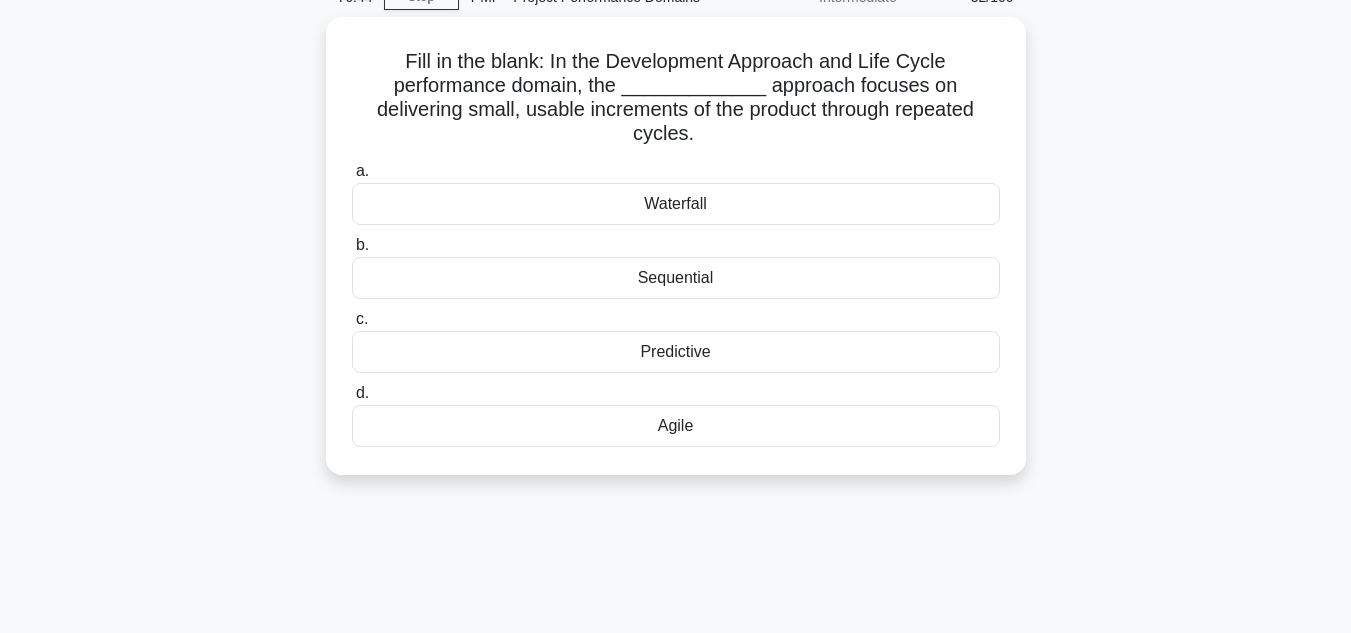 scroll, scrollTop: 0, scrollLeft: 0, axis: both 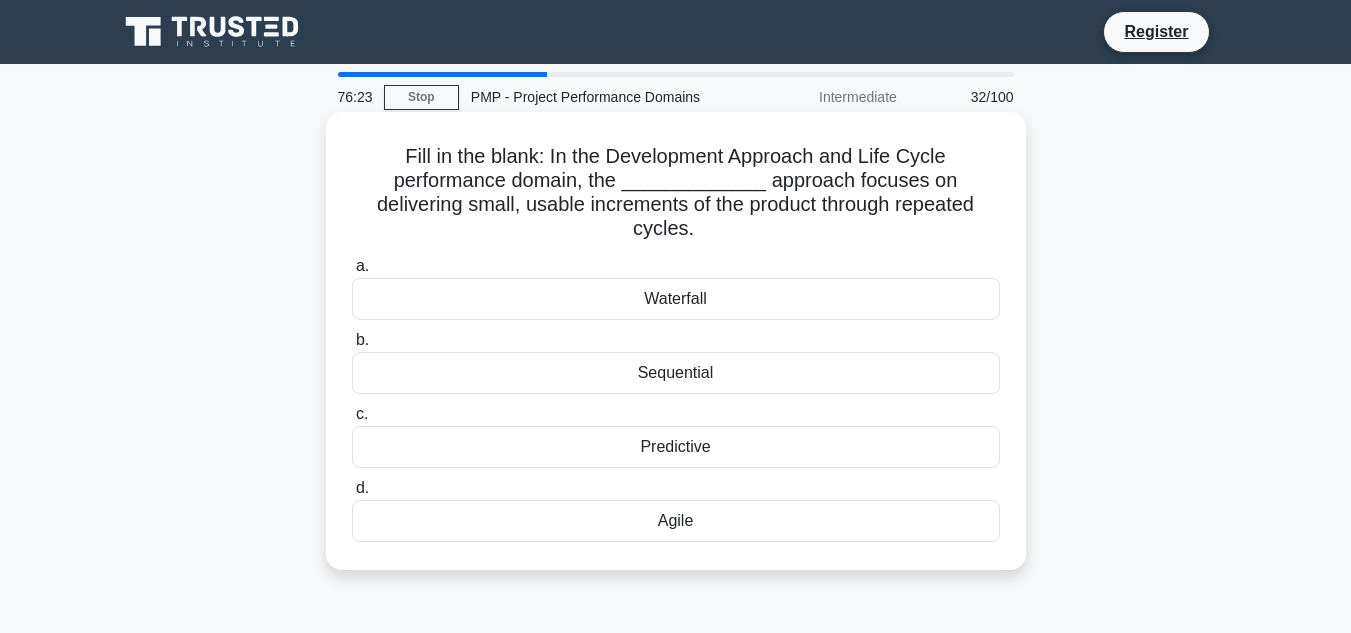 click on "Agile" at bounding box center [676, 521] 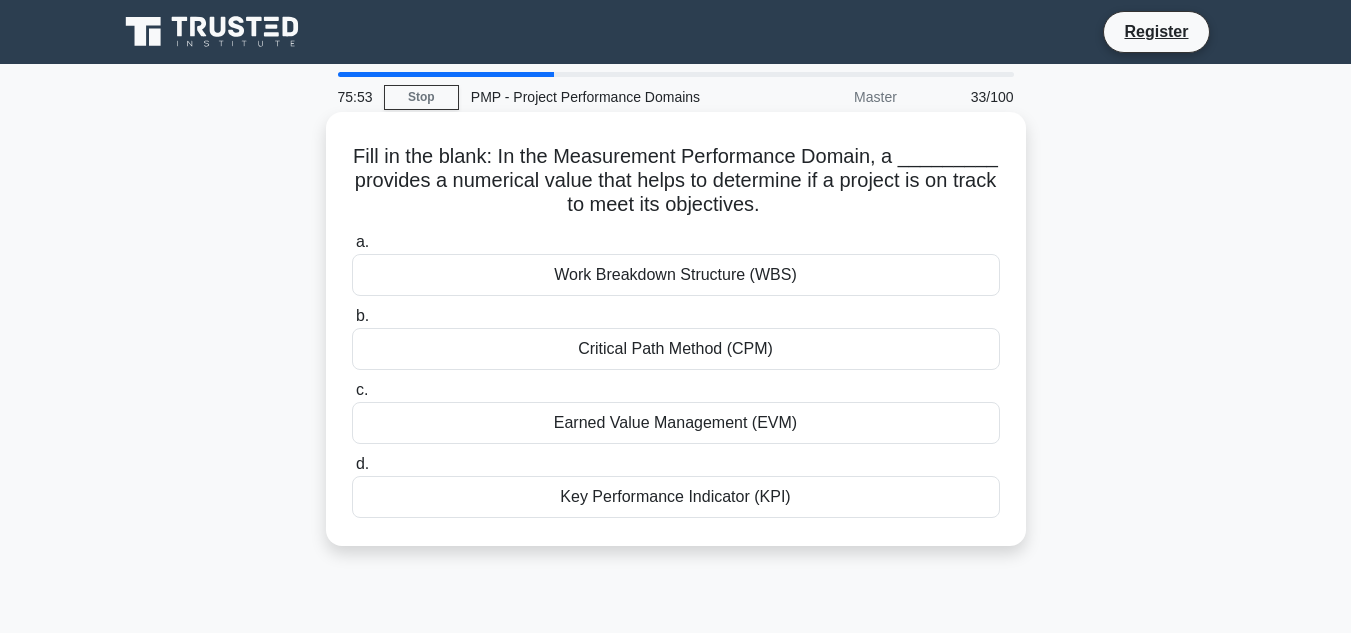 click on "Earned Value Management (EVM)" at bounding box center (676, 423) 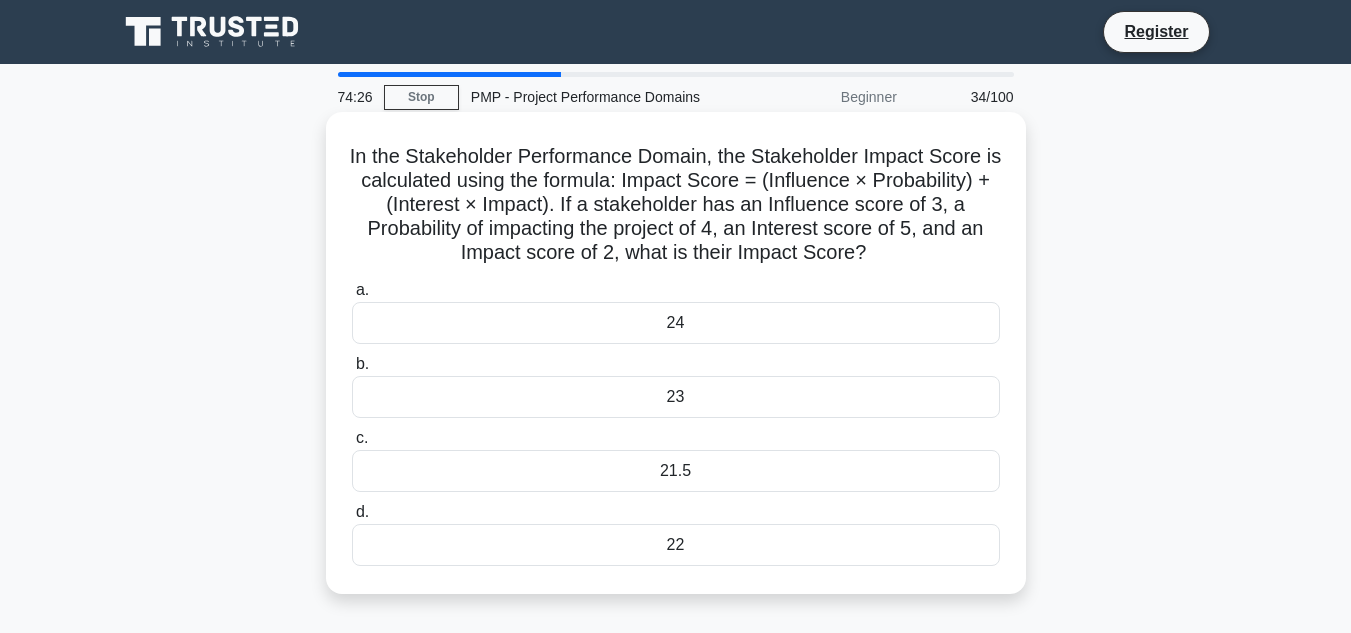 click on "22" at bounding box center (676, 545) 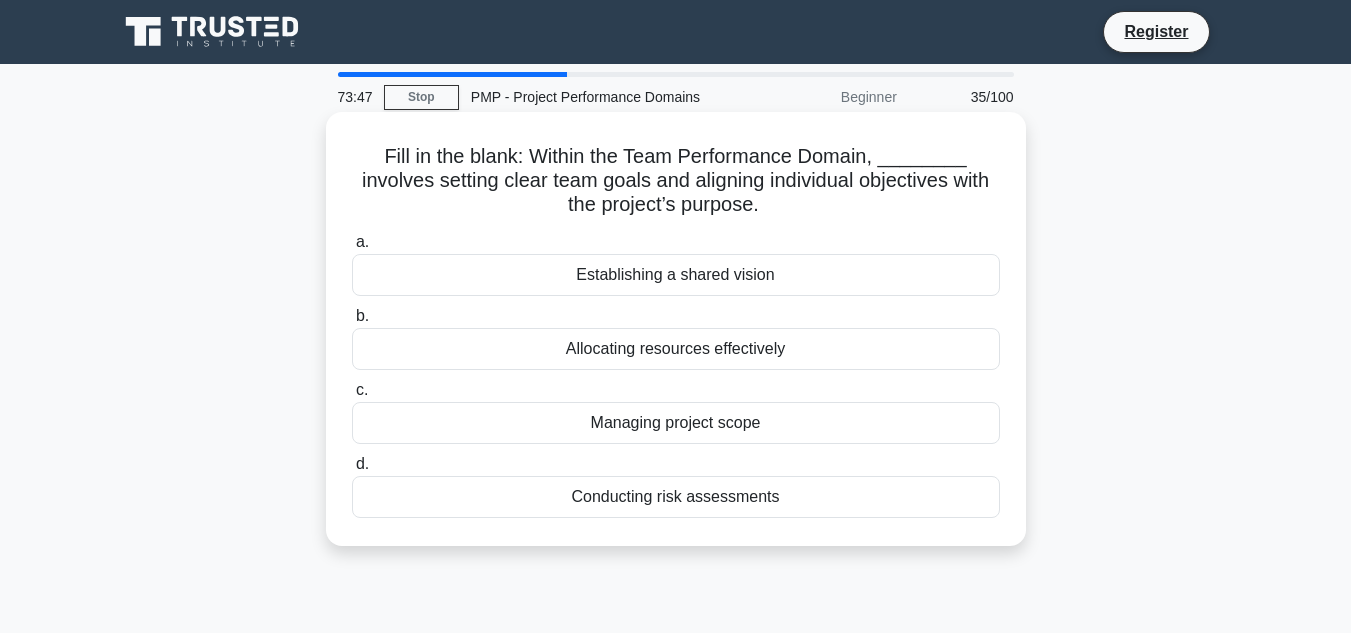 click on "Establishing a shared vision" at bounding box center [676, 275] 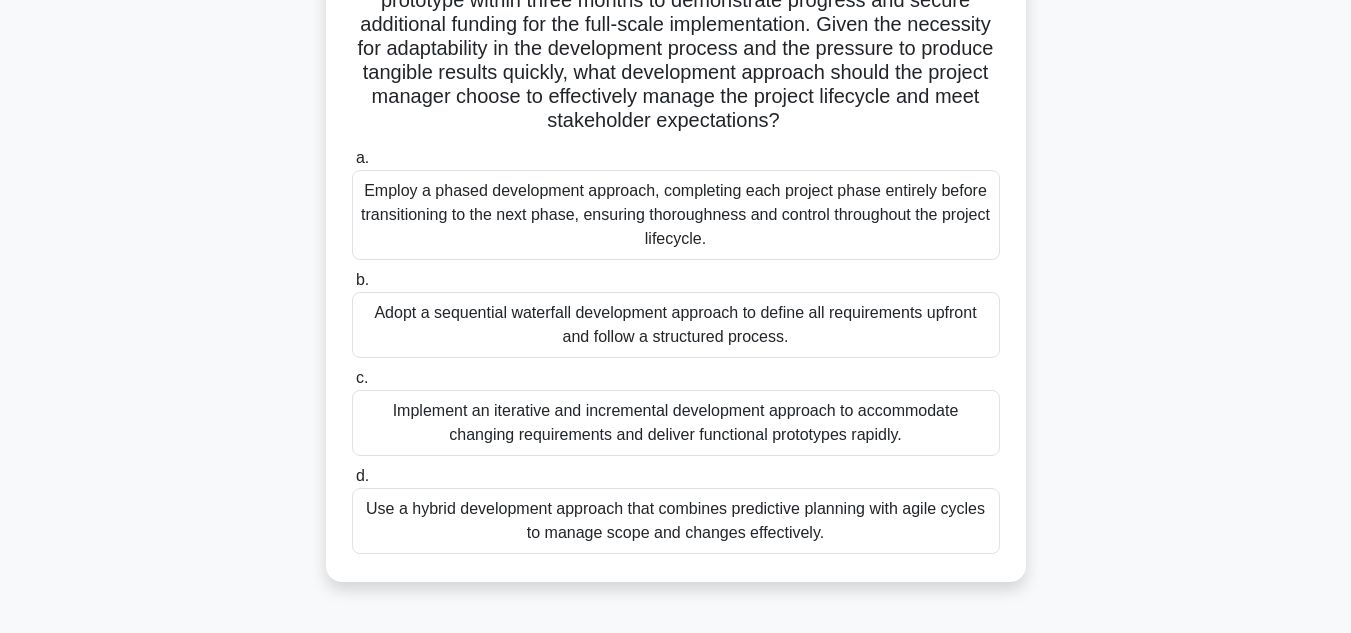 scroll, scrollTop: 400, scrollLeft: 0, axis: vertical 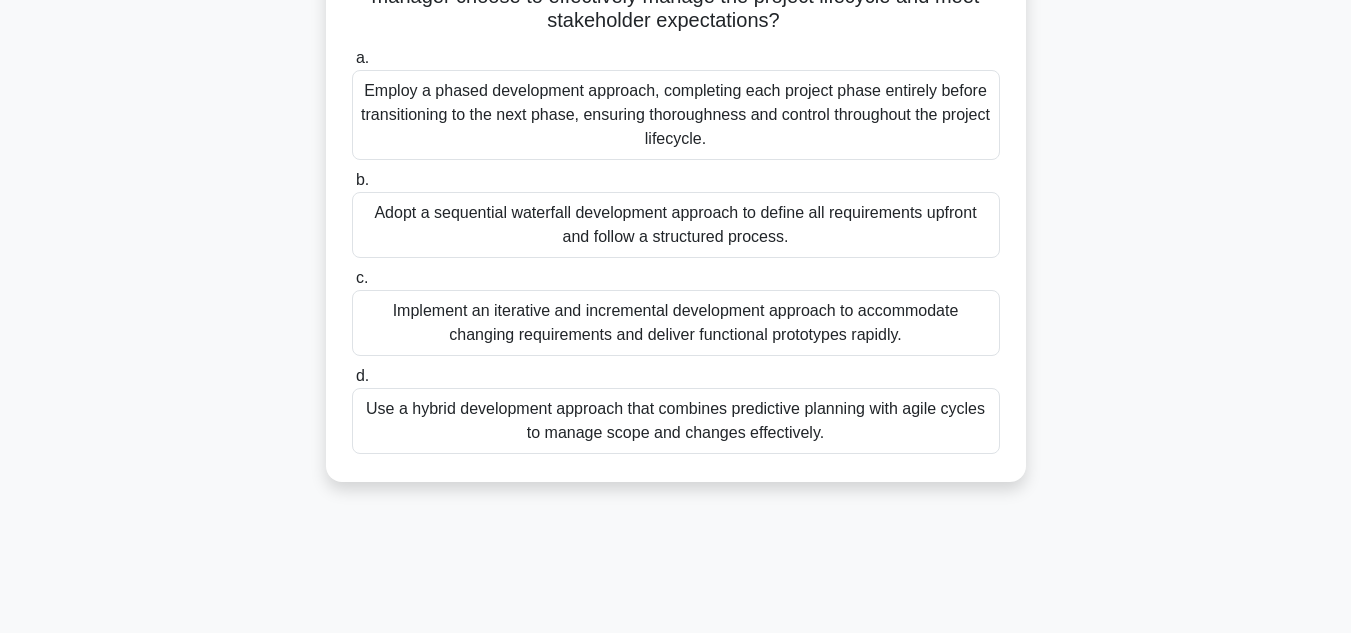 click on "Implement an iterative and incremental development approach to accommodate changing requirements and deliver functional prototypes rapidly." at bounding box center [676, 323] 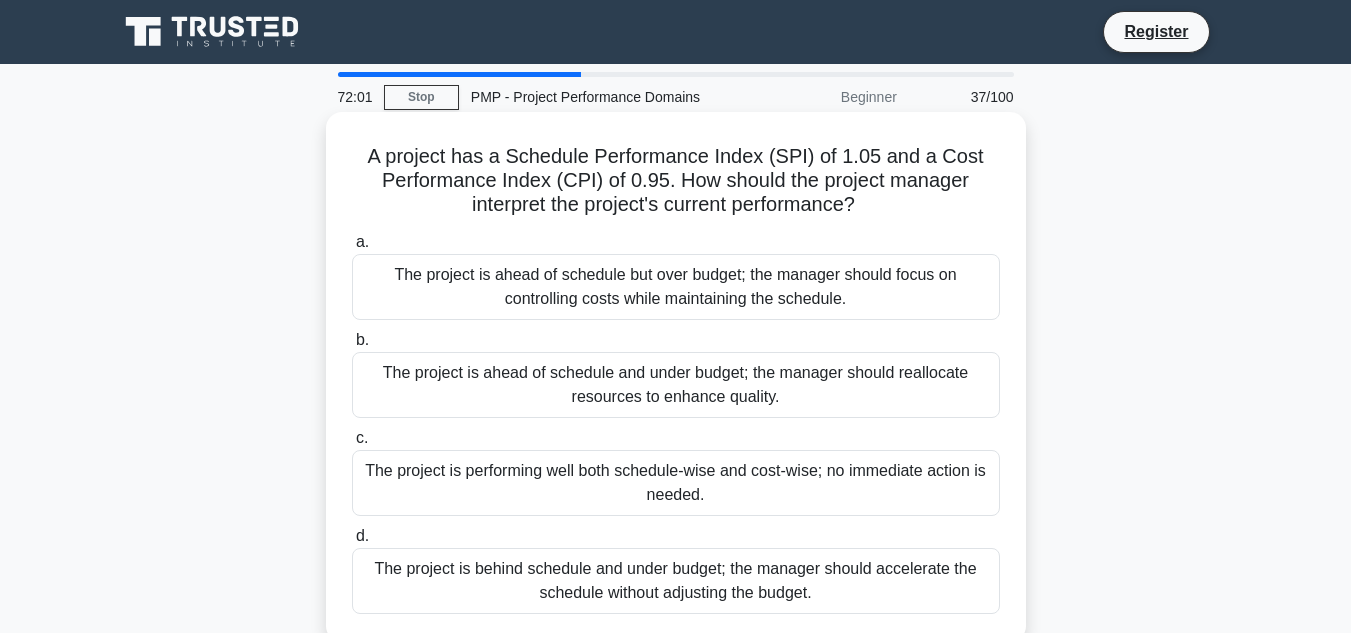 scroll, scrollTop: 100, scrollLeft: 0, axis: vertical 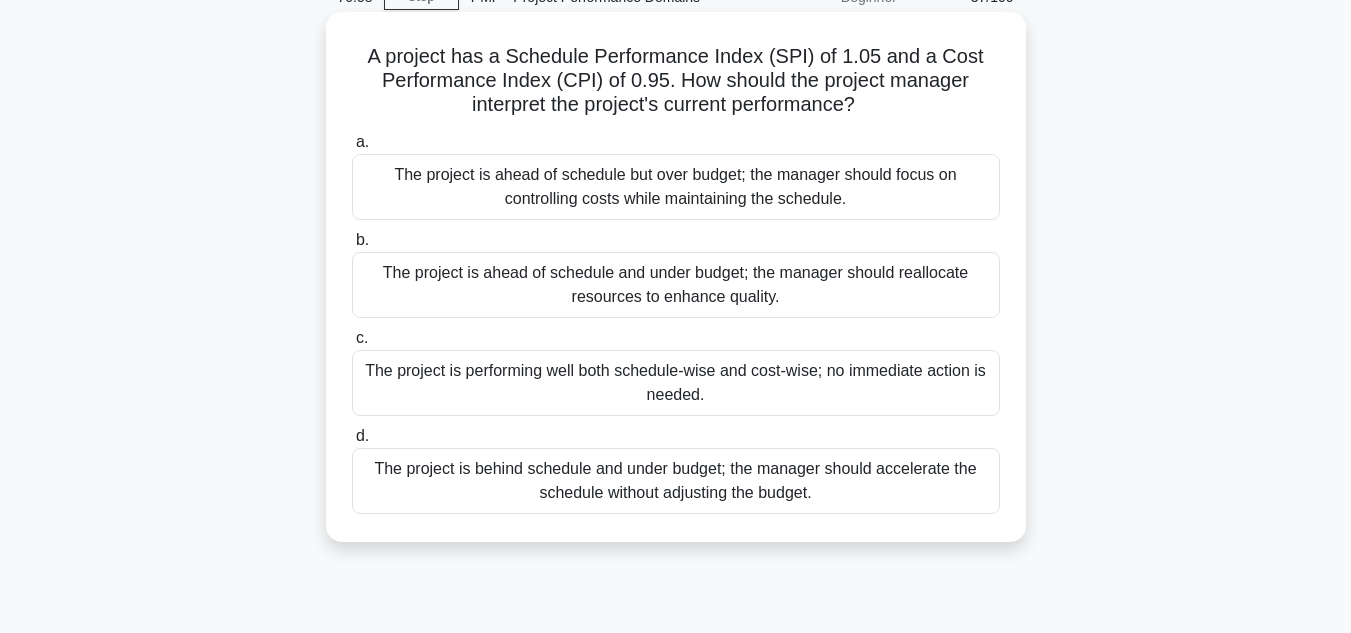 click on "The project is ahead of schedule but over budget; the manager should focus on controlling costs while maintaining the schedule." at bounding box center [676, 187] 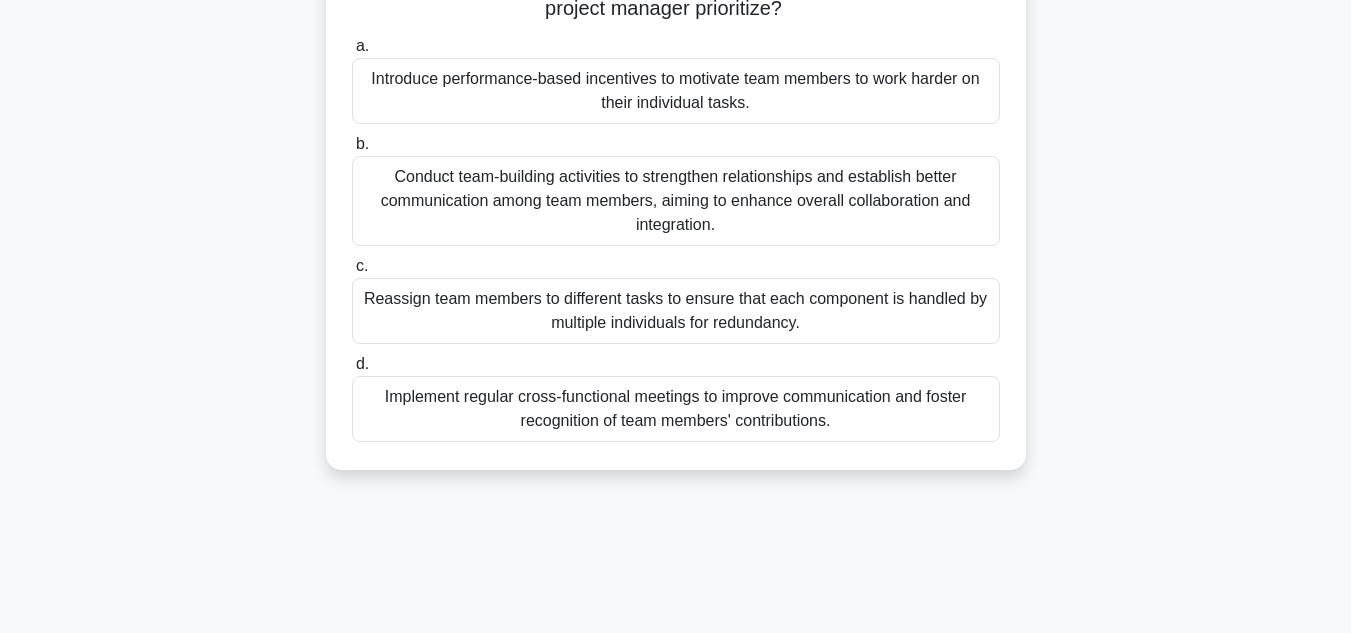 scroll, scrollTop: 300, scrollLeft: 0, axis: vertical 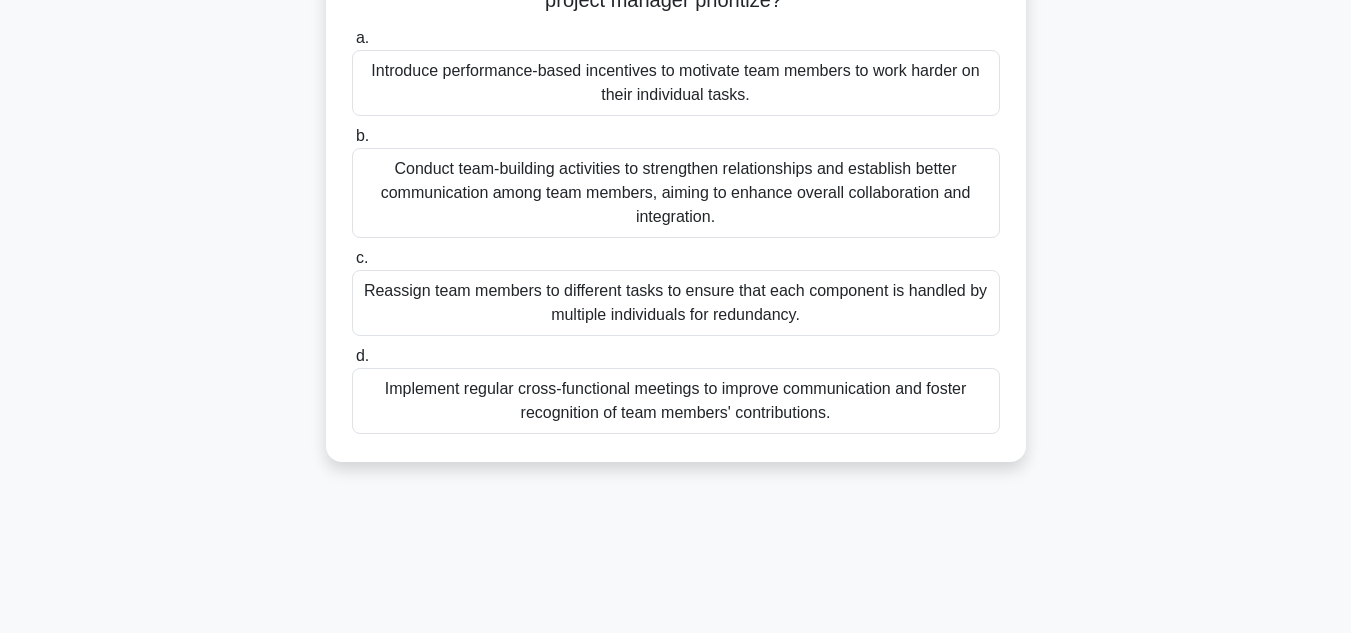 click on "Conduct team-building activities to strengthen relationships and establish better communication among team members, aiming to enhance overall collaboration and integration." at bounding box center (676, 193) 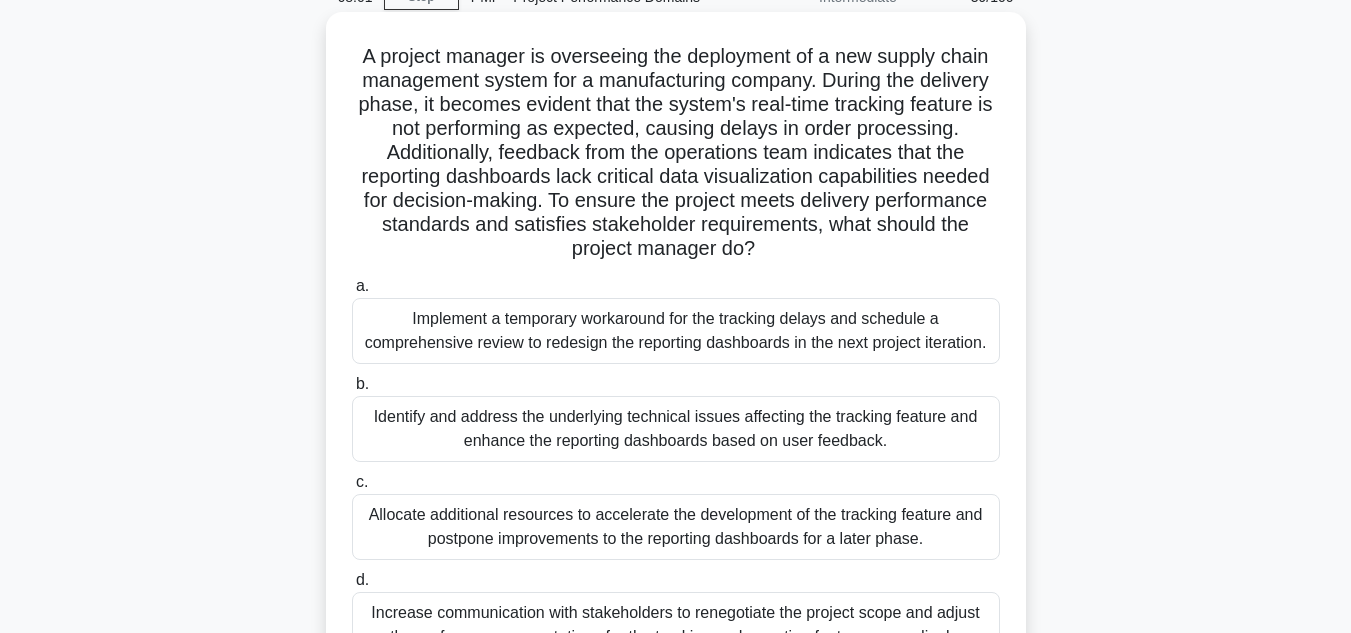 scroll, scrollTop: 200, scrollLeft: 0, axis: vertical 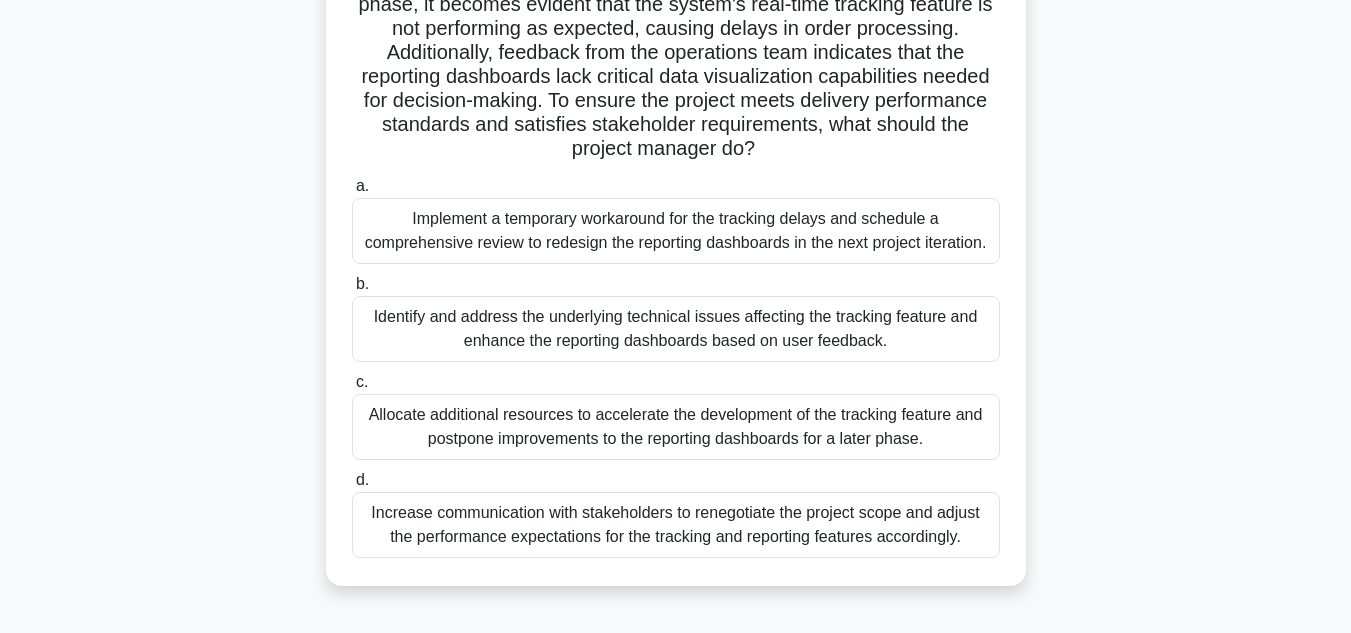click on "Identify and address the underlying technical issues affecting the tracking feature and enhance the reporting dashboards based on user feedback." at bounding box center [676, 329] 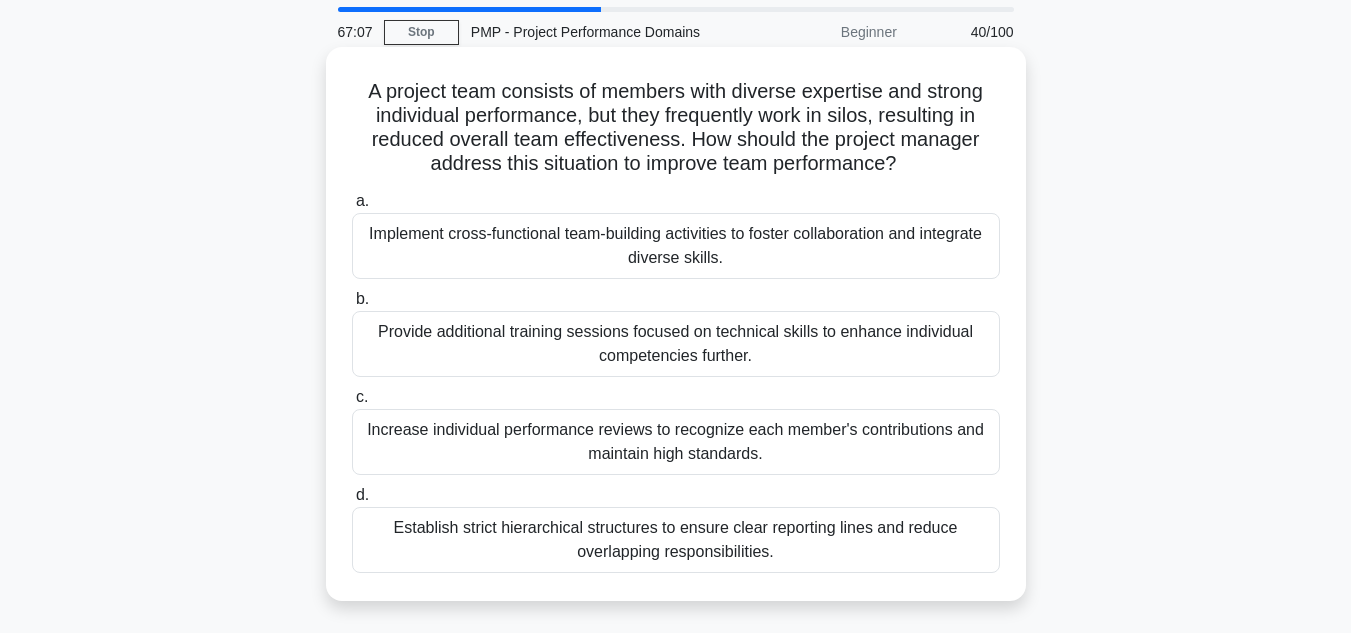 scroll, scrollTop: 100, scrollLeft: 0, axis: vertical 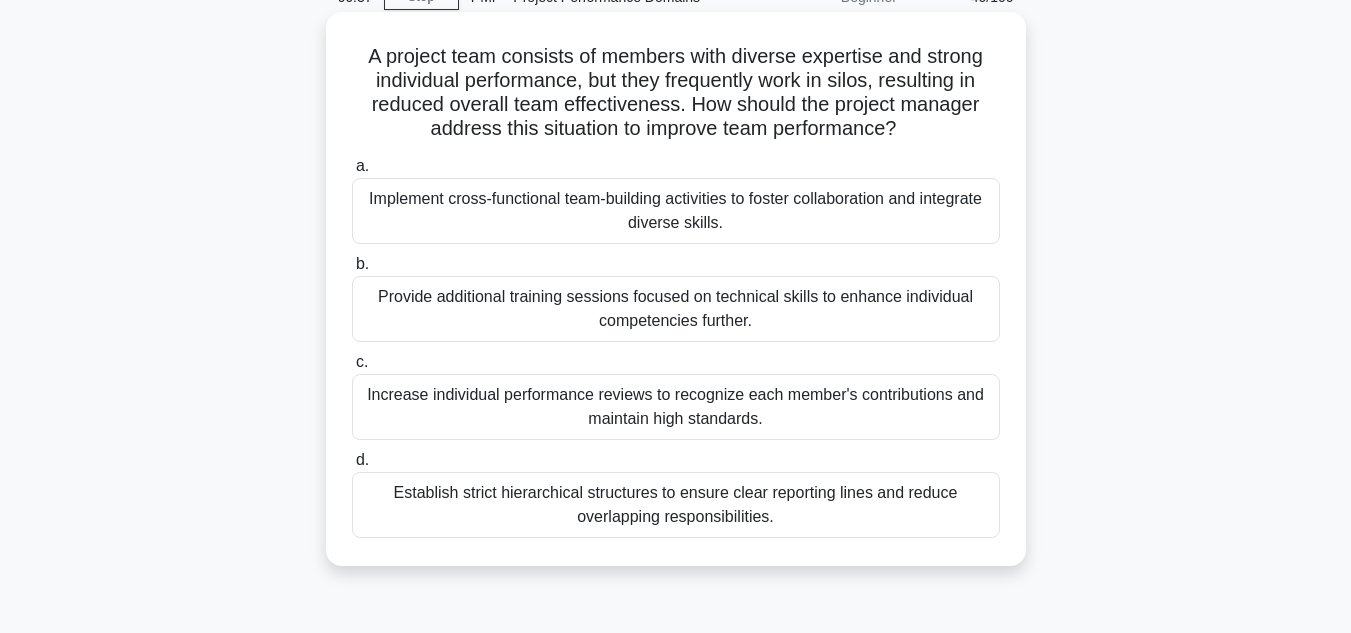 click on "Implement cross-functional team-building activities to foster collaboration and integrate diverse skills." at bounding box center (676, 211) 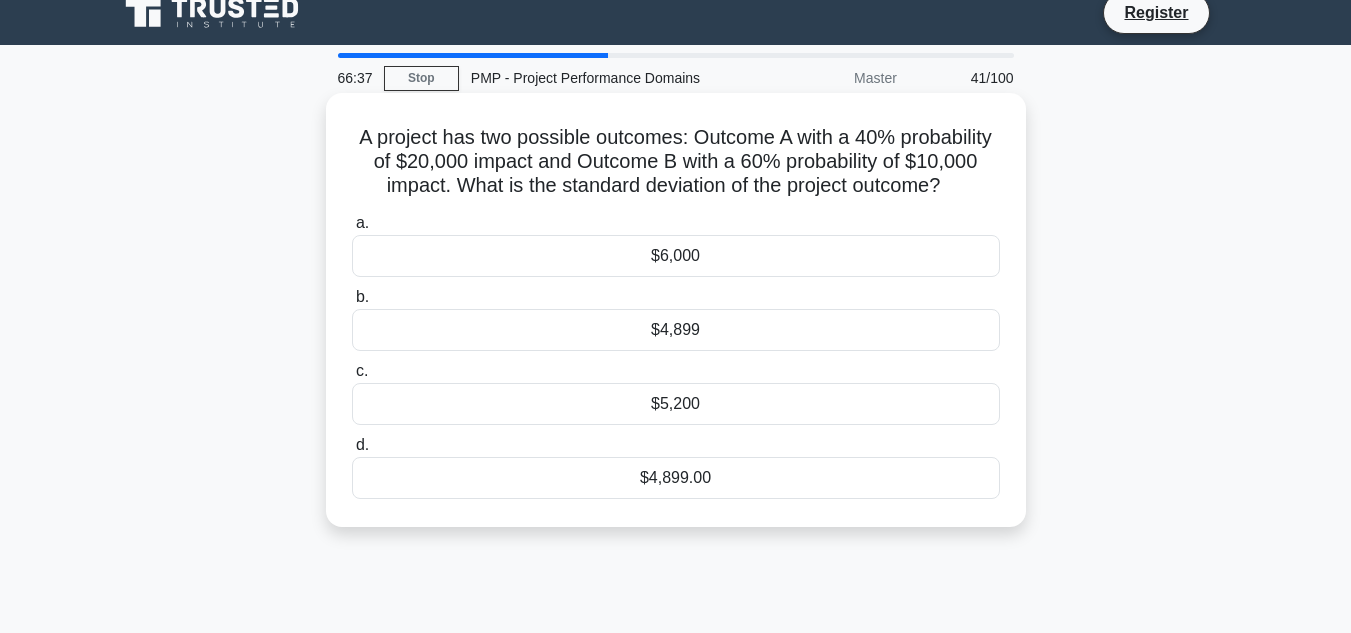 scroll, scrollTop: 0, scrollLeft: 0, axis: both 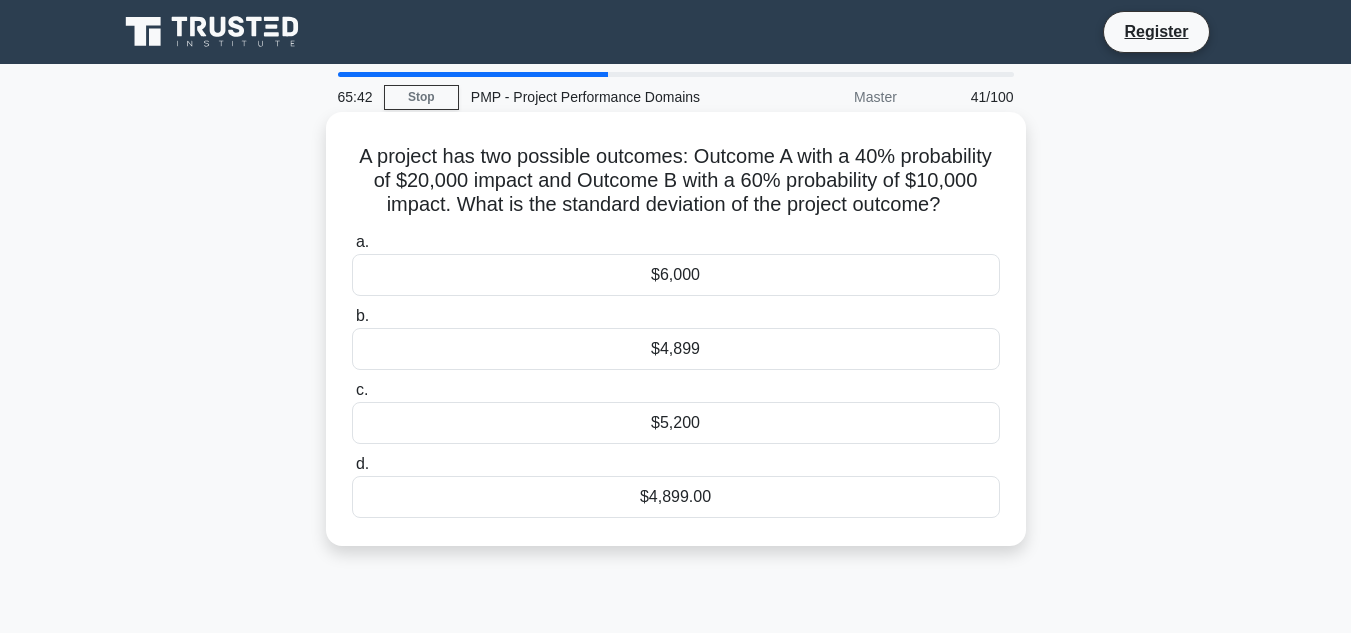 click on "$5,200" at bounding box center [676, 423] 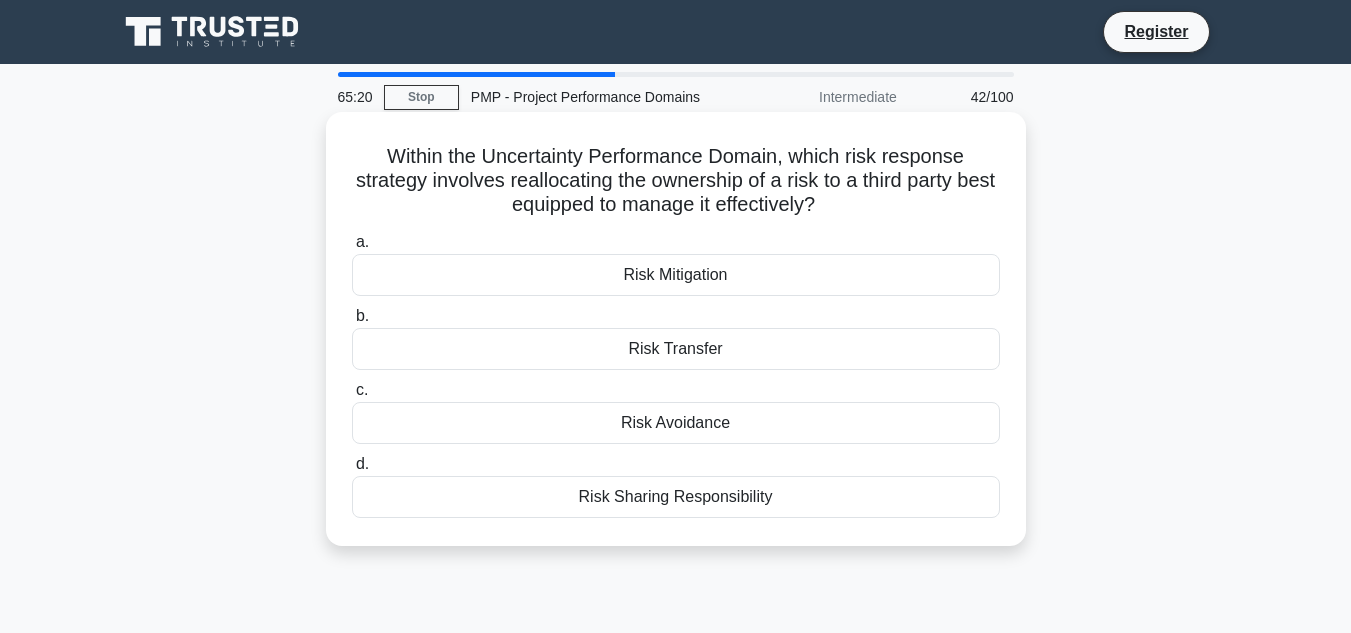 click on "Risk Transfer" at bounding box center [676, 349] 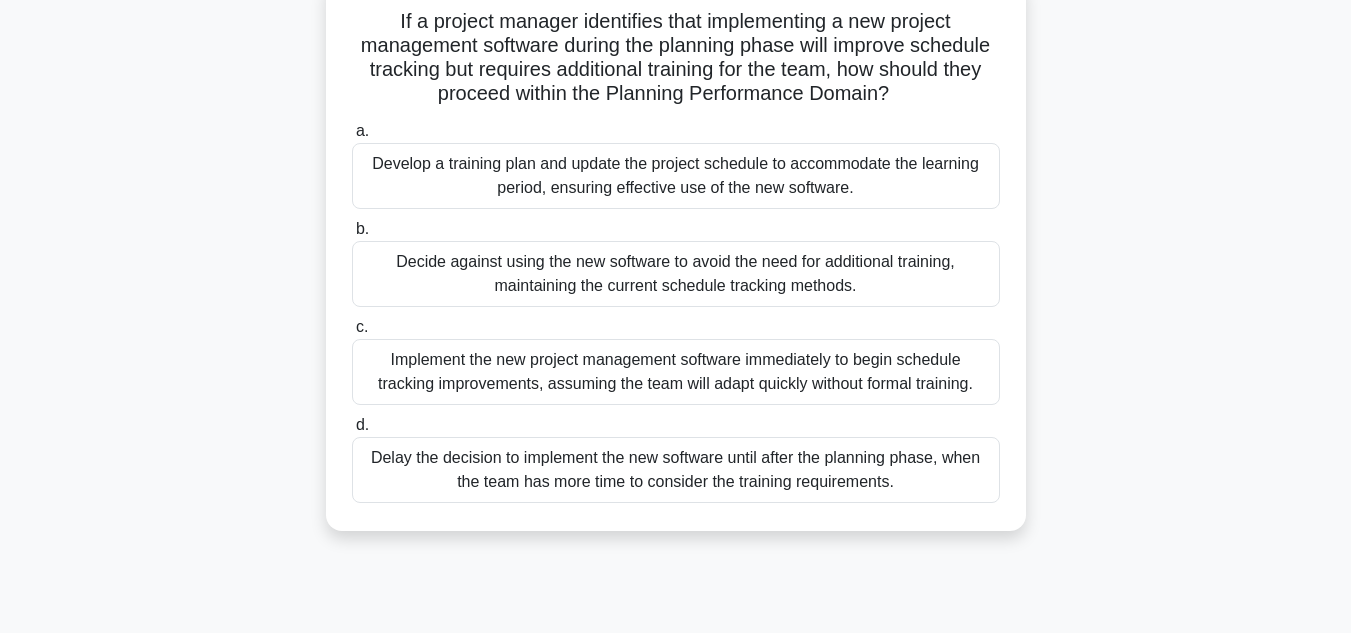 scroll, scrollTop: 100, scrollLeft: 0, axis: vertical 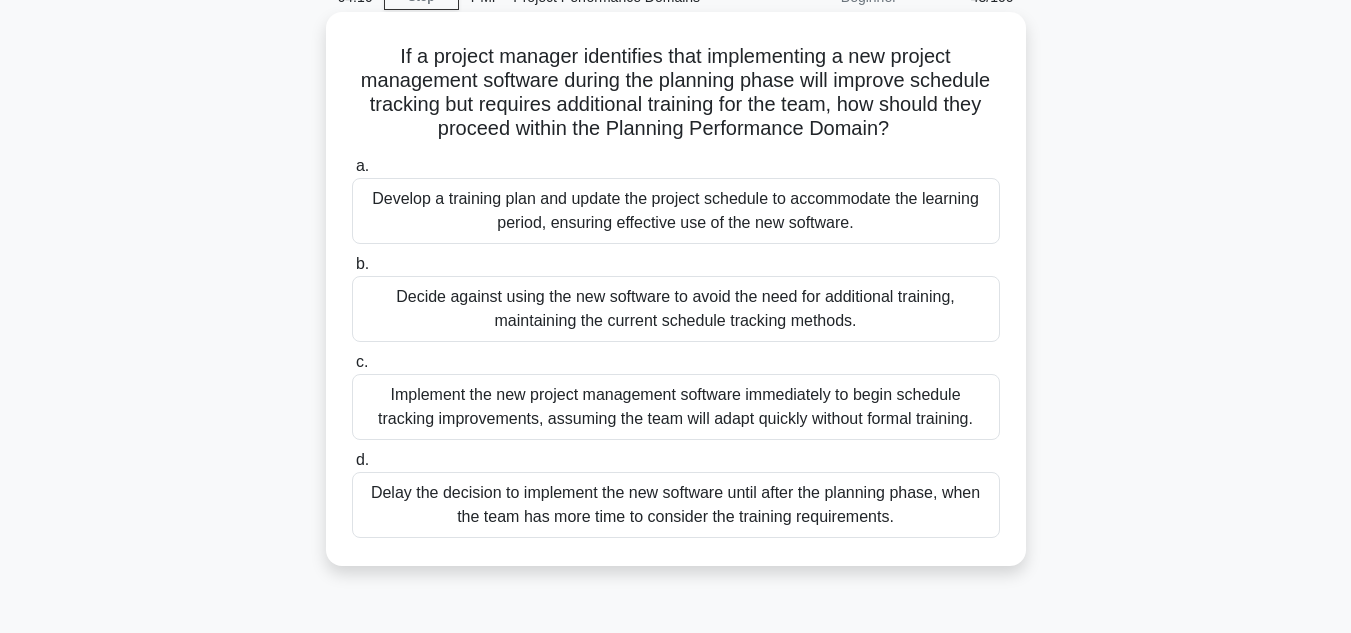 click on "Develop a training plan and update the project schedule to accommodate the learning period, ensuring effective use of the new software." at bounding box center [676, 211] 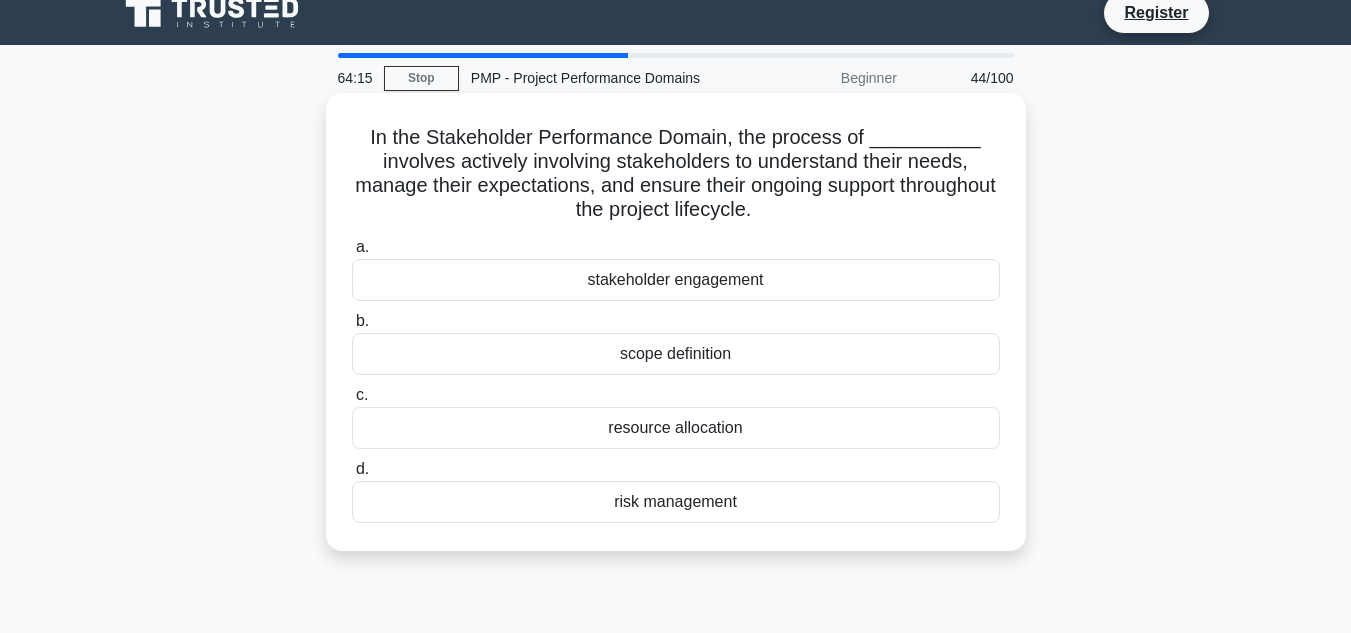scroll, scrollTop: 0, scrollLeft: 0, axis: both 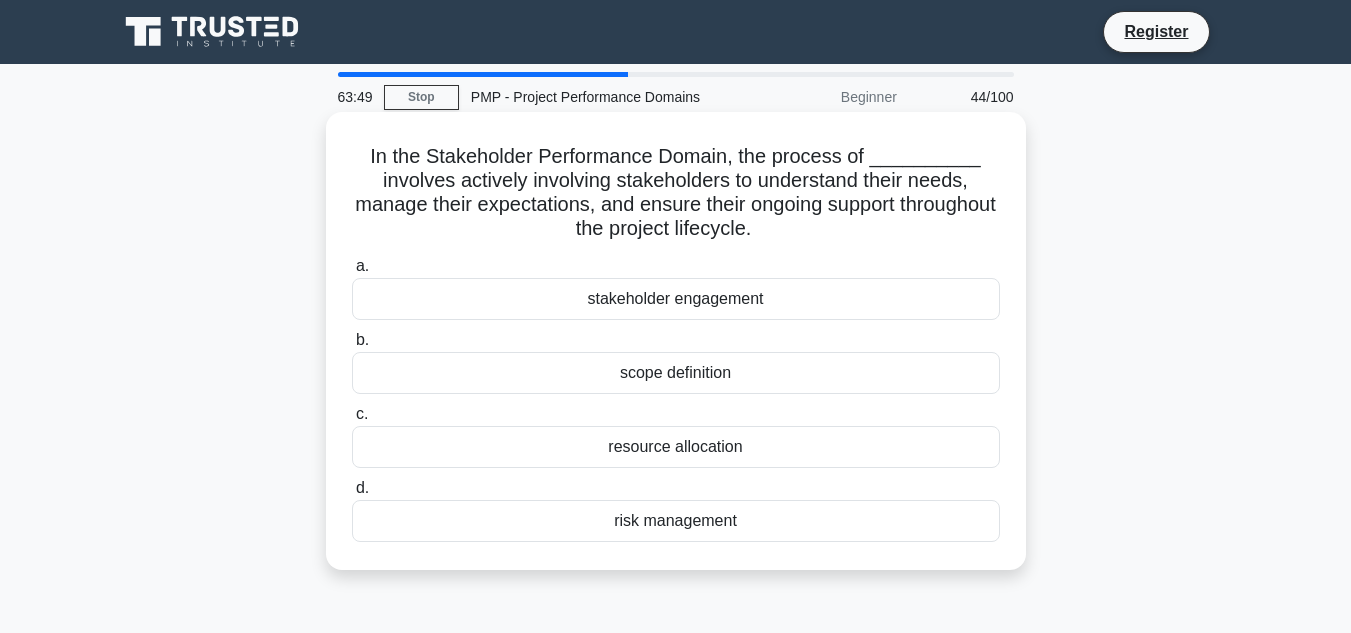 click on "stakeholder engagement" at bounding box center (676, 299) 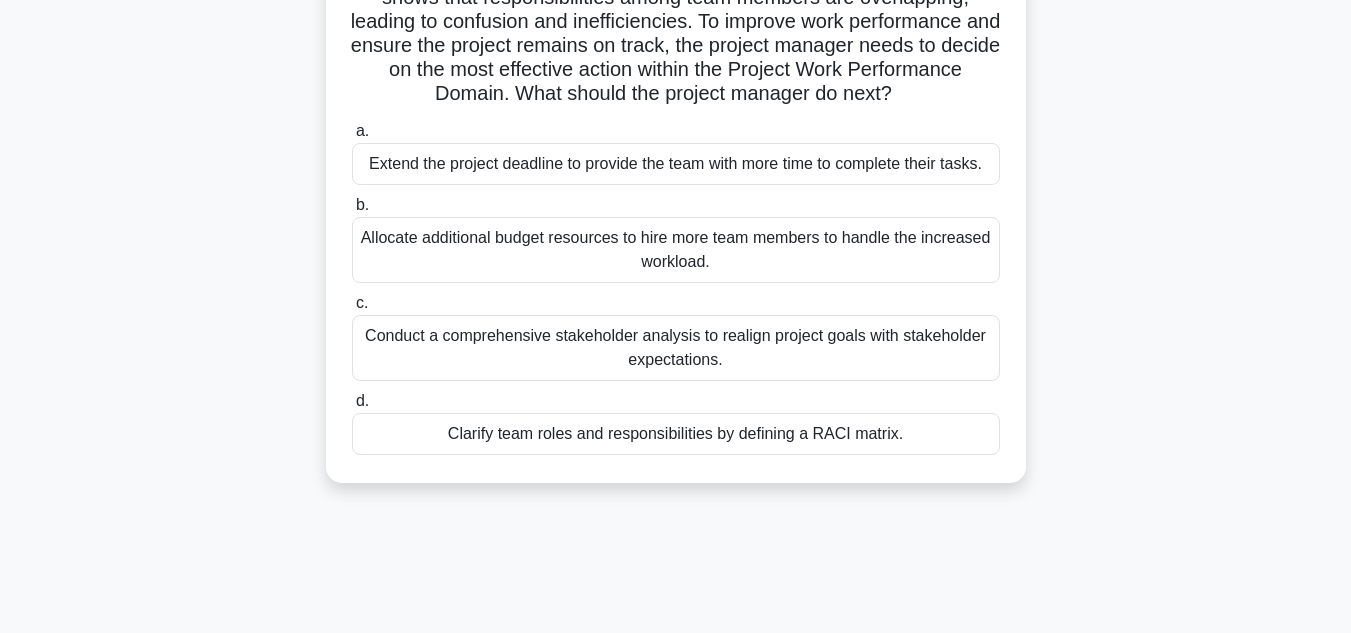 scroll, scrollTop: 300, scrollLeft: 0, axis: vertical 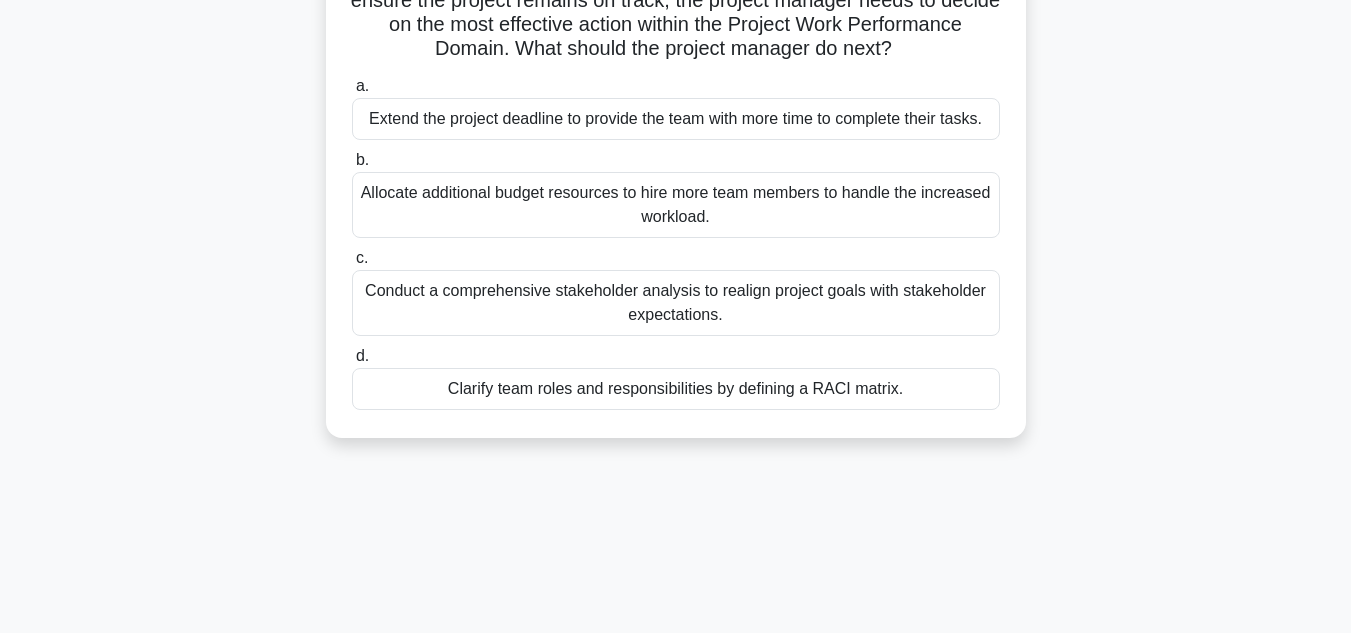 click on "Clarify team roles and responsibilities by defining a RACI matrix." at bounding box center [676, 389] 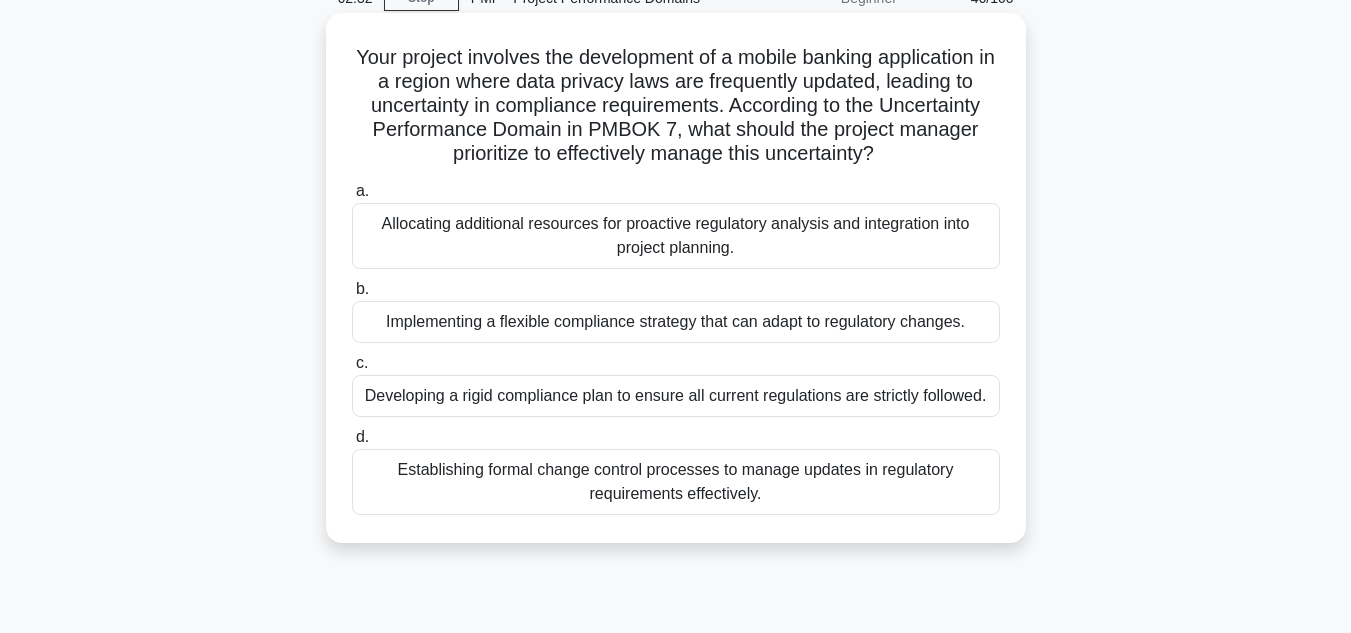 scroll, scrollTop: 100, scrollLeft: 0, axis: vertical 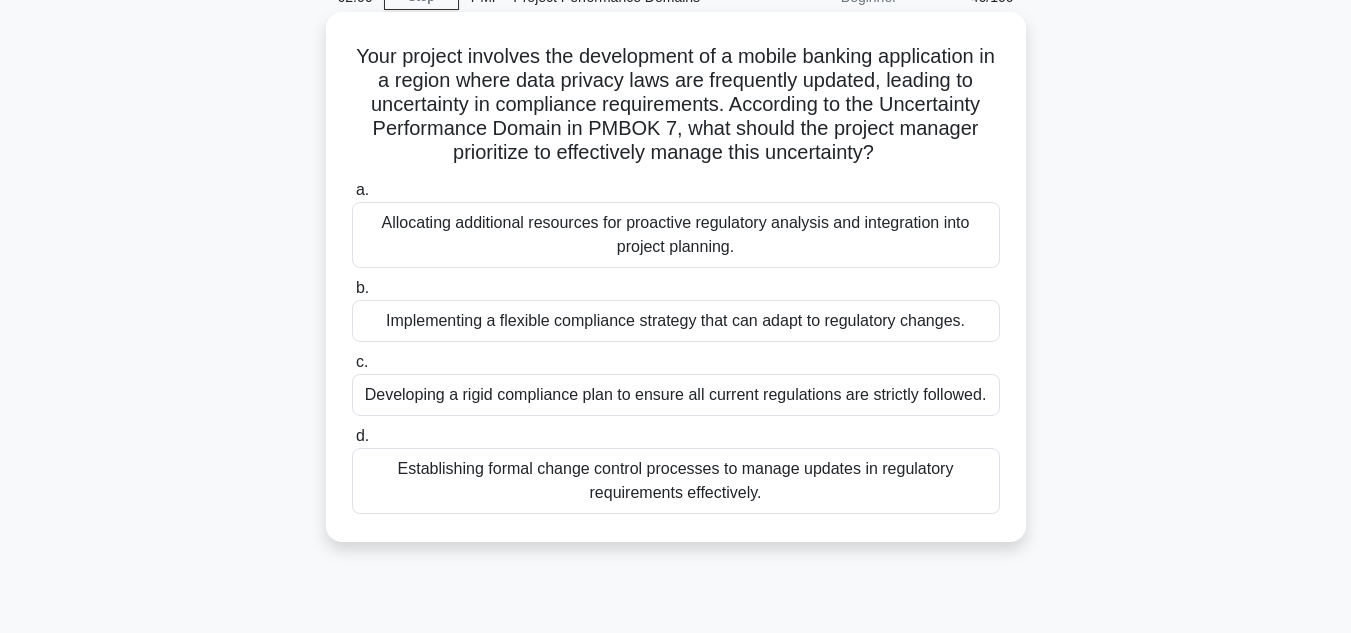 click on "Implementing a flexible compliance strategy that can adapt to regulatory changes." at bounding box center [676, 321] 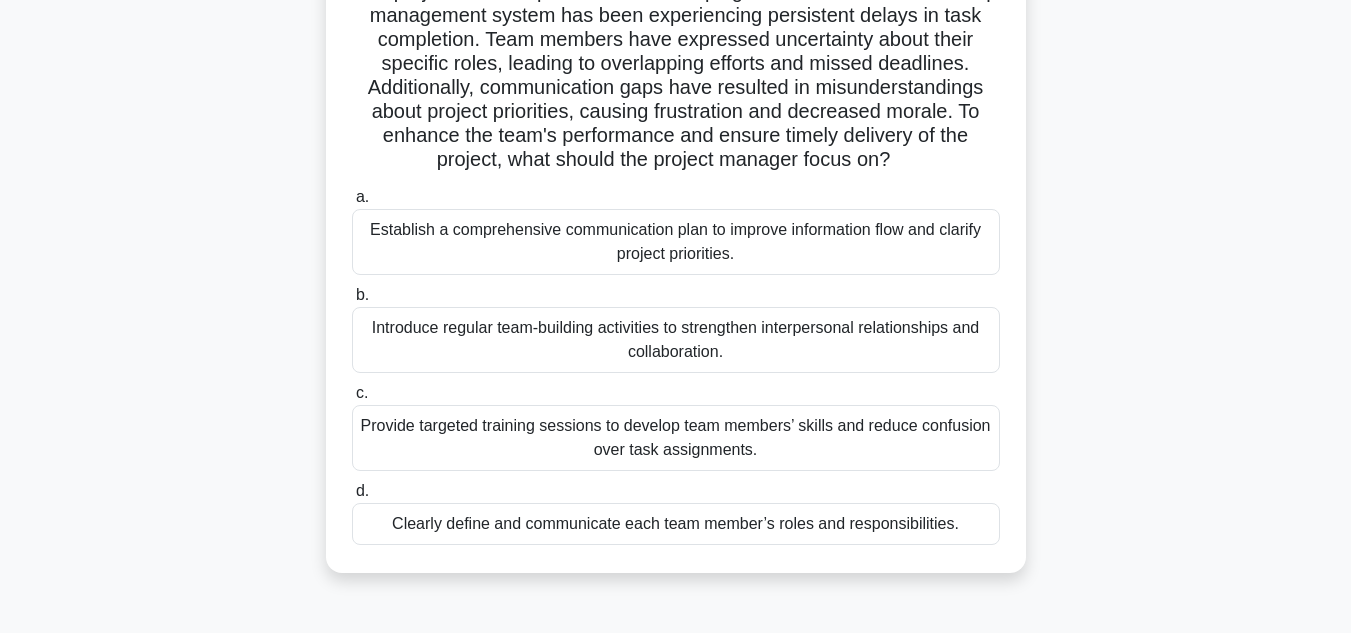 scroll, scrollTop: 200, scrollLeft: 0, axis: vertical 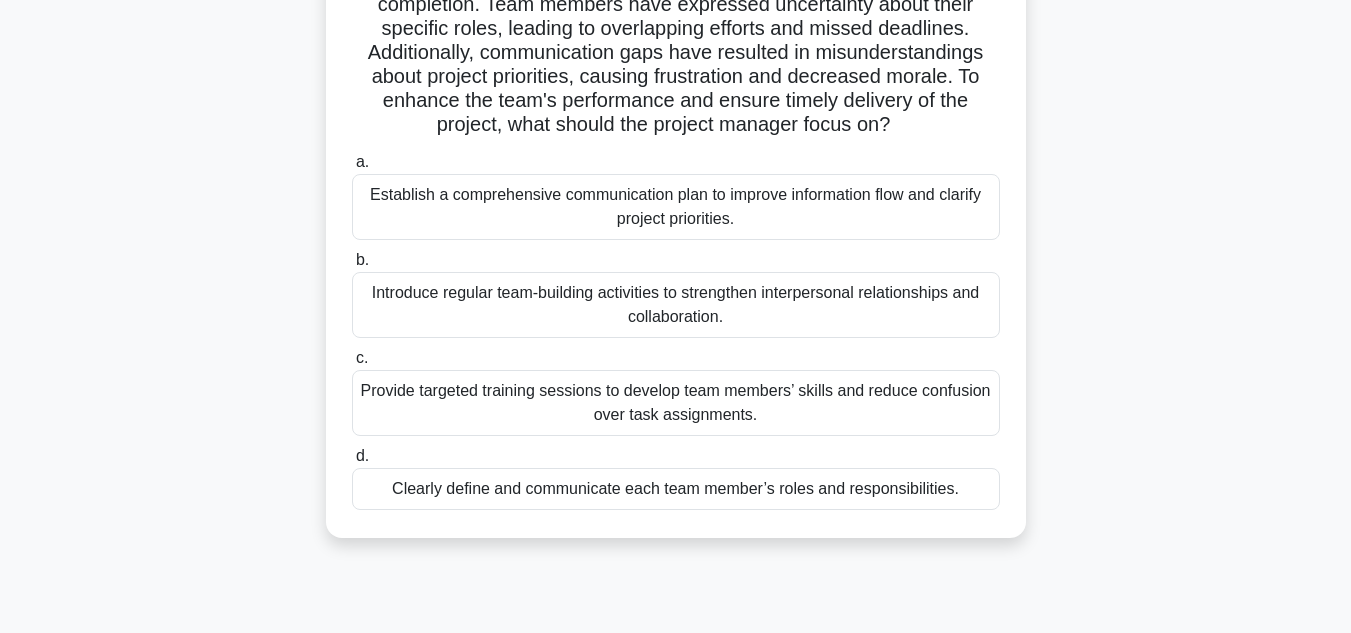 click on "Clearly define and communicate each team member’s roles and responsibilities." at bounding box center [676, 489] 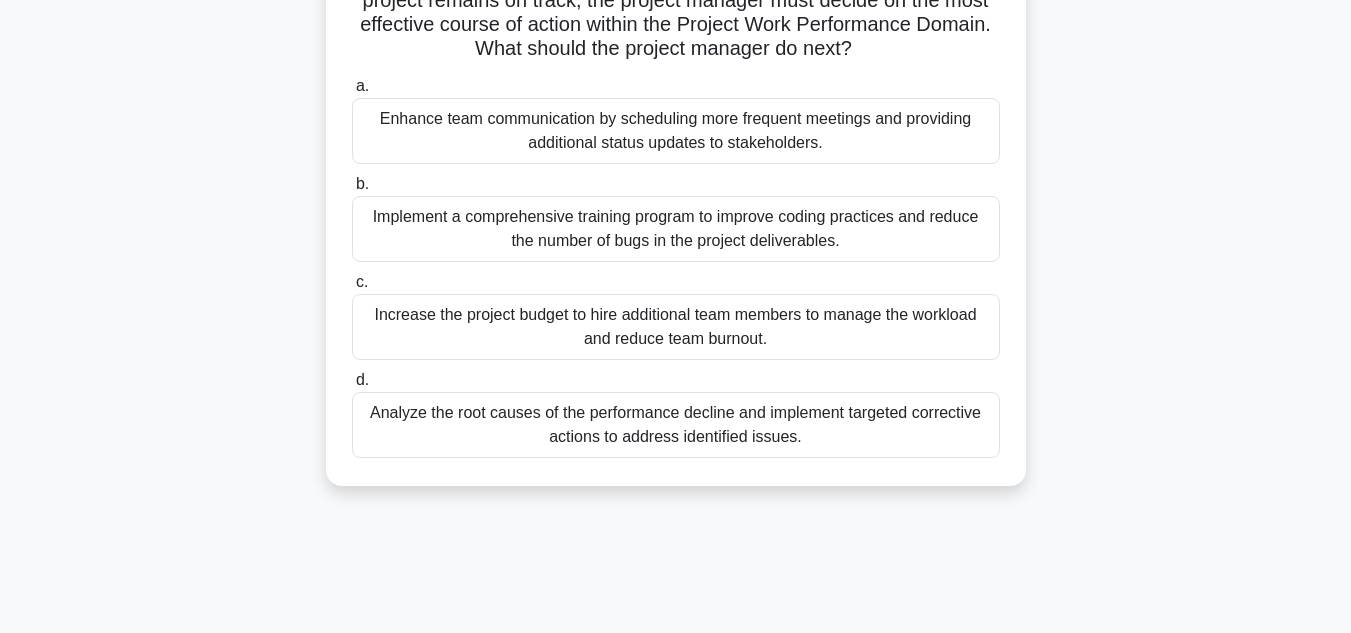 scroll, scrollTop: 400, scrollLeft: 0, axis: vertical 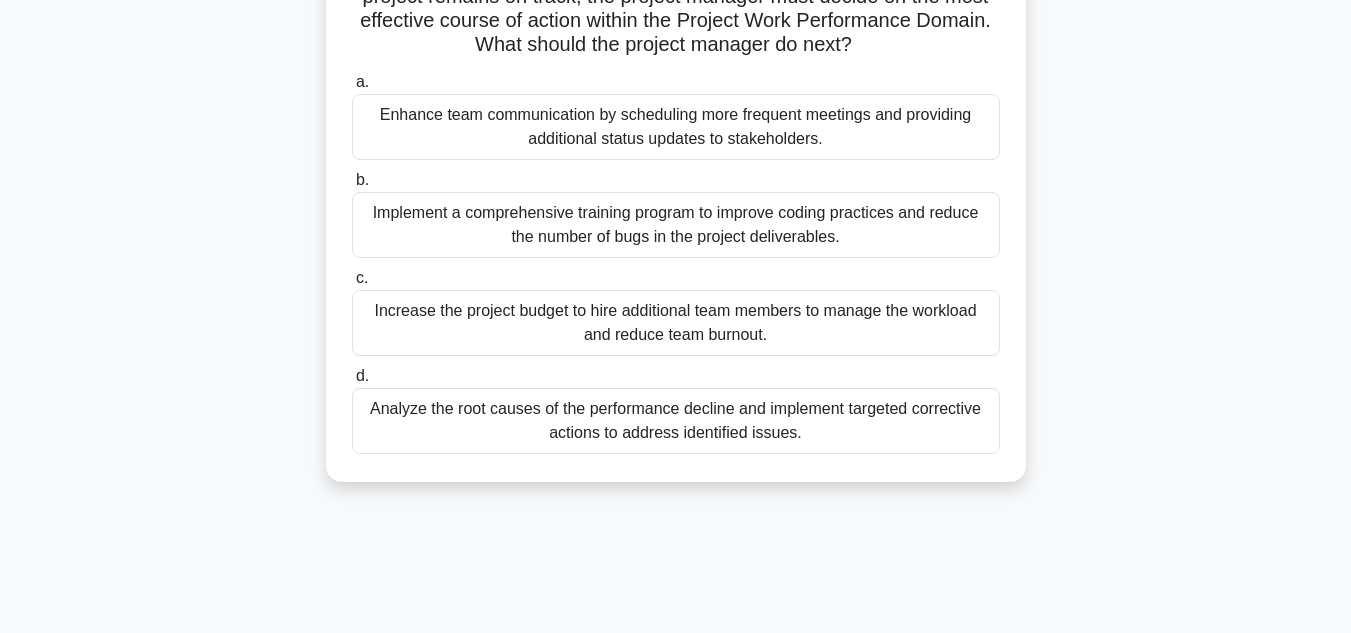 click on "Analyze the root causes of the performance decline and implement targeted corrective actions to address identified issues." at bounding box center (676, 421) 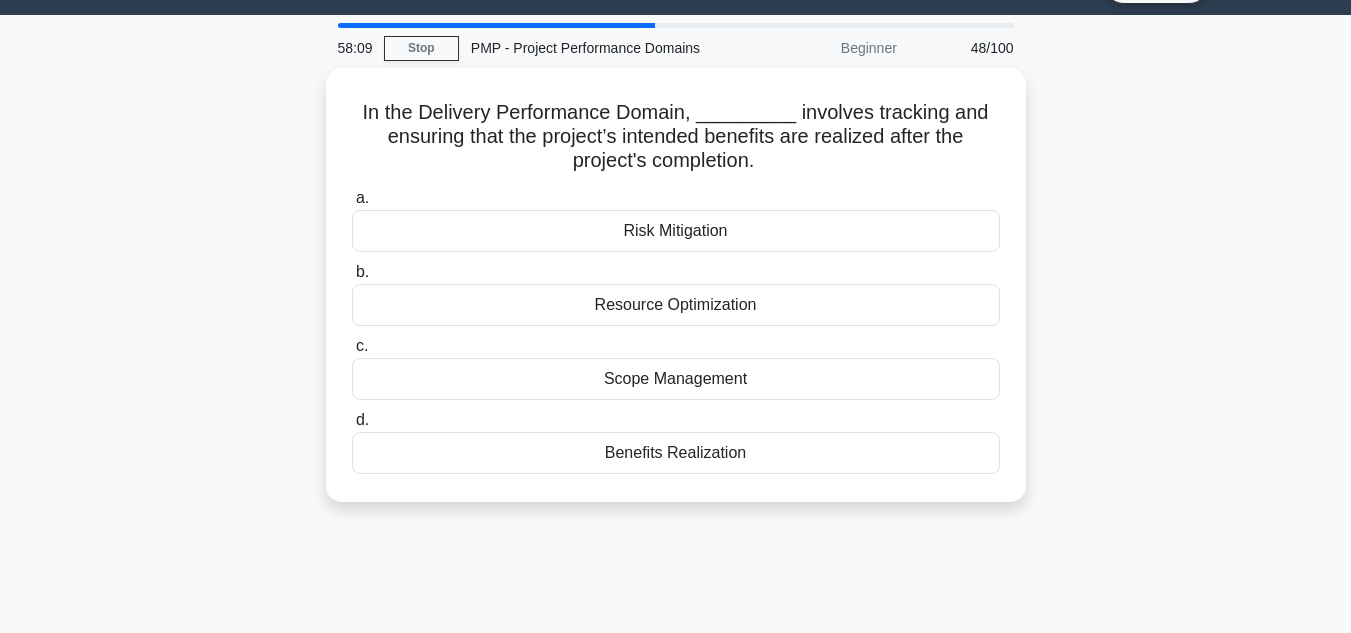 scroll, scrollTop: 0, scrollLeft: 0, axis: both 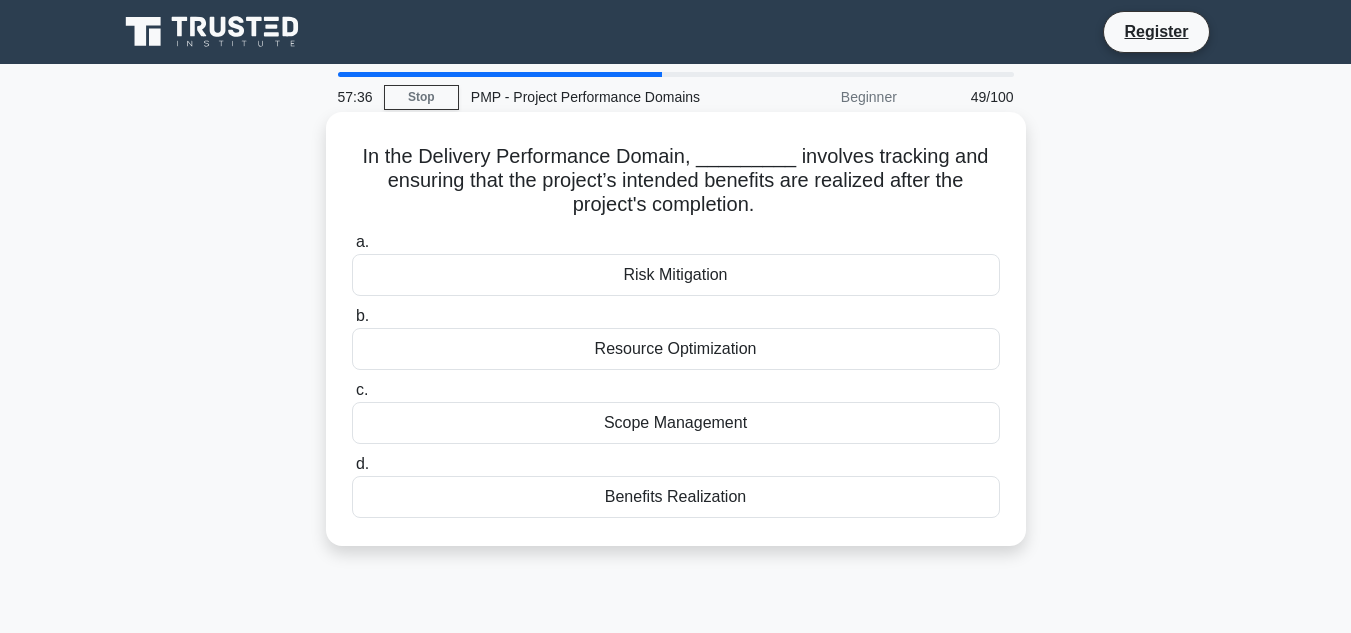 click on "Benefits Realization" at bounding box center (676, 497) 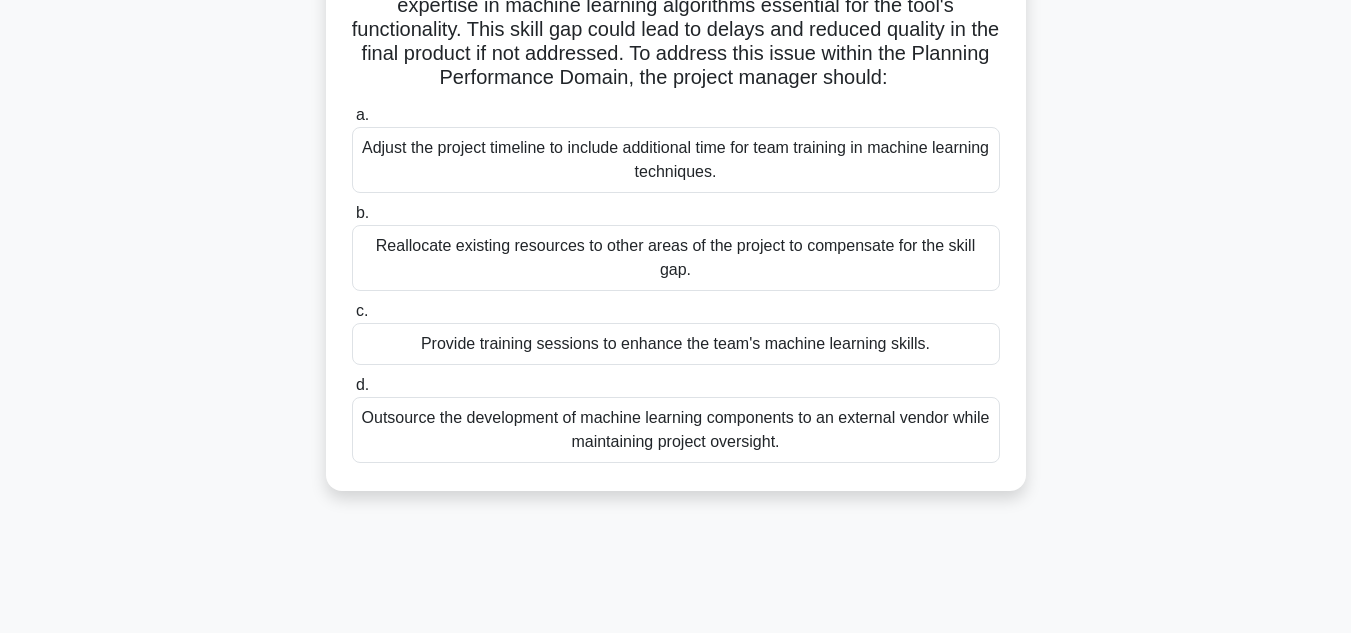 scroll, scrollTop: 200, scrollLeft: 0, axis: vertical 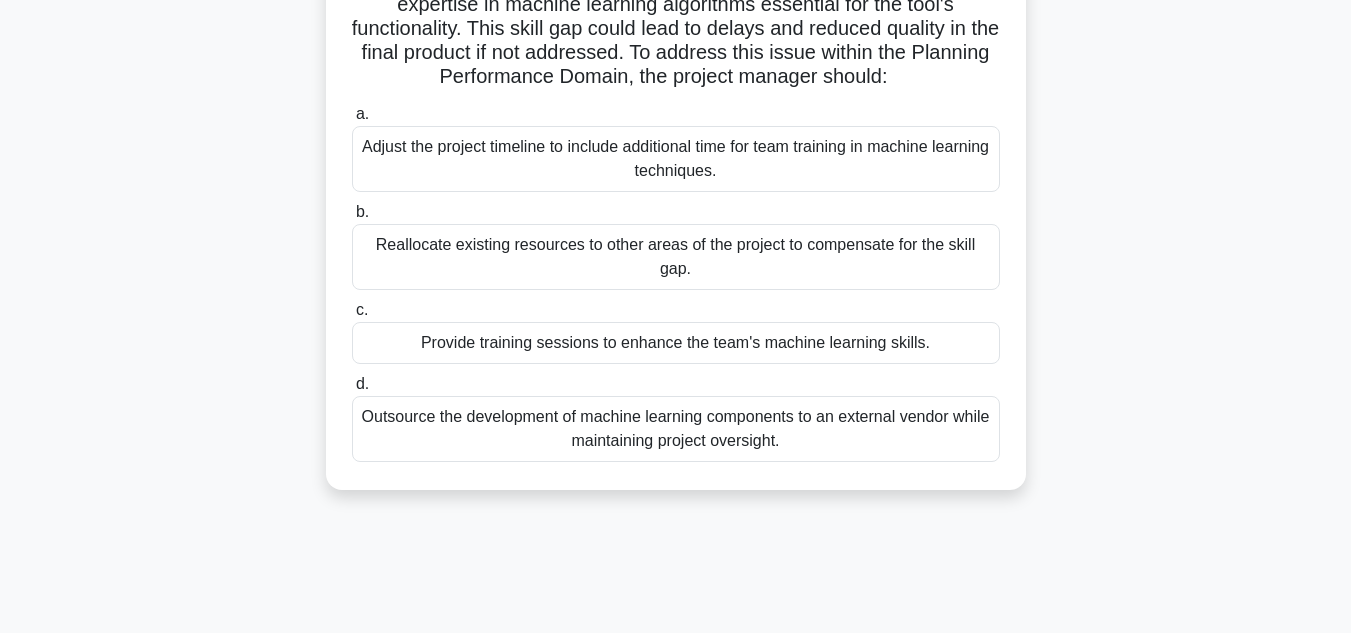 click on "Provide training sessions to enhance the team's machine learning skills." at bounding box center (676, 343) 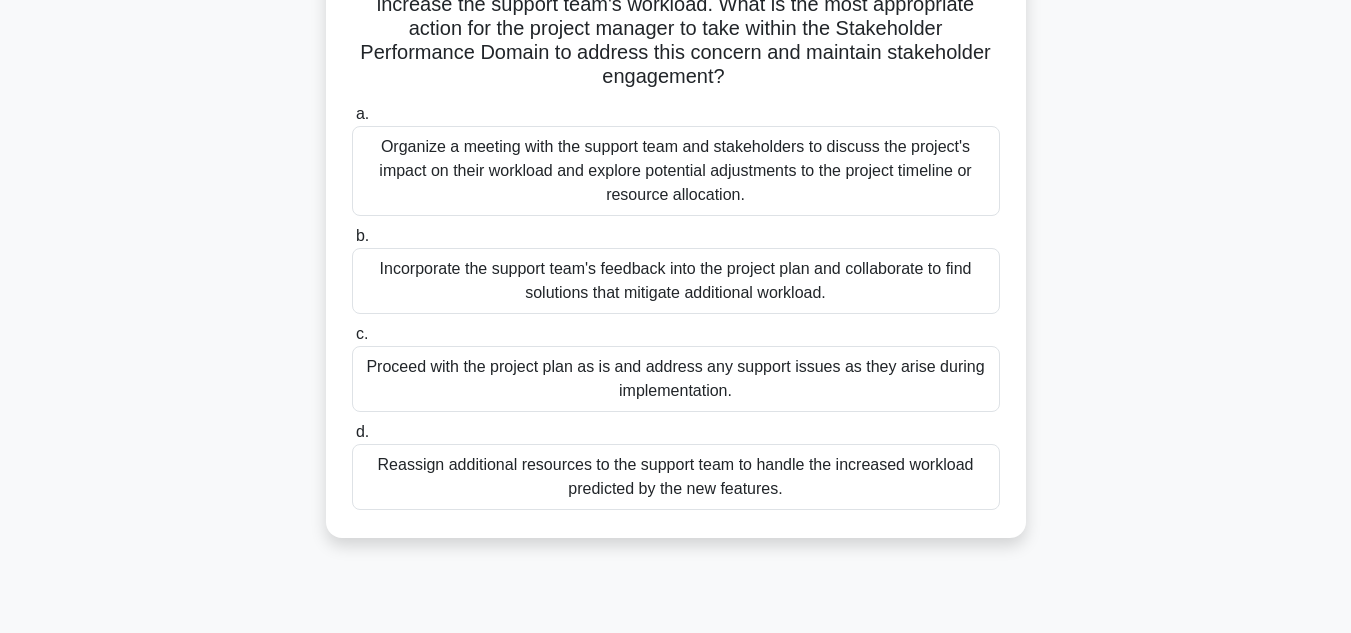 scroll, scrollTop: 100, scrollLeft: 0, axis: vertical 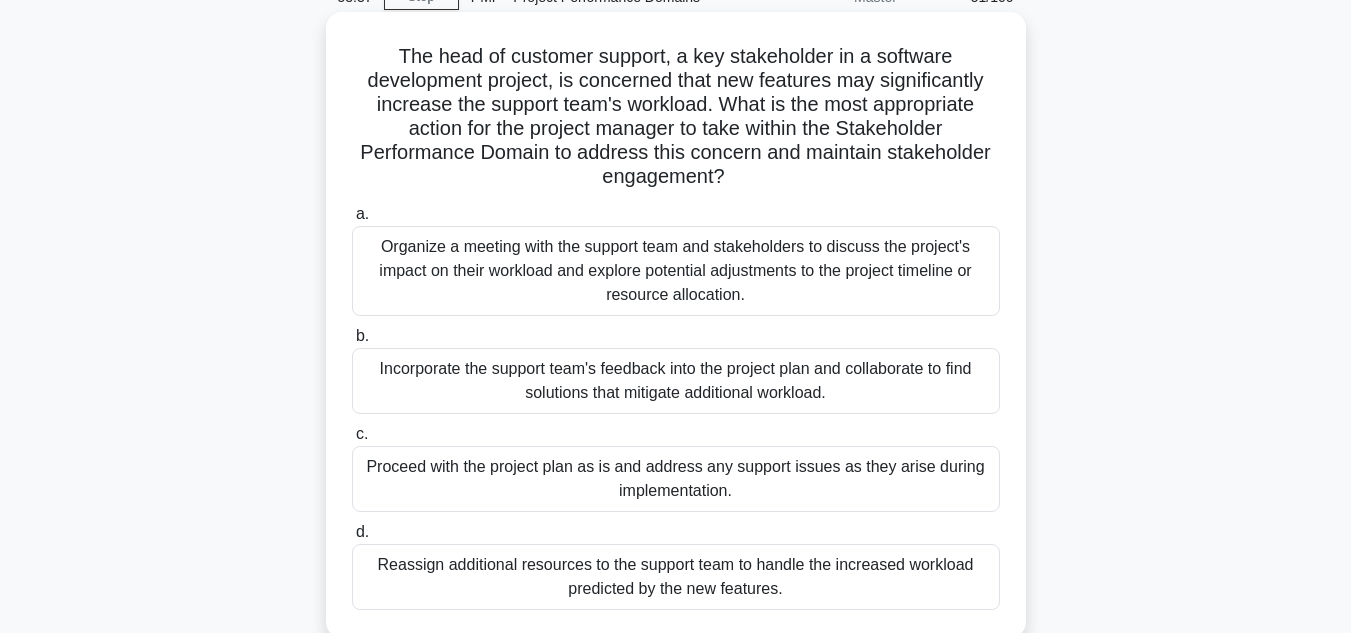 click on "Incorporate the support team's feedback into the project plan and collaborate to find solutions that mitigate additional workload." at bounding box center [676, 381] 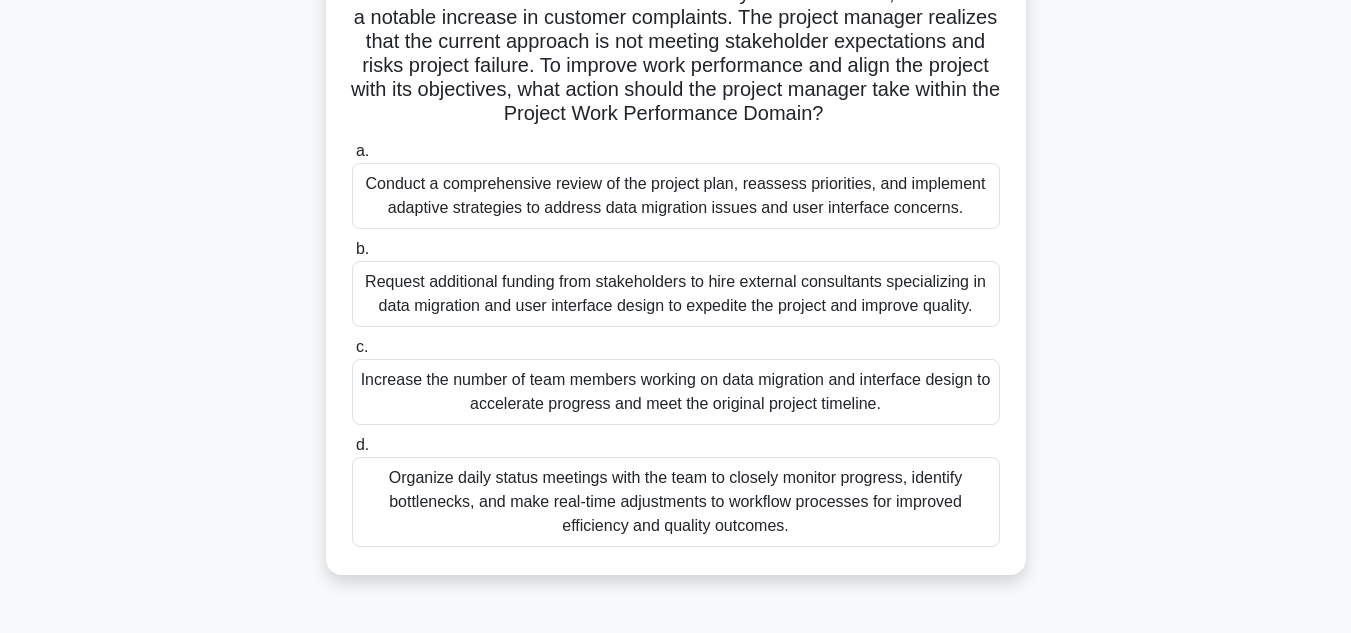 scroll, scrollTop: 200, scrollLeft: 0, axis: vertical 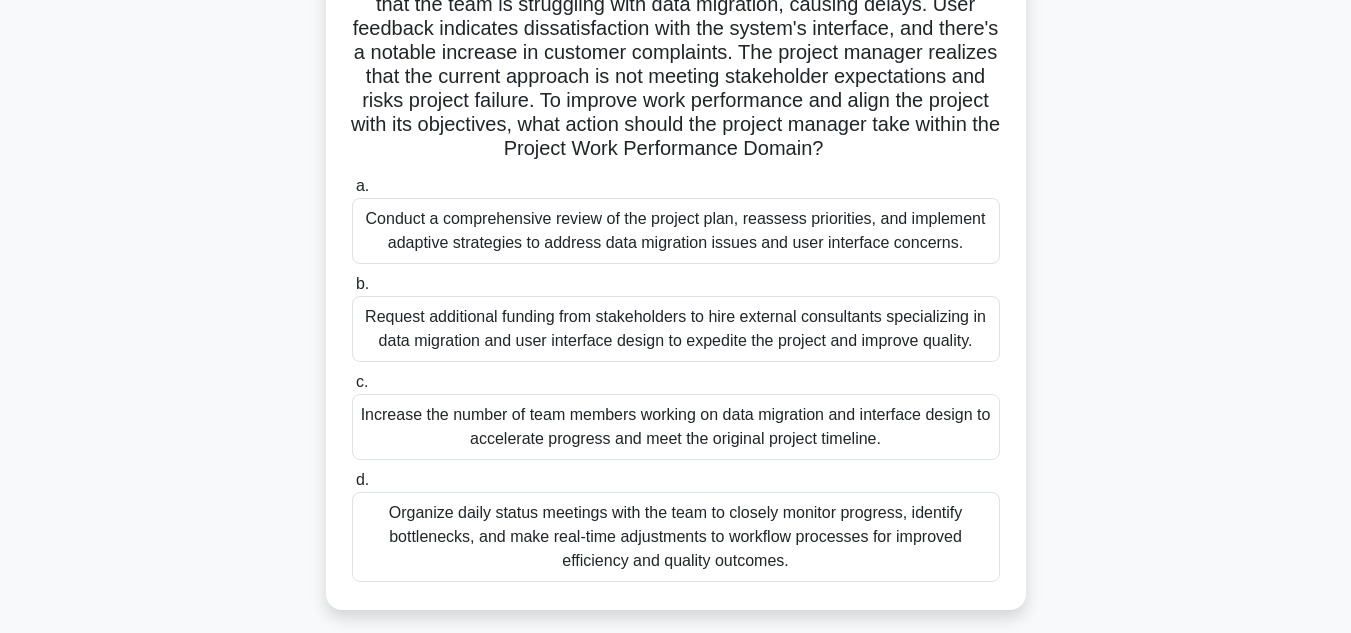 click on "Conduct a comprehensive review of the project plan, reassess priorities, and implement adaptive strategies to address data migration issues and user interface concerns." at bounding box center [676, 231] 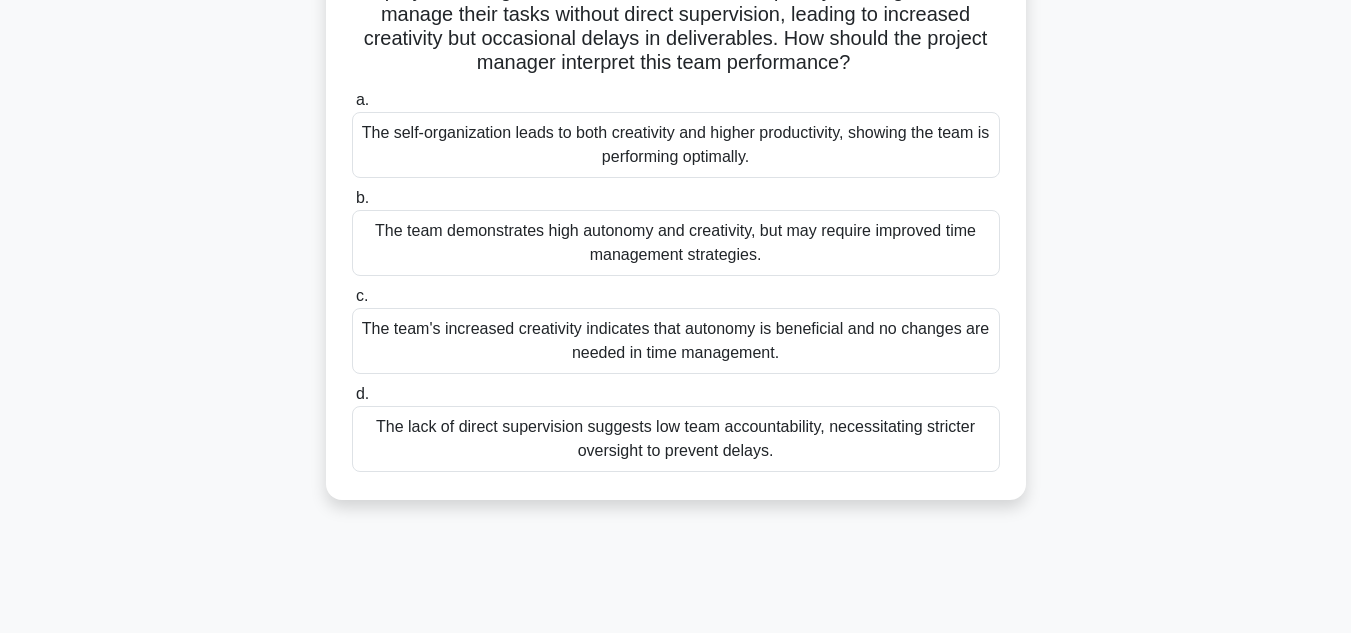 scroll, scrollTop: 200, scrollLeft: 0, axis: vertical 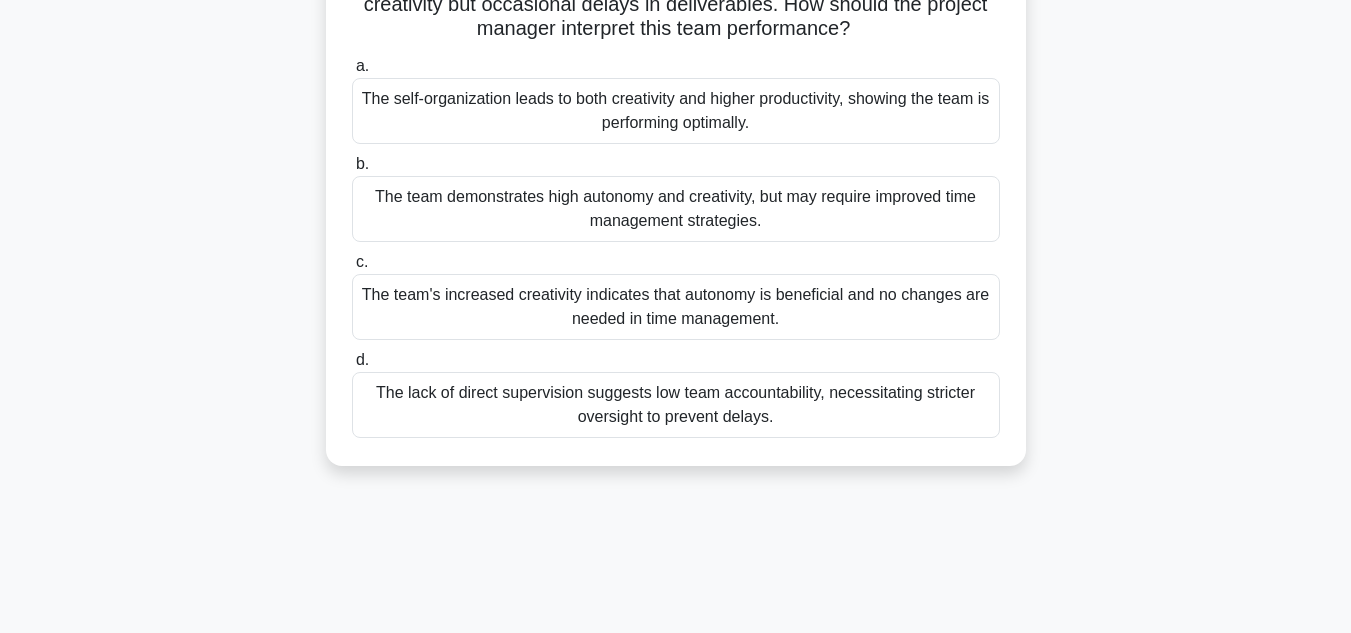 click on "The team demonstrates high autonomy and creativity, but may require improved time management strategies." at bounding box center [676, 209] 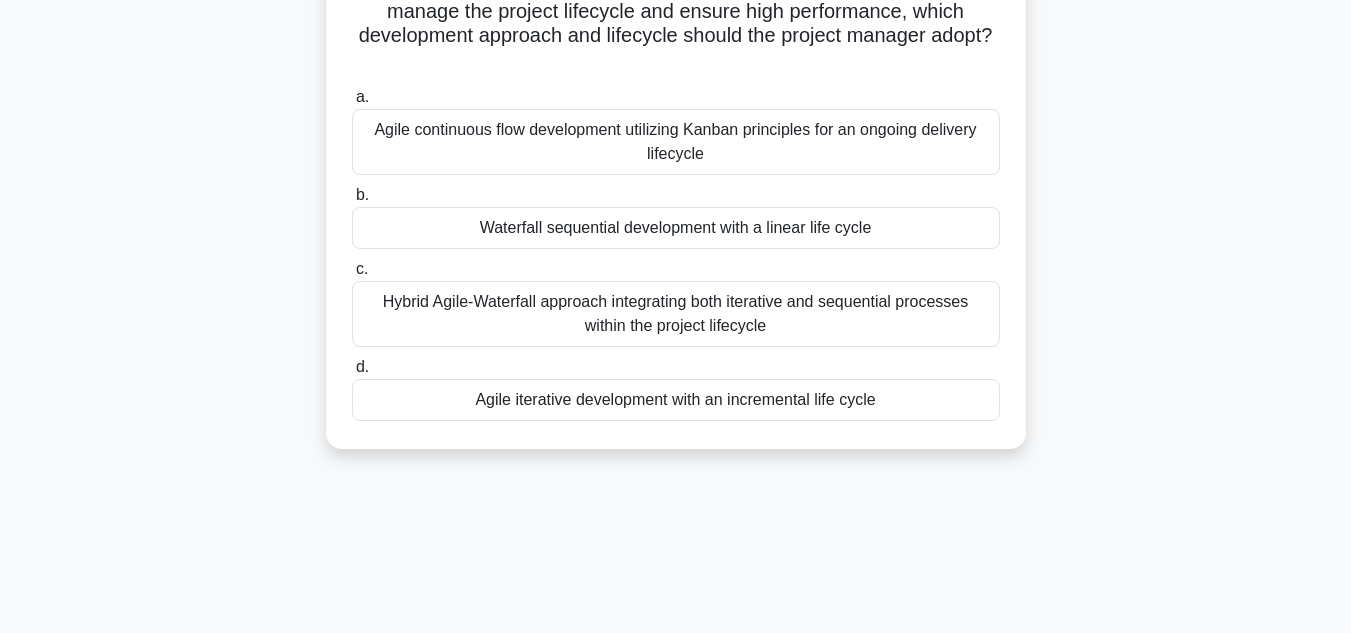 scroll, scrollTop: 300, scrollLeft: 0, axis: vertical 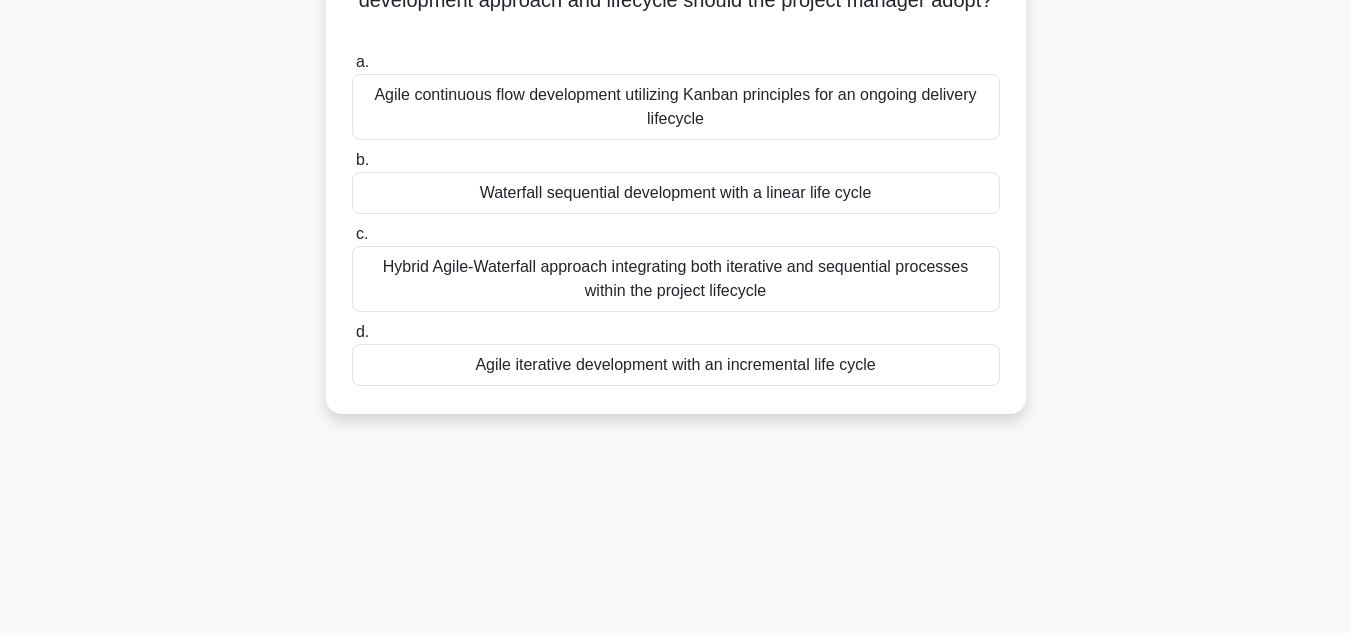 click on "Agile iterative development with an incremental life cycle" at bounding box center (676, 365) 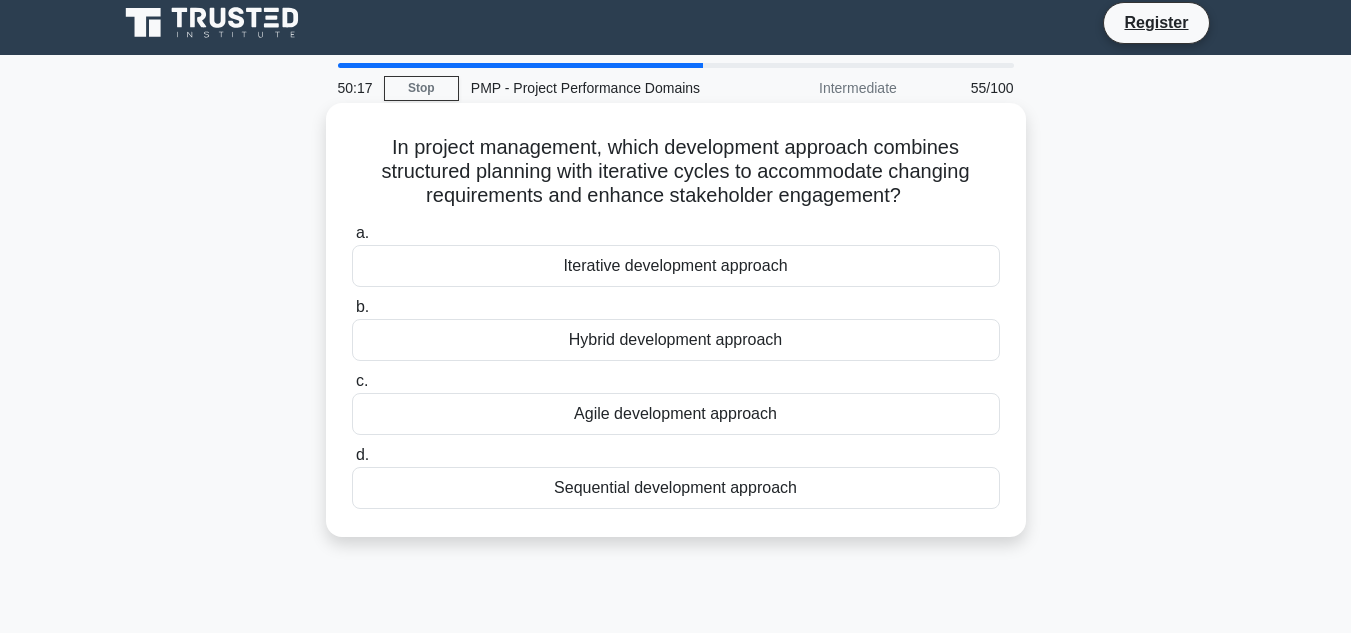 scroll, scrollTop: 0, scrollLeft: 0, axis: both 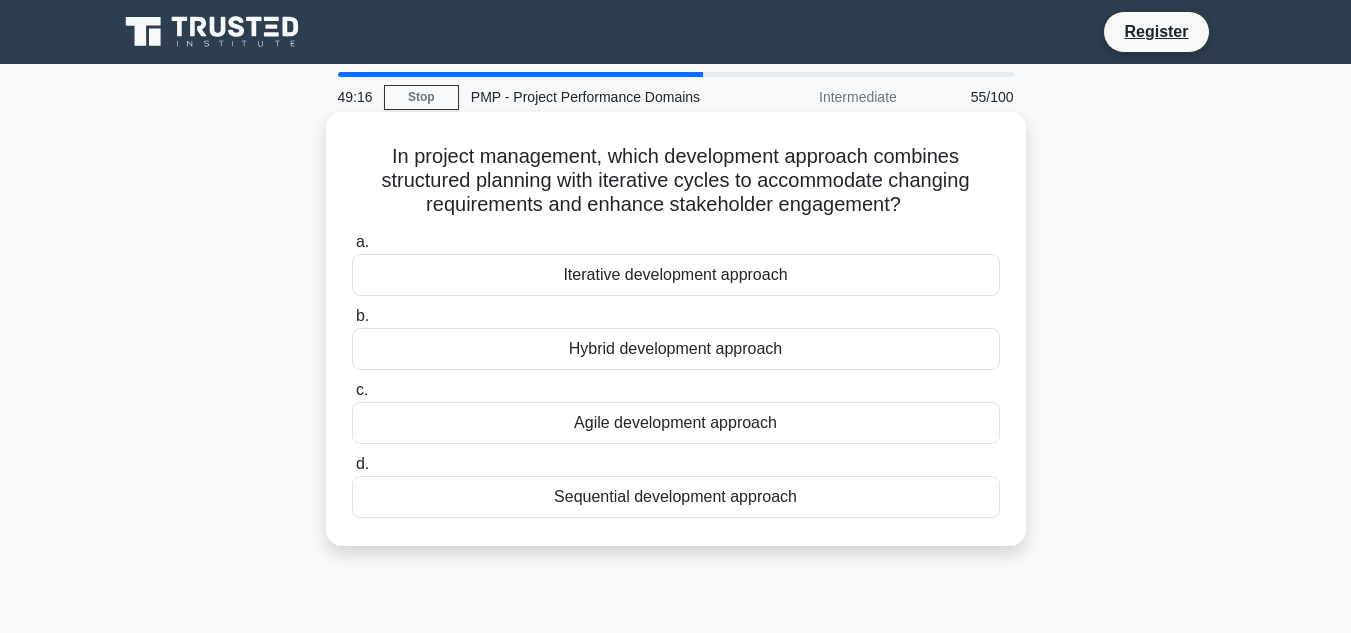 click on "Iterative development approach" at bounding box center (676, 275) 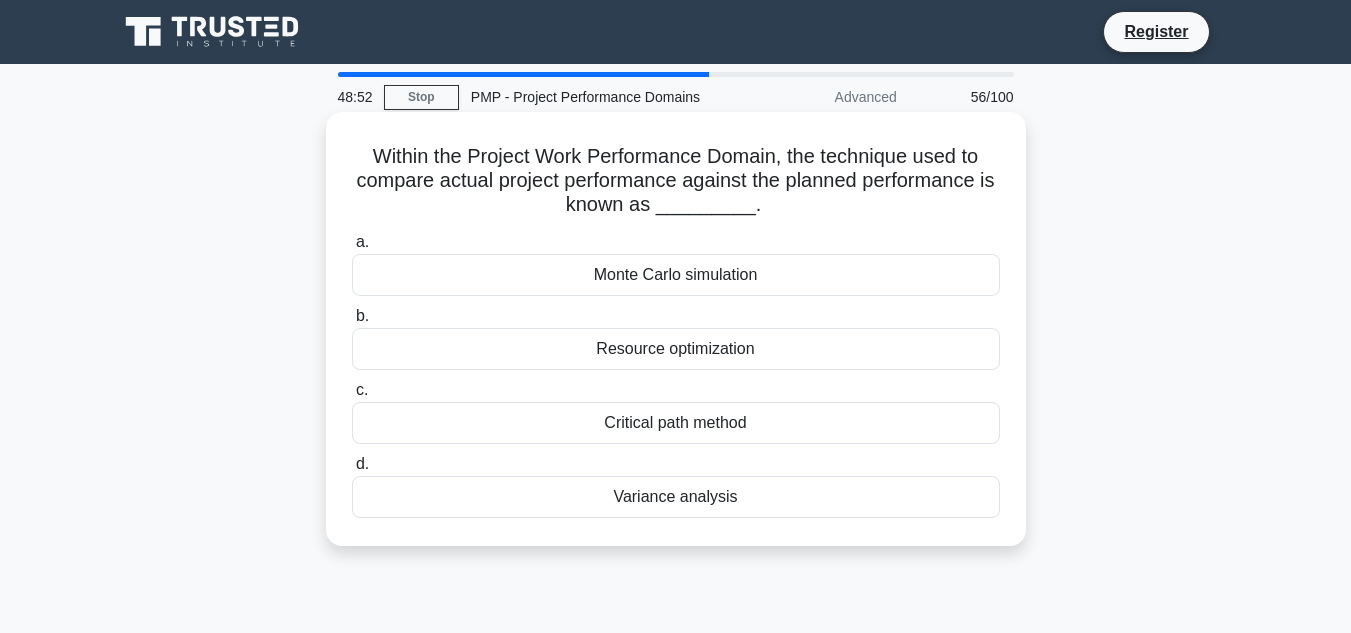 click on "Variance analysis" at bounding box center (676, 497) 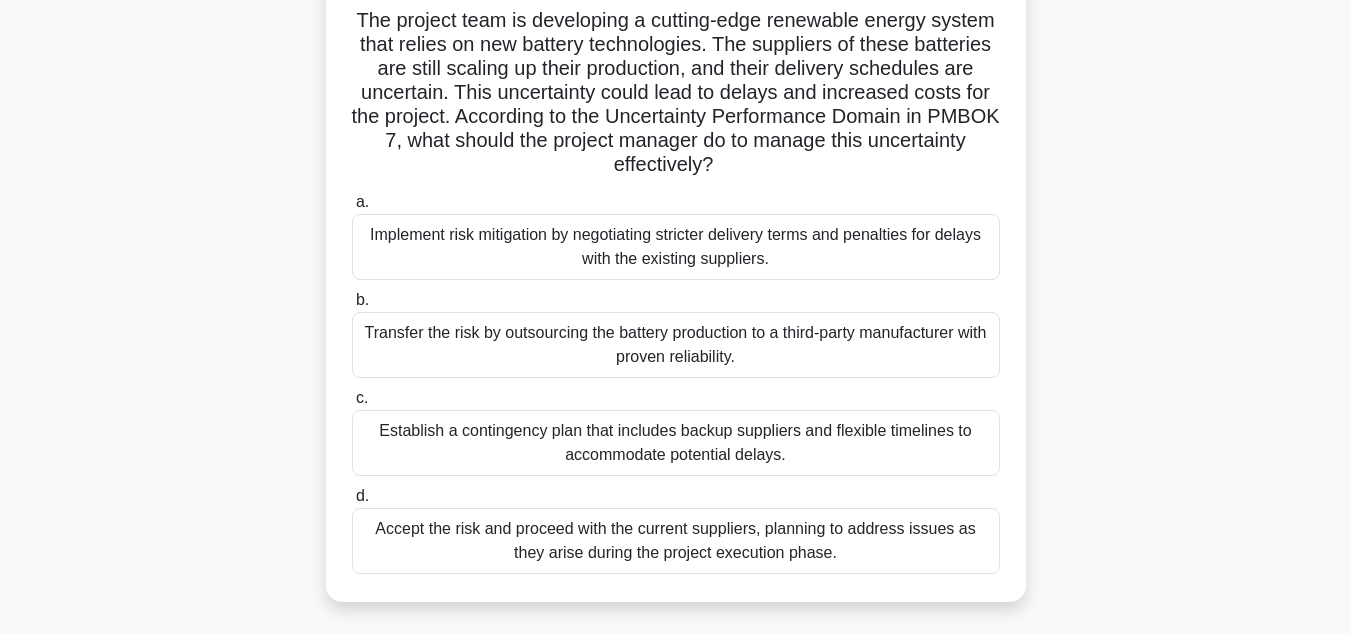scroll, scrollTop: 100, scrollLeft: 0, axis: vertical 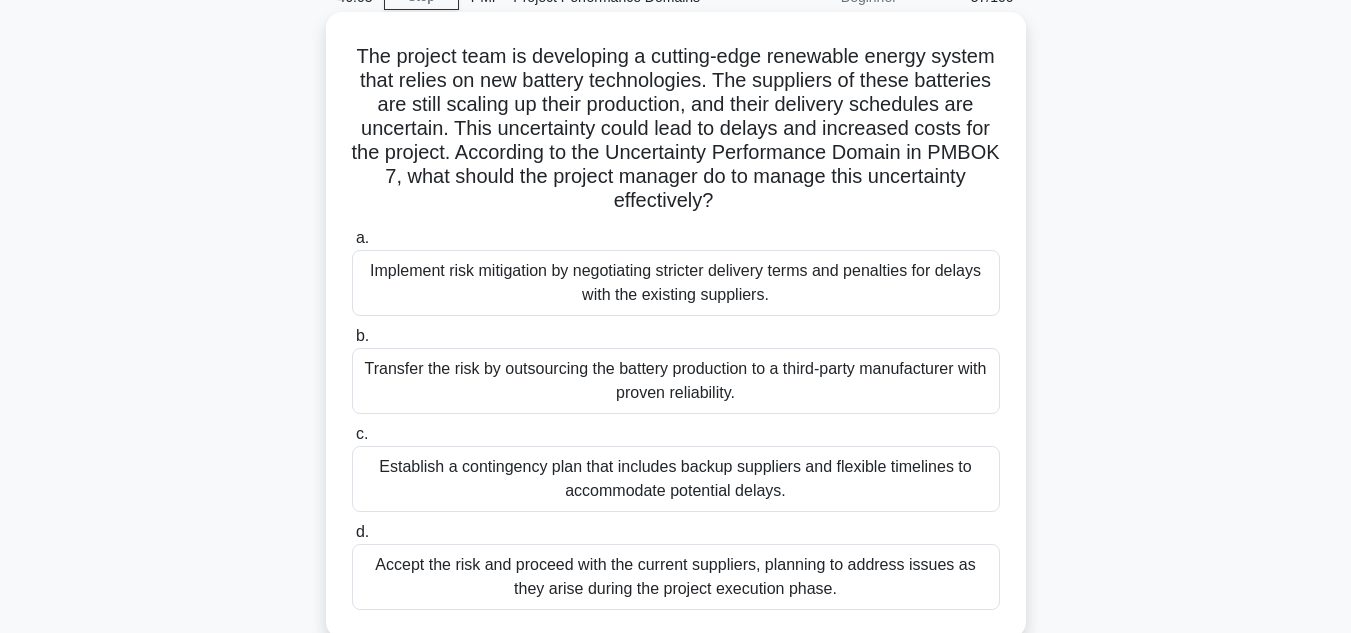 click on "Transfer the risk by outsourcing the battery production to a third-party manufacturer with proven reliability." at bounding box center (676, 381) 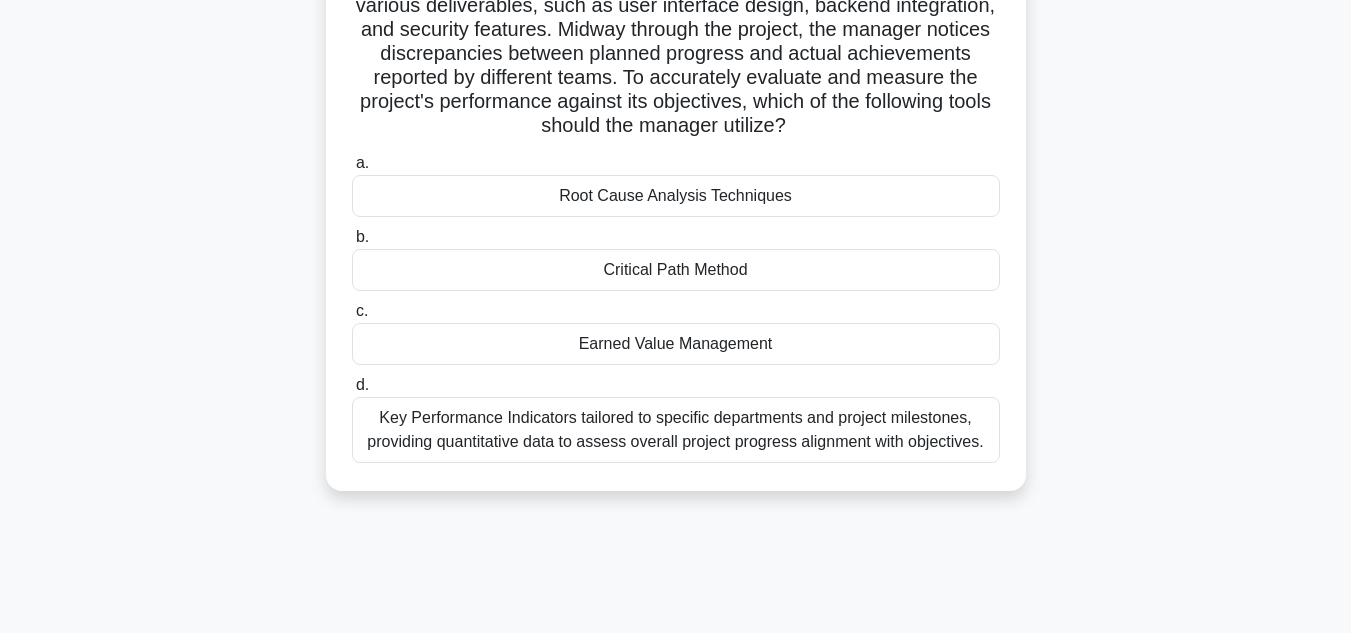 scroll, scrollTop: 200, scrollLeft: 0, axis: vertical 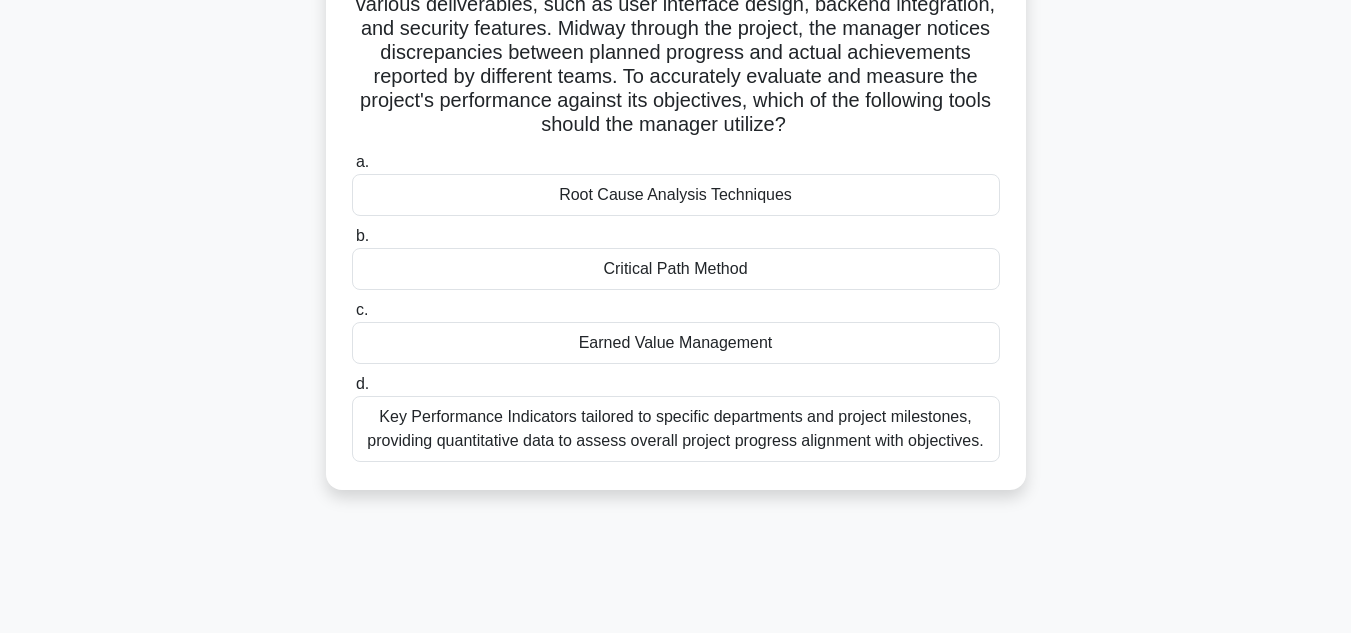 click on "Earned Value Management" at bounding box center [676, 343] 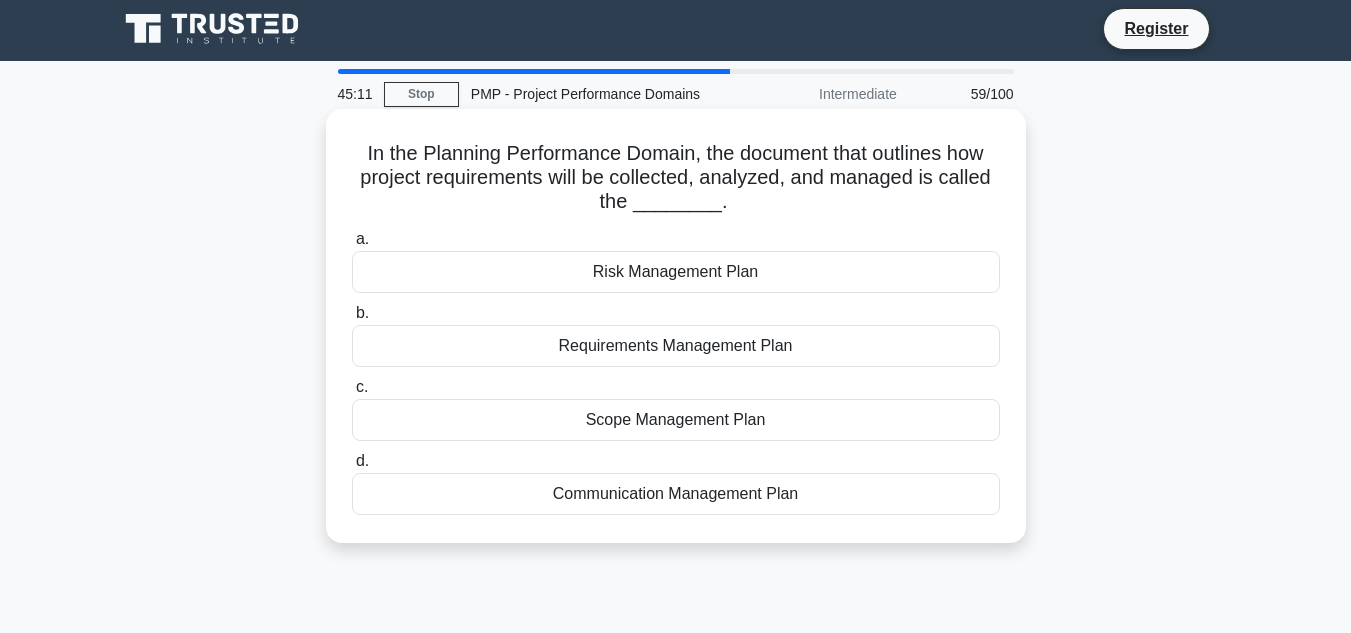 scroll, scrollTop: 0, scrollLeft: 0, axis: both 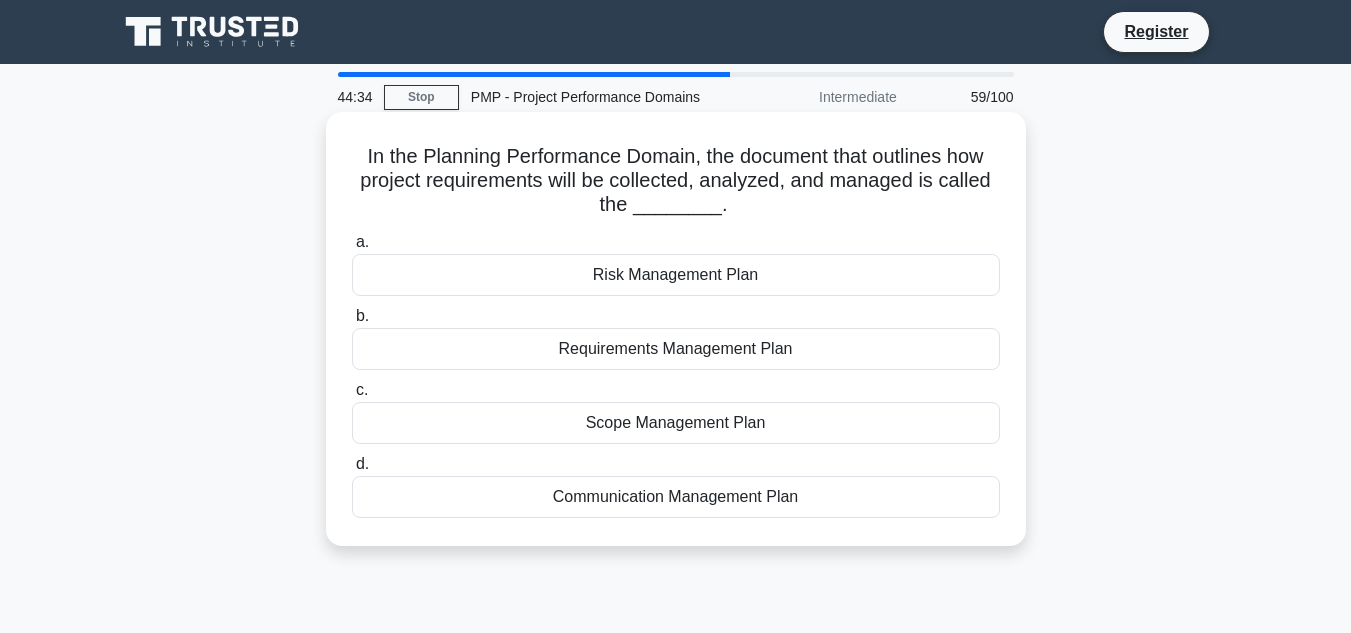 click on "Requirements Management Plan" at bounding box center (676, 349) 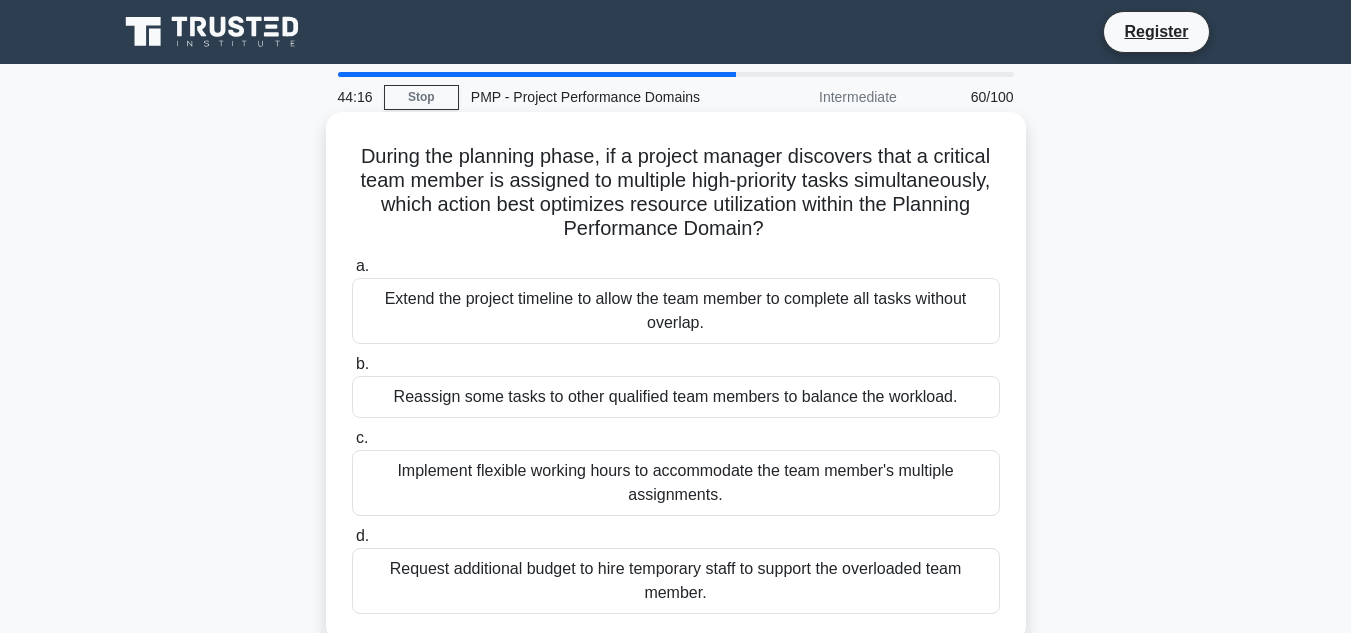 scroll, scrollTop: 100, scrollLeft: 0, axis: vertical 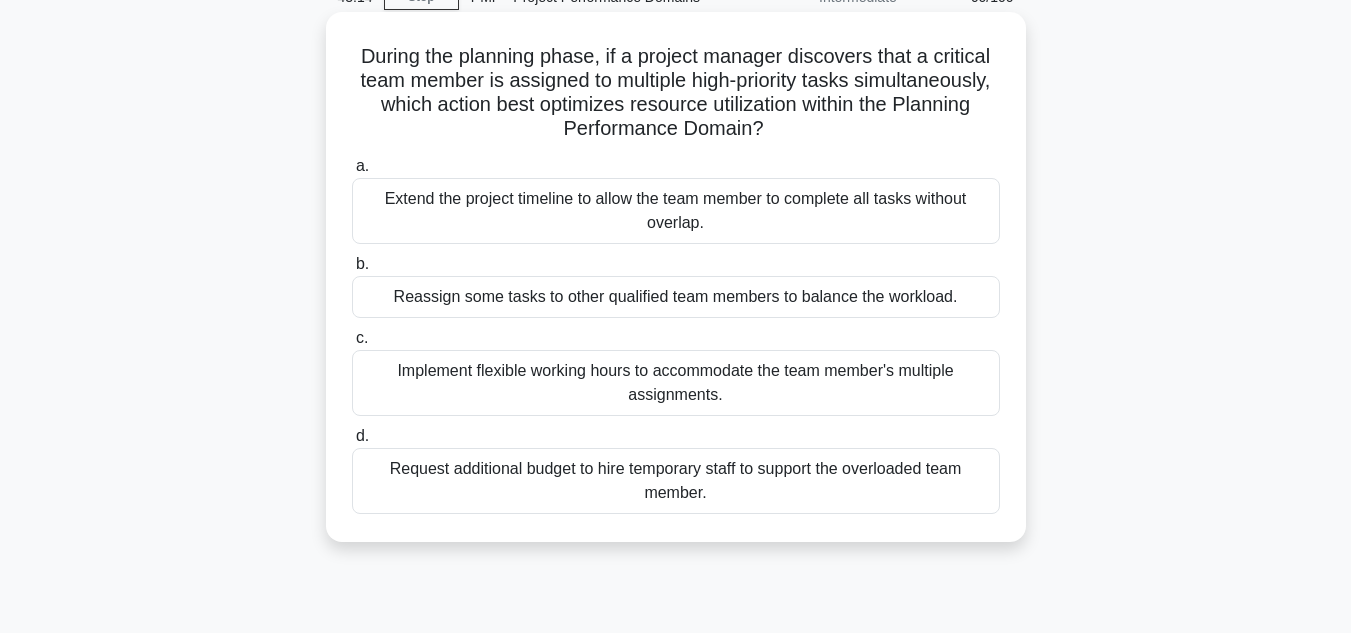 click on "Reassign some tasks to other qualified team members to balance the workload." at bounding box center [676, 297] 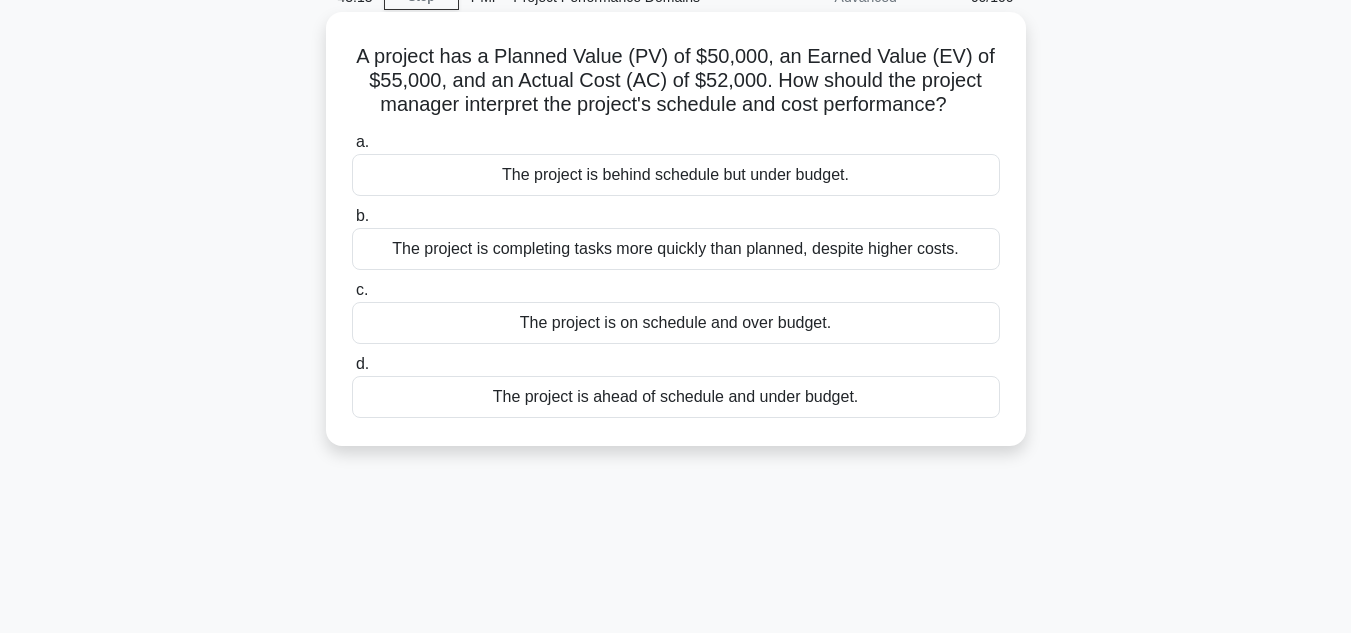 scroll, scrollTop: 0, scrollLeft: 0, axis: both 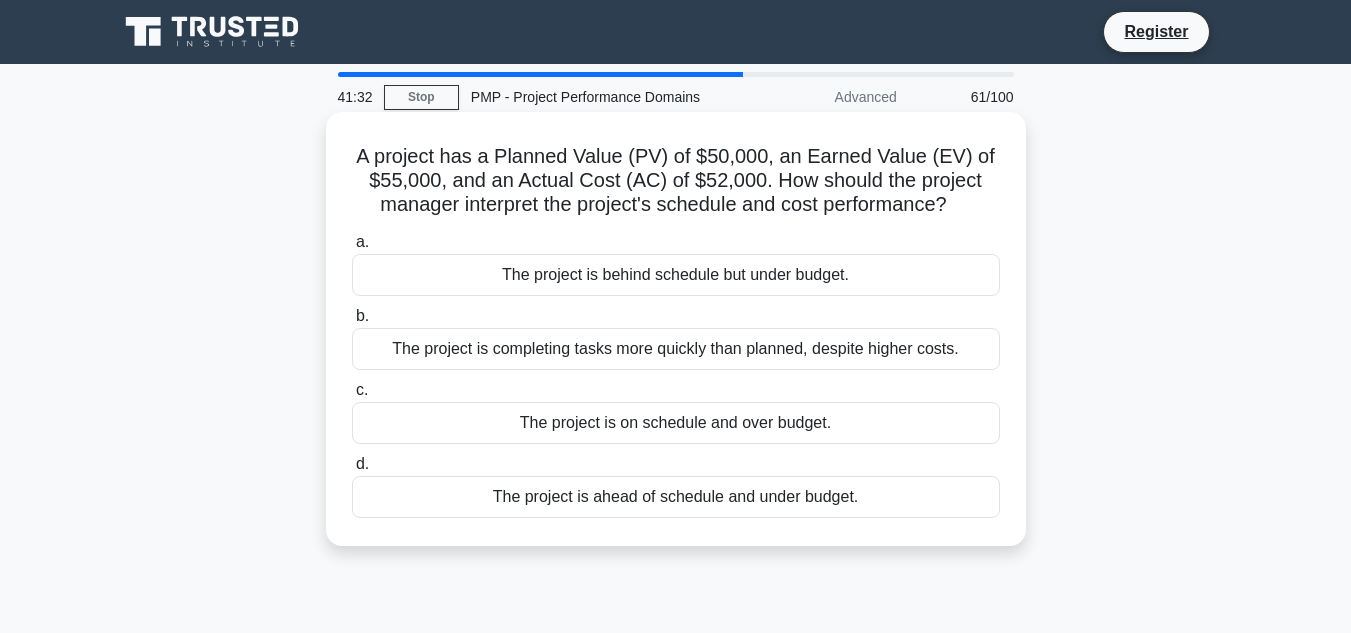 click on "The project is ahead of schedule and under budget." at bounding box center [676, 497] 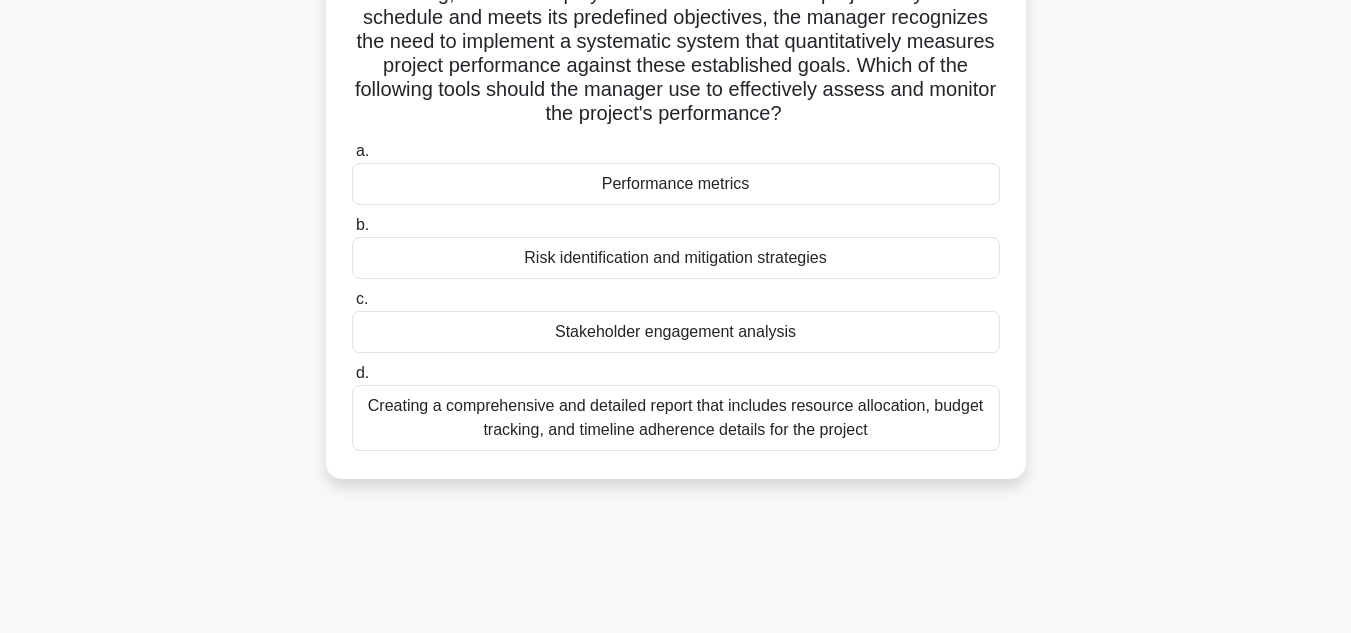 scroll, scrollTop: 200, scrollLeft: 0, axis: vertical 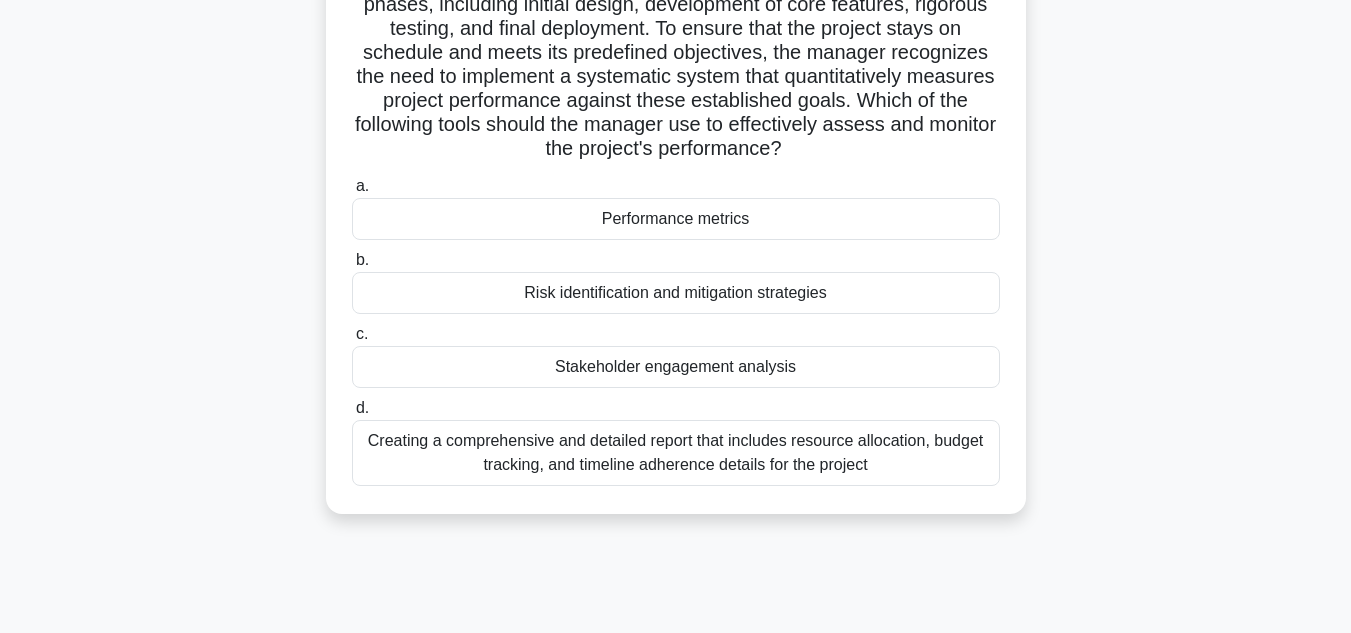 click on "Performance metrics" at bounding box center [676, 219] 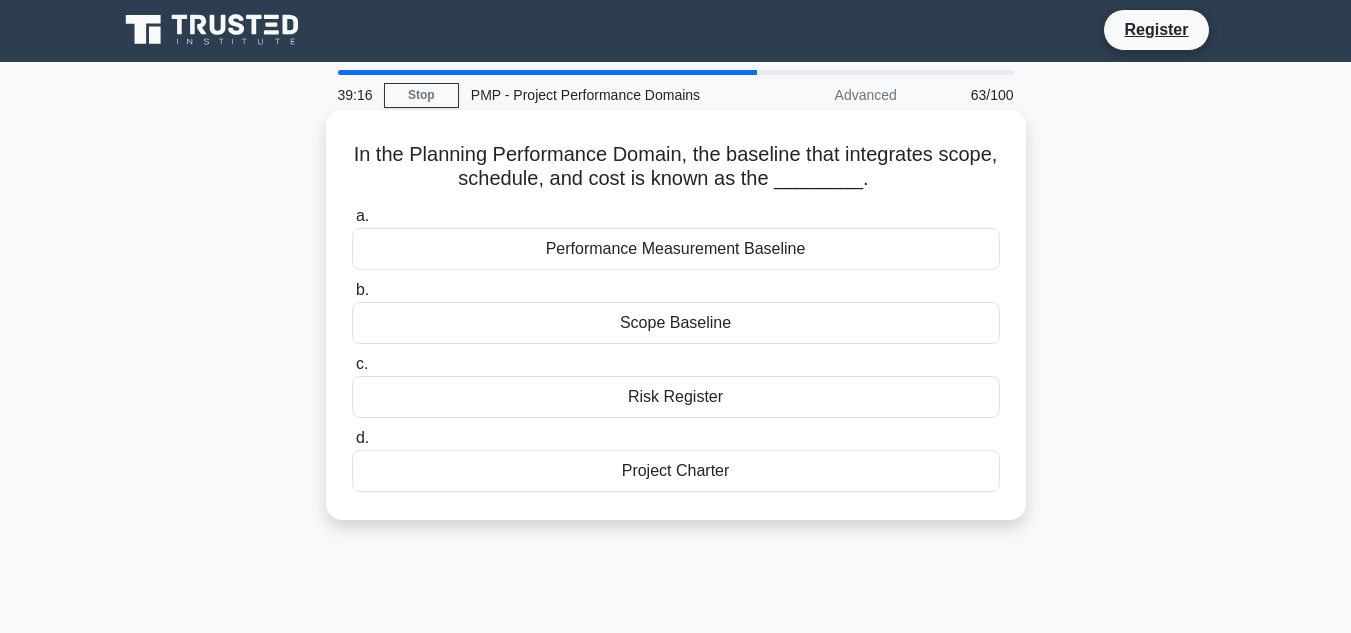 scroll, scrollTop: 0, scrollLeft: 0, axis: both 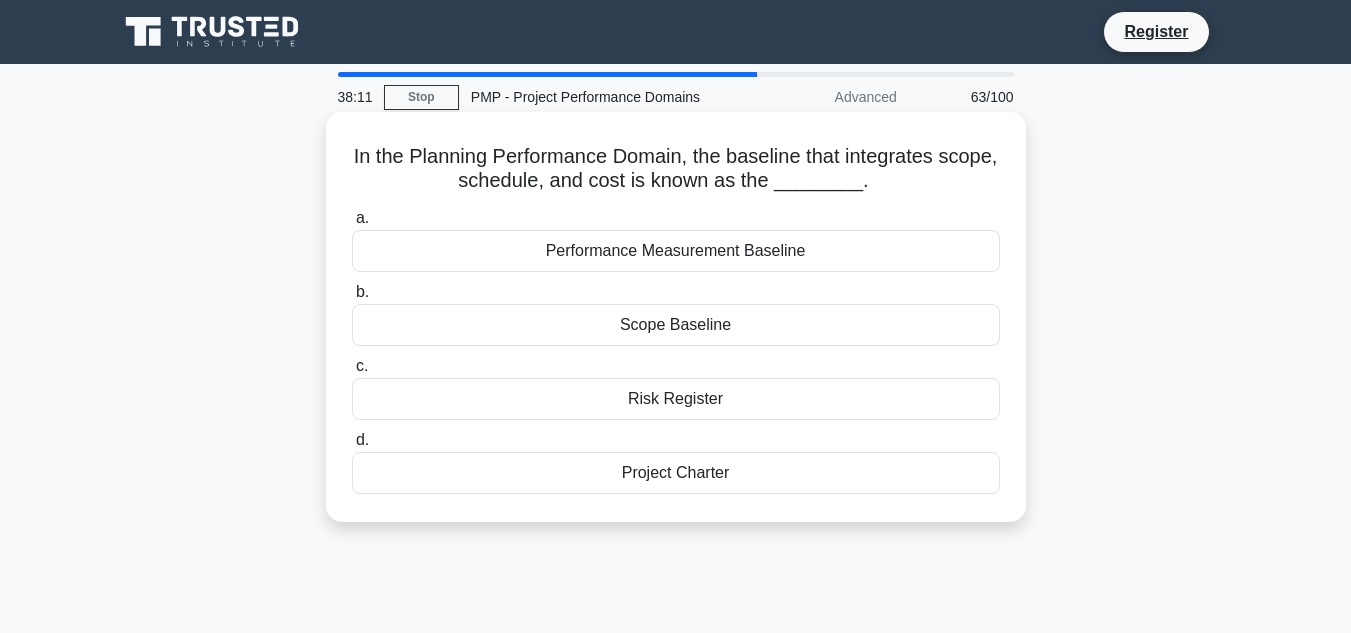 click on "Performance Measurement Baseline" at bounding box center (676, 251) 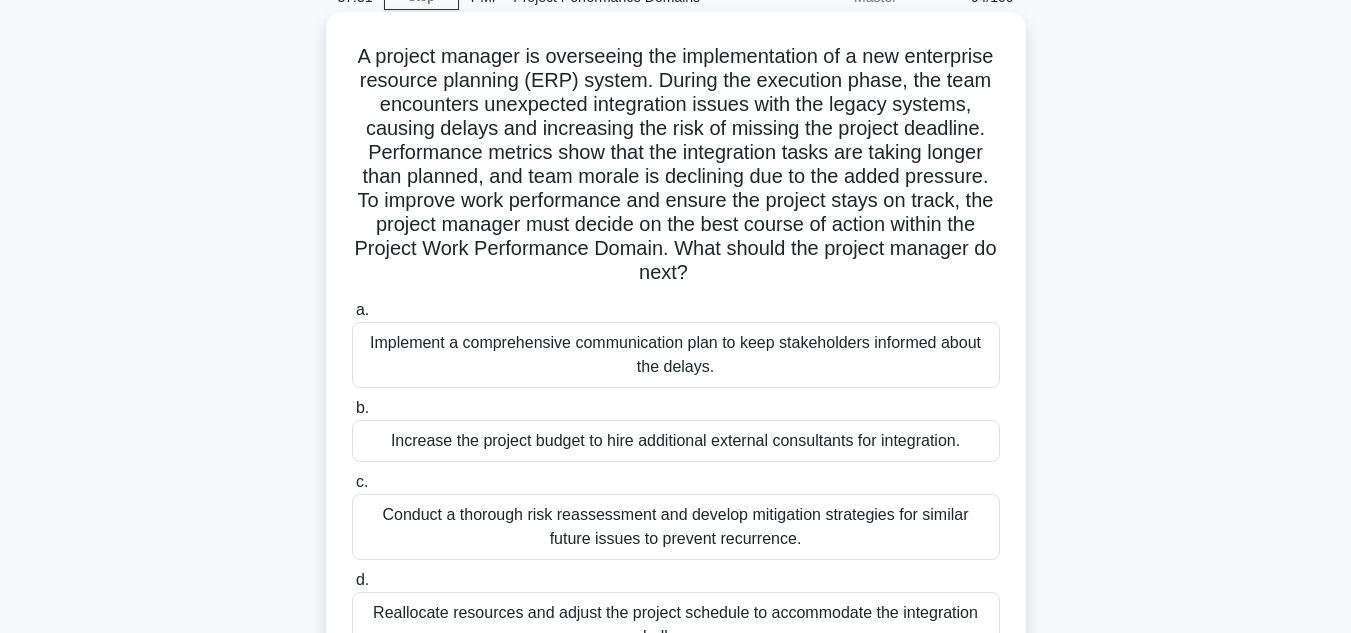 scroll, scrollTop: 200, scrollLeft: 0, axis: vertical 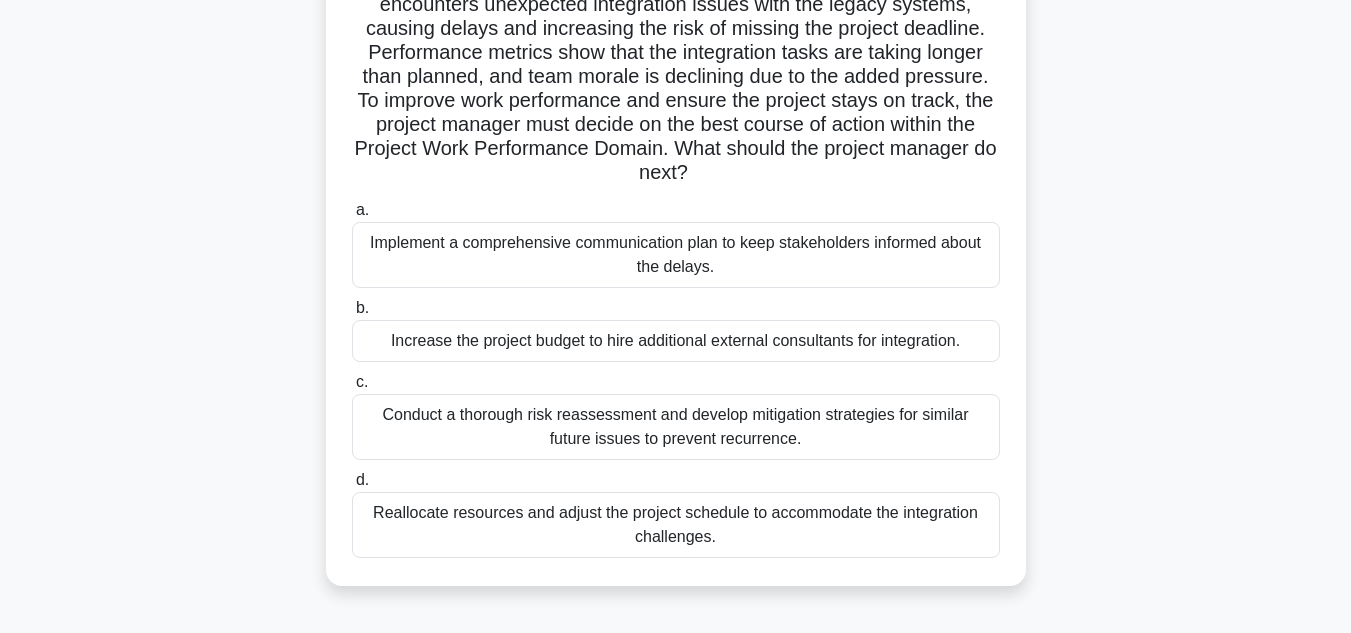click on "Conduct a thorough risk reassessment and develop mitigation strategies for similar future issues to prevent recurrence." at bounding box center (676, 427) 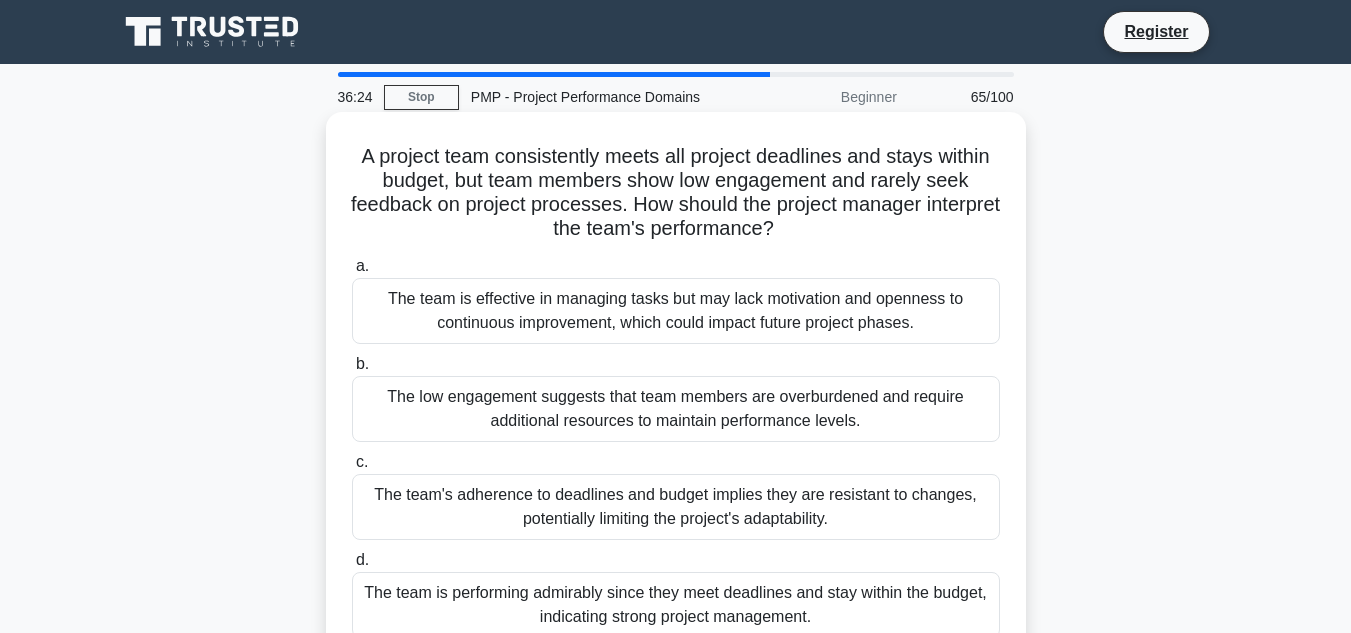 scroll, scrollTop: 100, scrollLeft: 0, axis: vertical 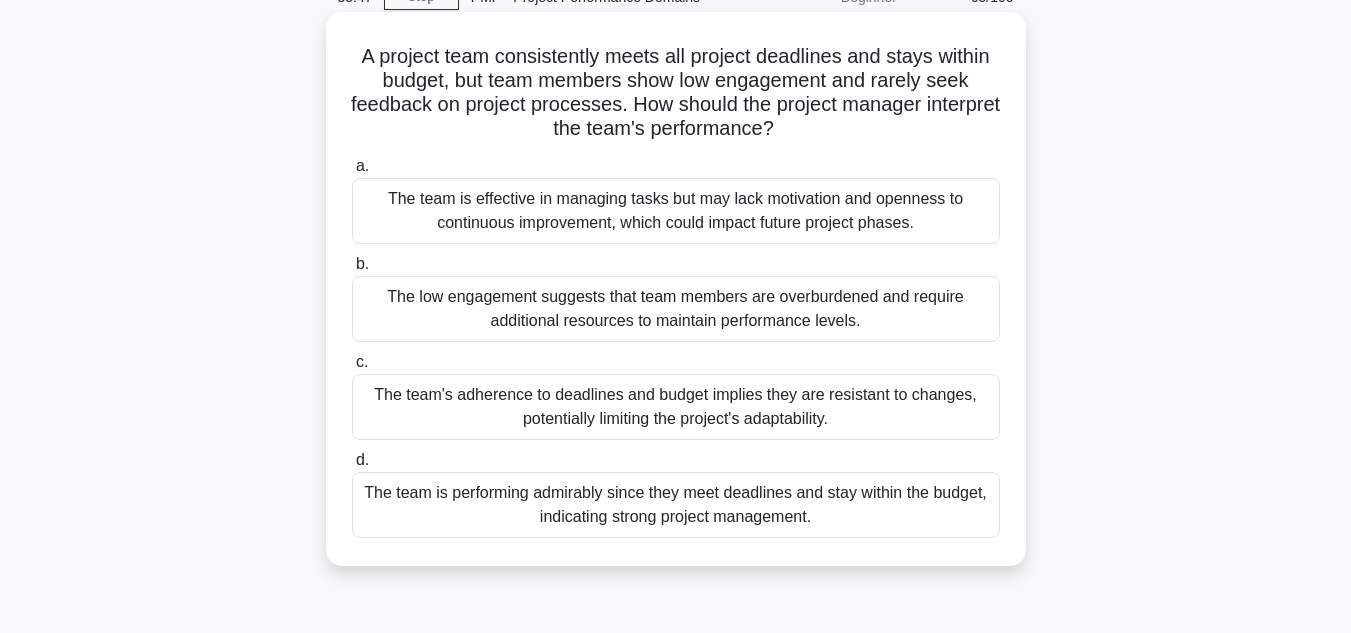 click on "The team is effective in managing tasks but may lack motivation and openness to continuous improvement, which could impact future project phases." at bounding box center [676, 211] 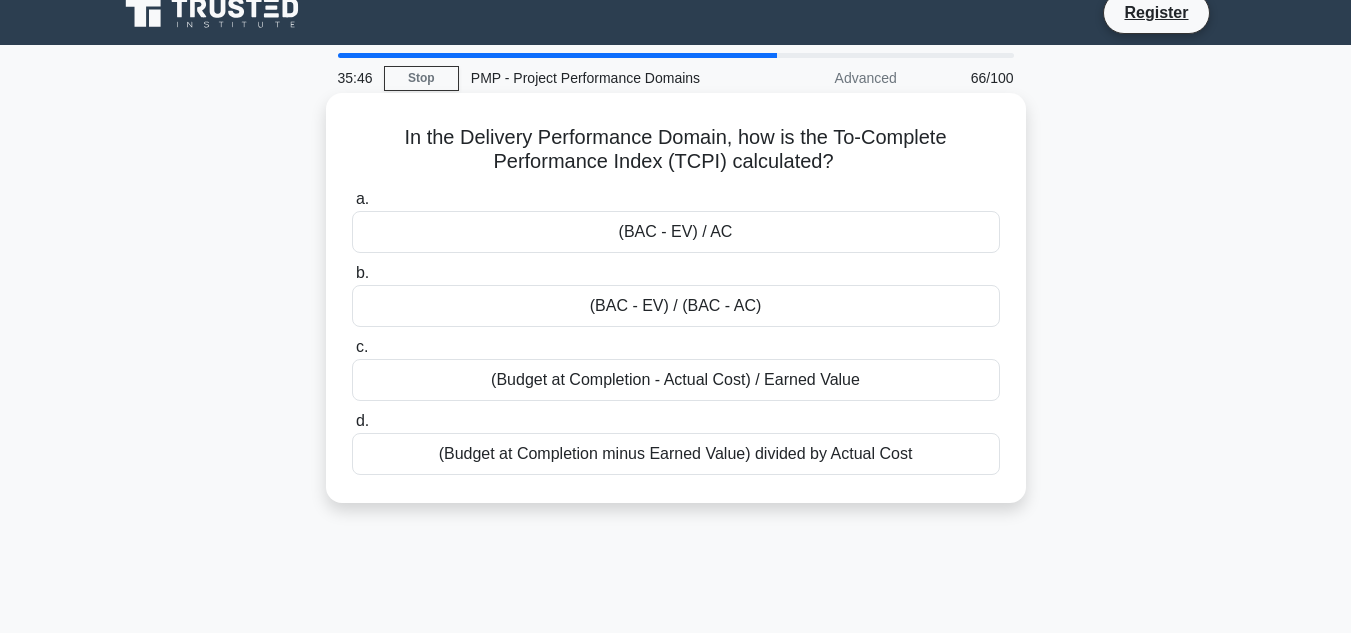 scroll, scrollTop: 0, scrollLeft: 0, axis: both 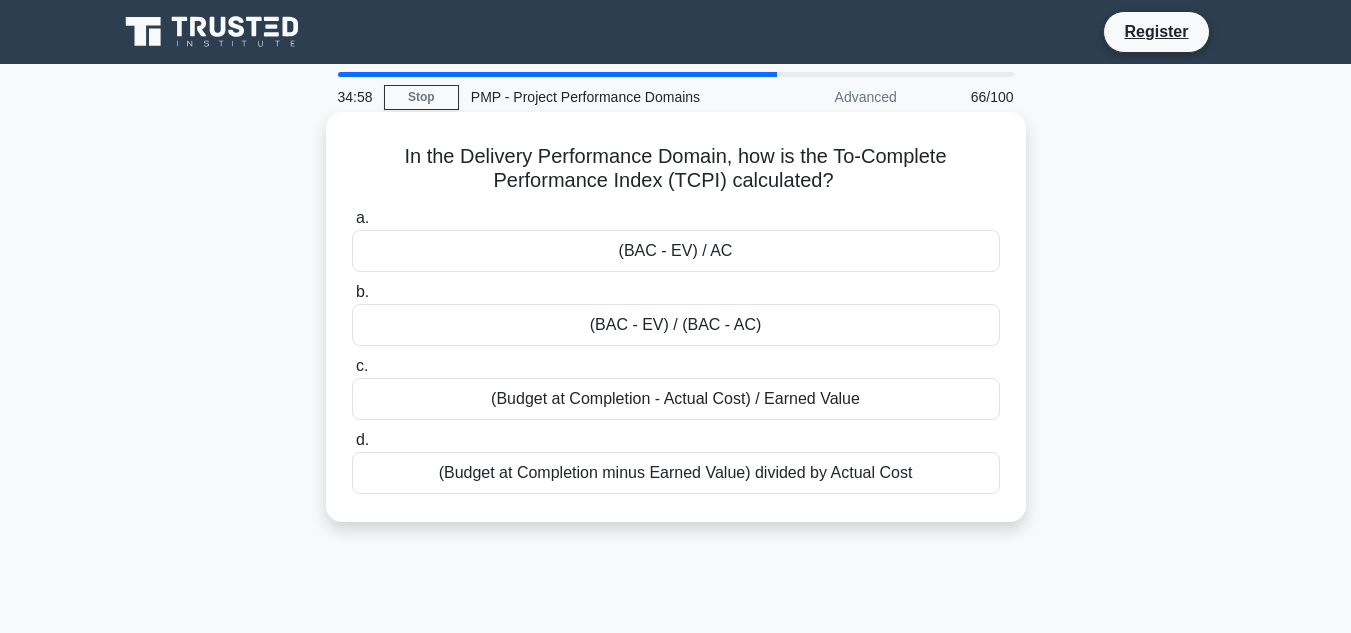 click on "(BAC - EV) / (BAC - AC)" at bounding box center (676, 325) 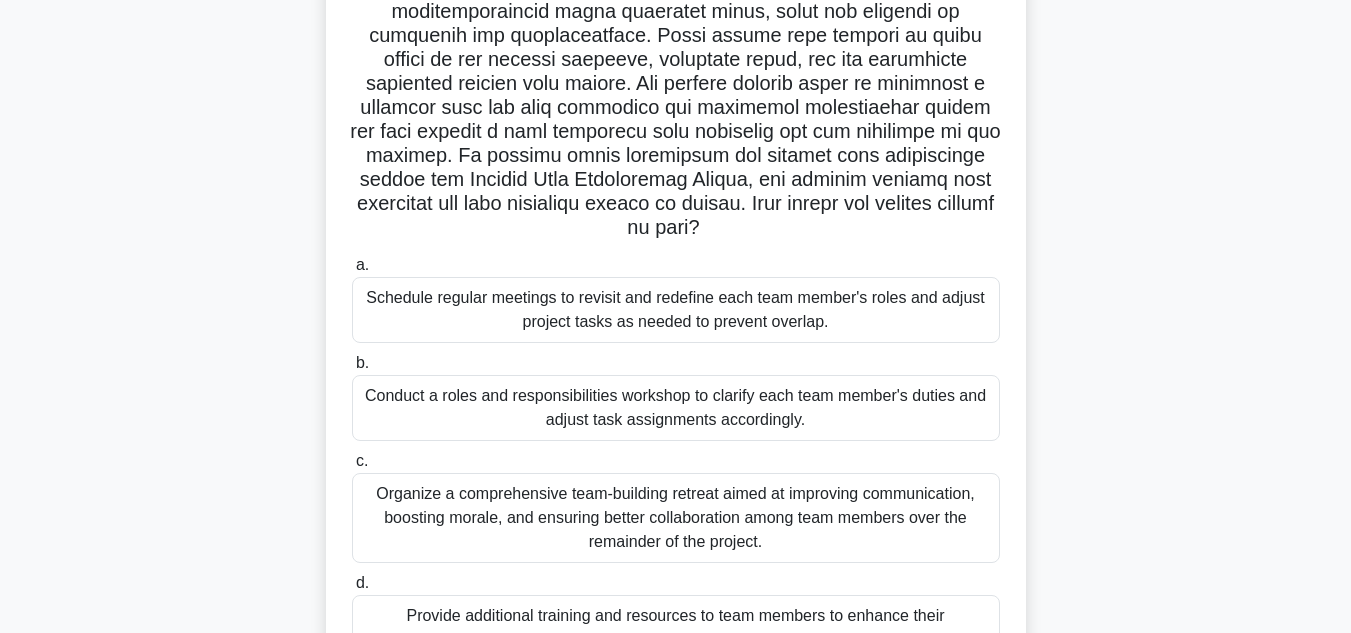 scroll, scrollTop: 347, scrollLeft: 0, axis: vertical 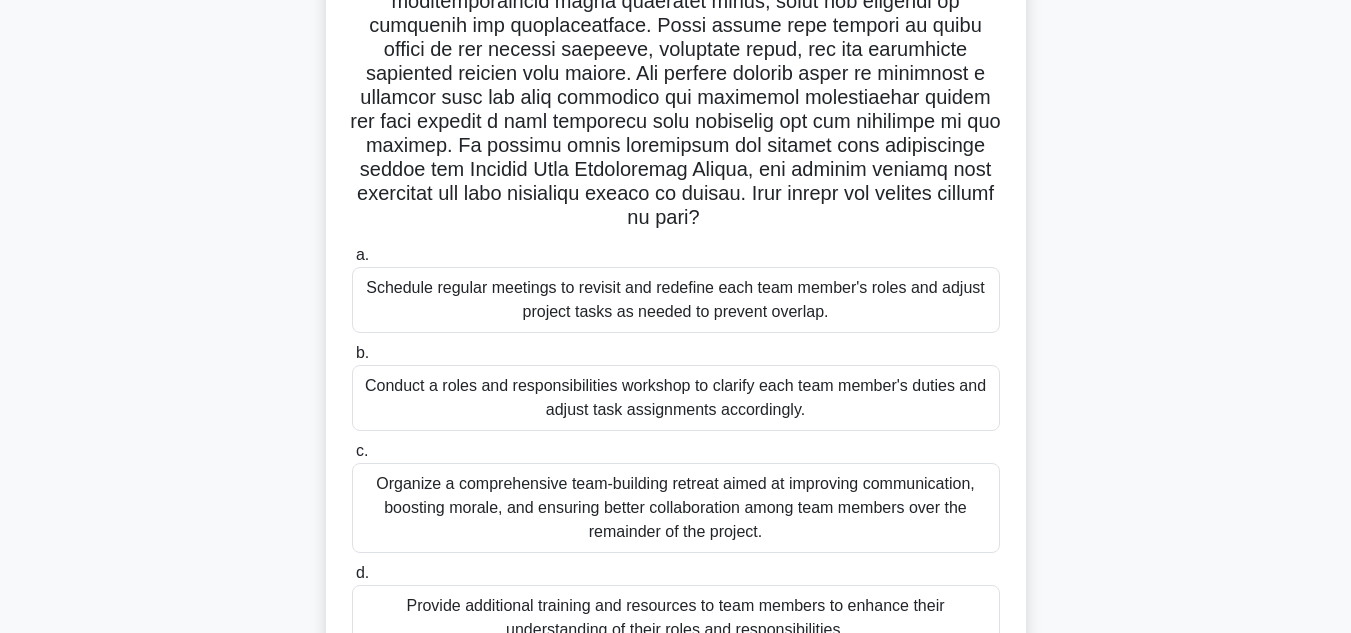 click on "Schedule regular meetings to revisit and redefine each team member's roles and adjust project tasks as needed to prevent overlap." at bounding box center (676, 300) 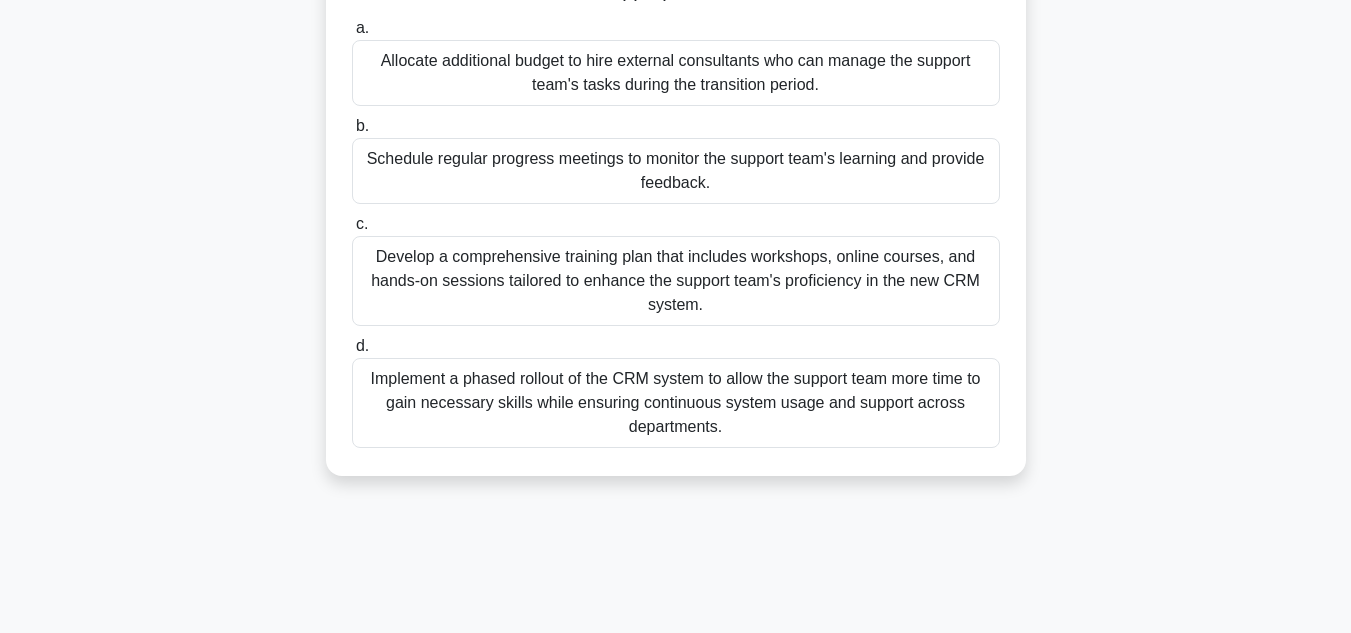 scroll, scrollTop: 447, scrollLeft: 0, axis: vertical 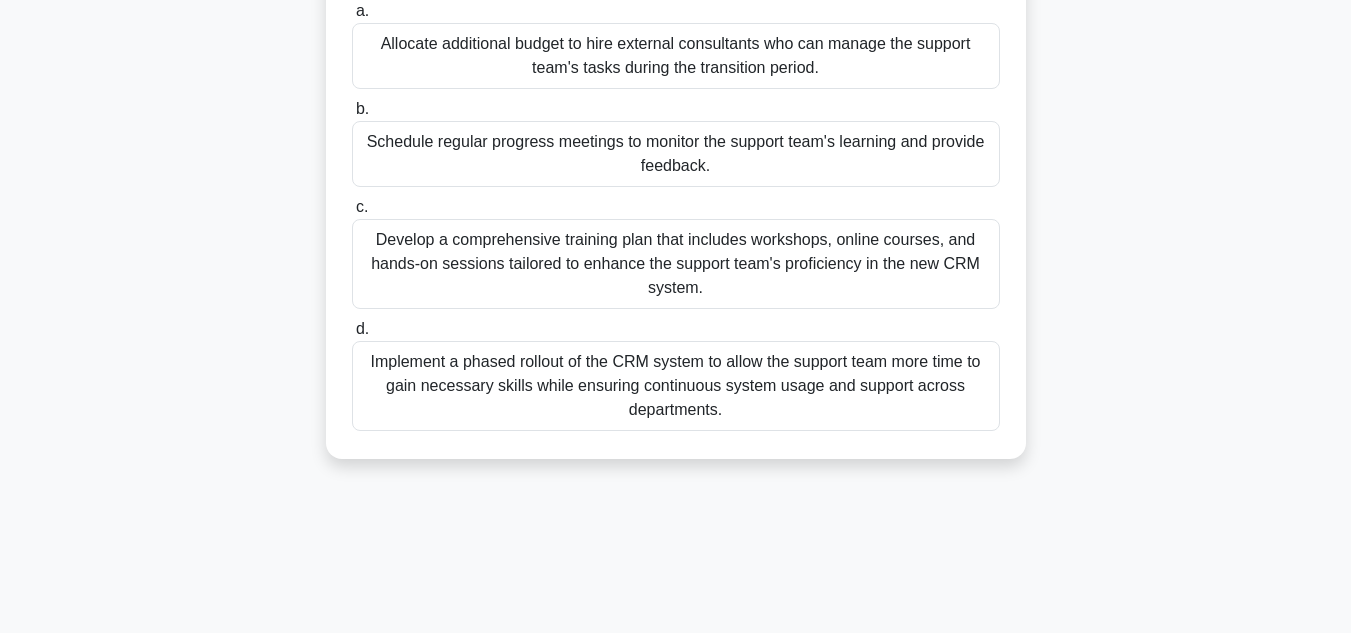 click on "Develop a comprehensive training plan that includes workshops, online courses, and hands-on sessions tailored to enhance the support team's proficiency in the new CRM system." at bounding box center (676, 264) 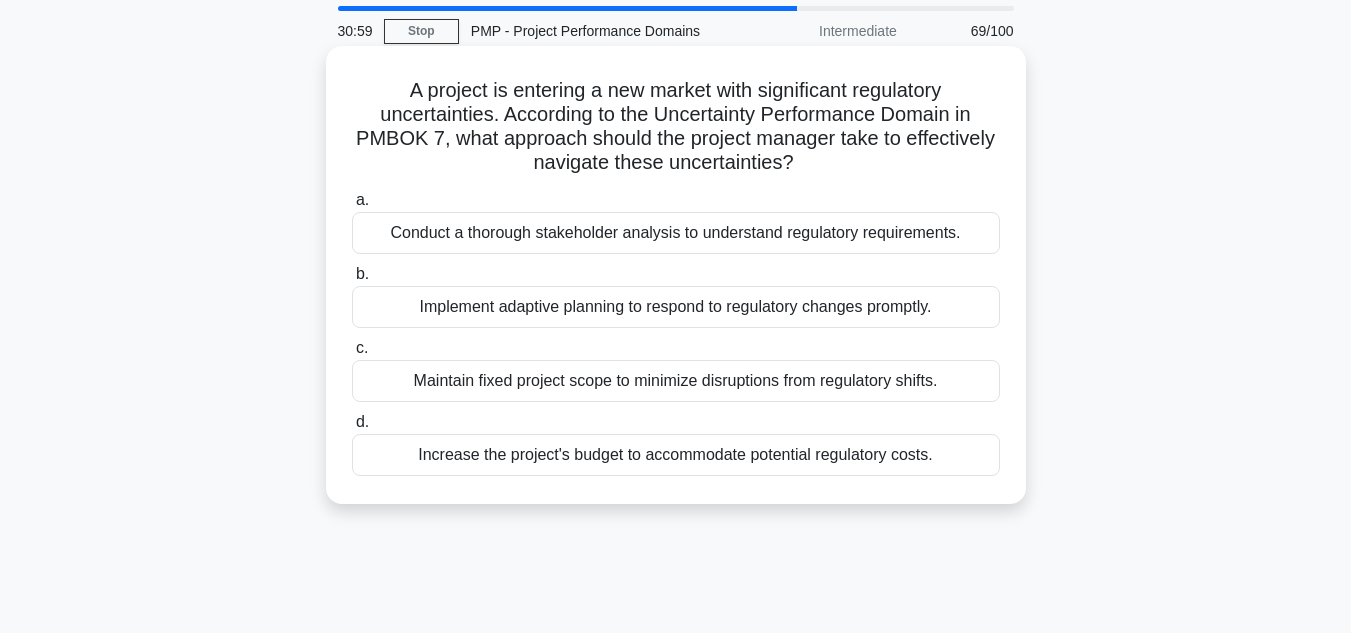 scroll, scrollTop: 100, scrollLeft: 0, axis: vertical 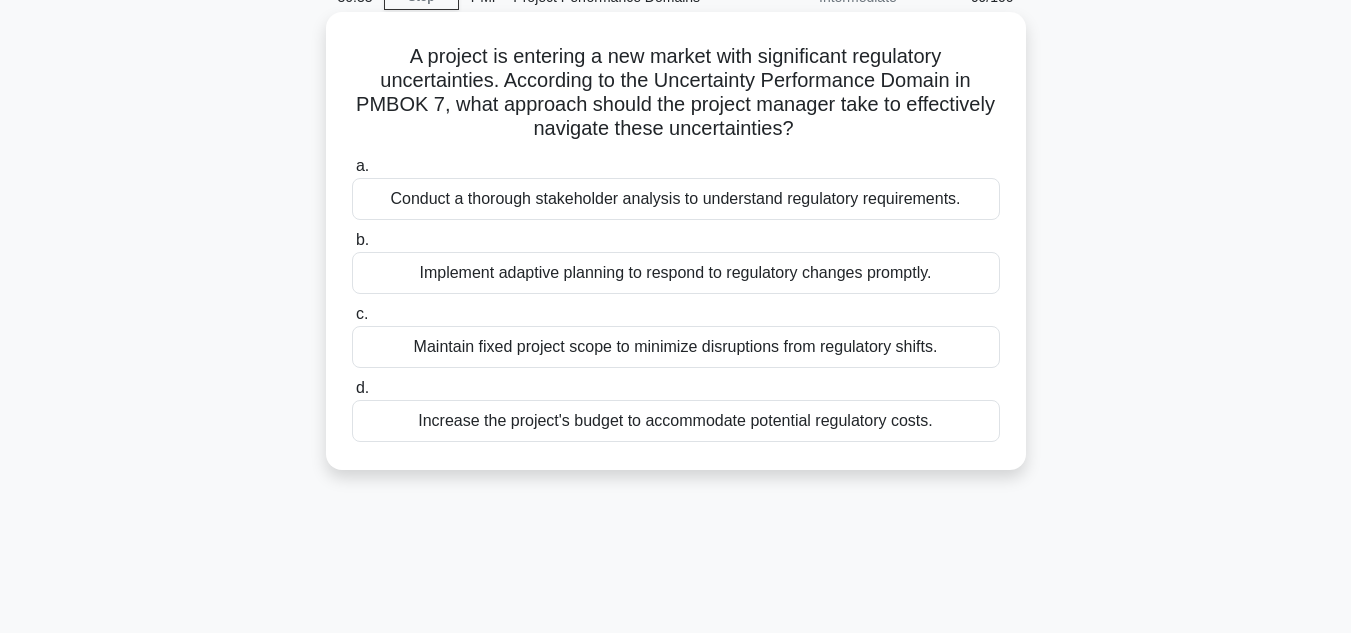 click on "Implement adaptive planning to respond to regulatory changes promptly." at bounding box center [676, 273] 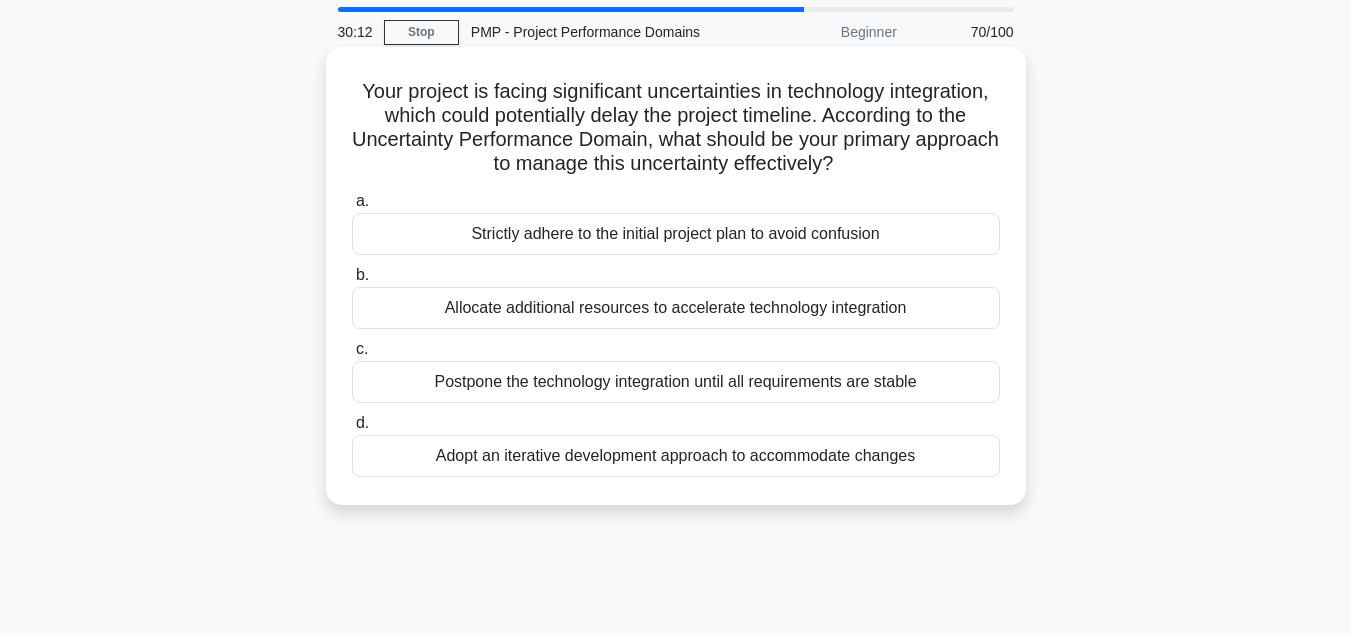 scroll, scrollTop: 100, scrollLeft: 0, axis: vertical 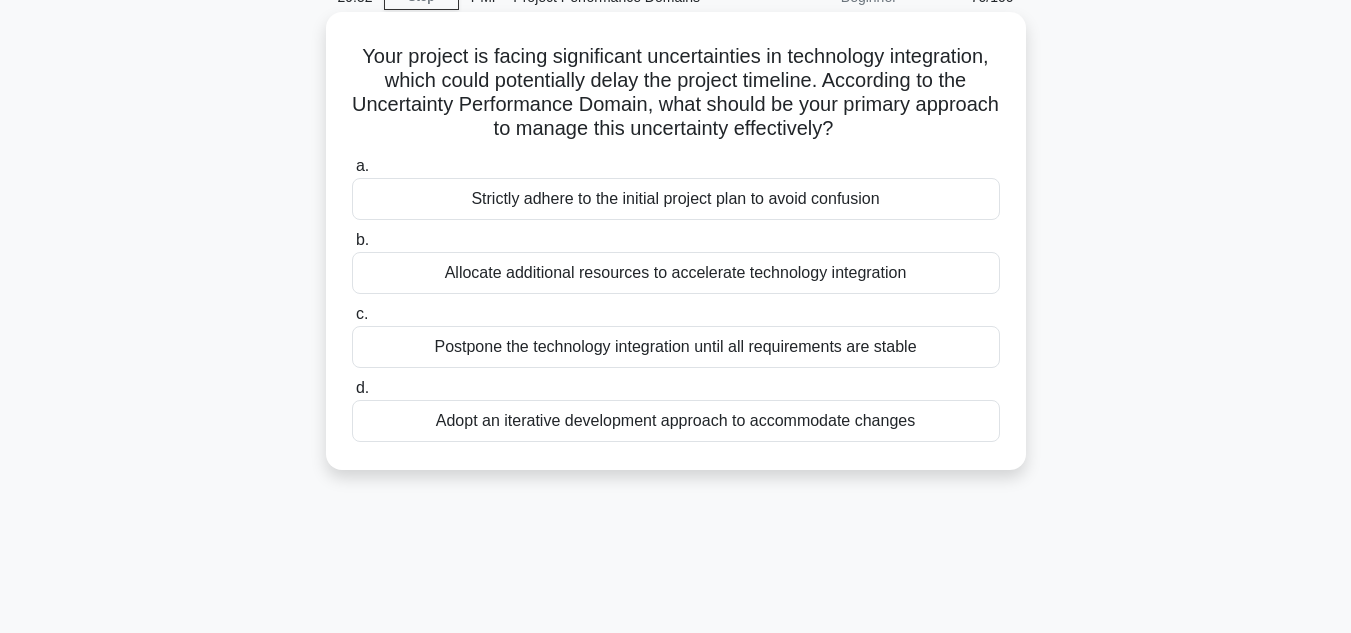 click on "Adopt an iterative development approach to accommodate changes" at bounding box center (676, 421) 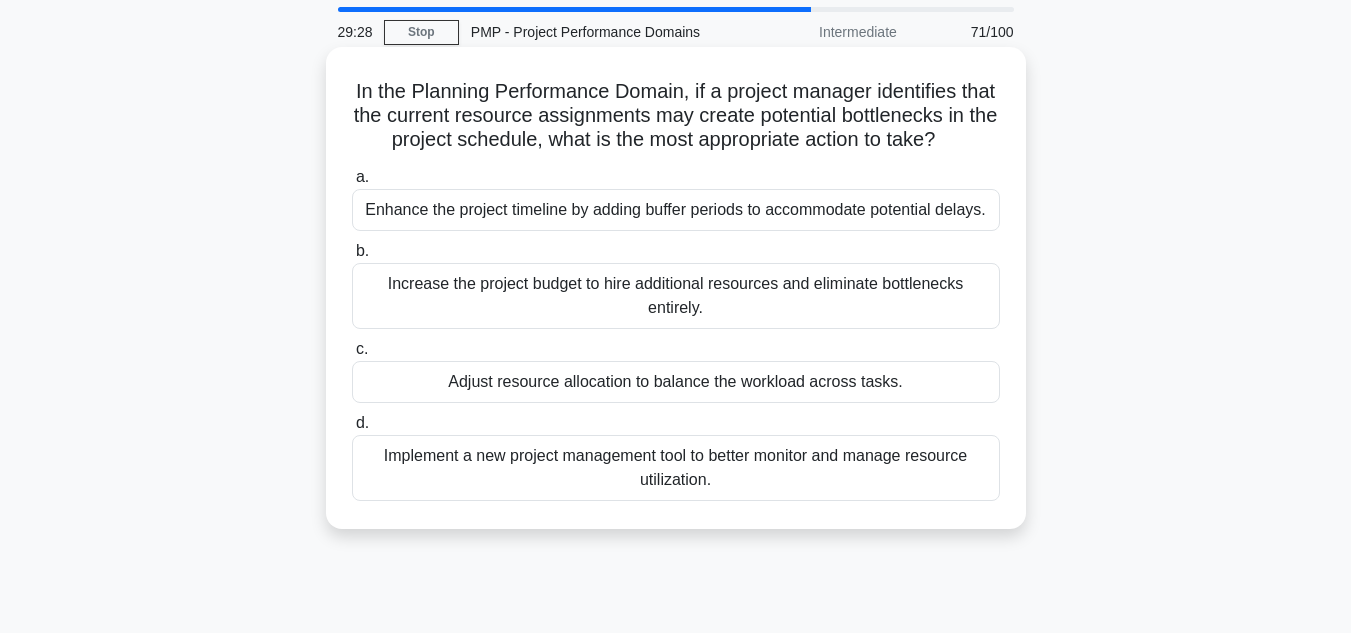 scroll, scrollTop: 100, scrollLeft: 0, axis: vertical 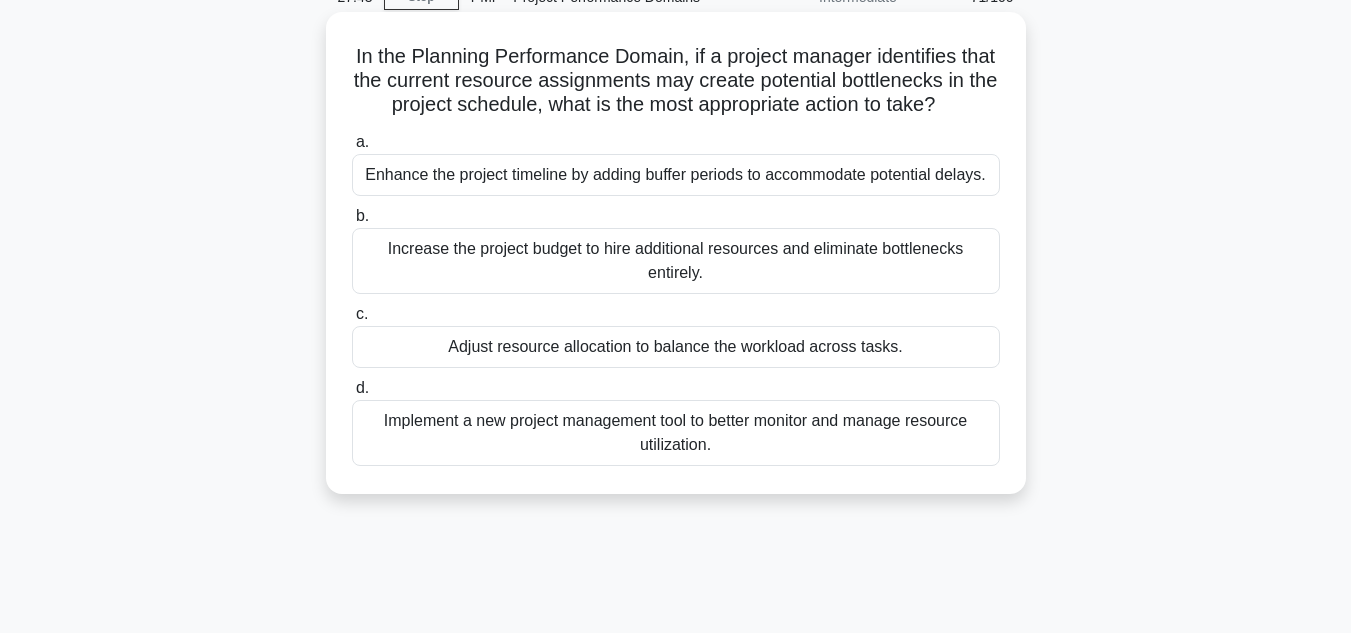 click on "Adjust resource allocation to balance the workload across tasks." at bounding box center [676, 347] 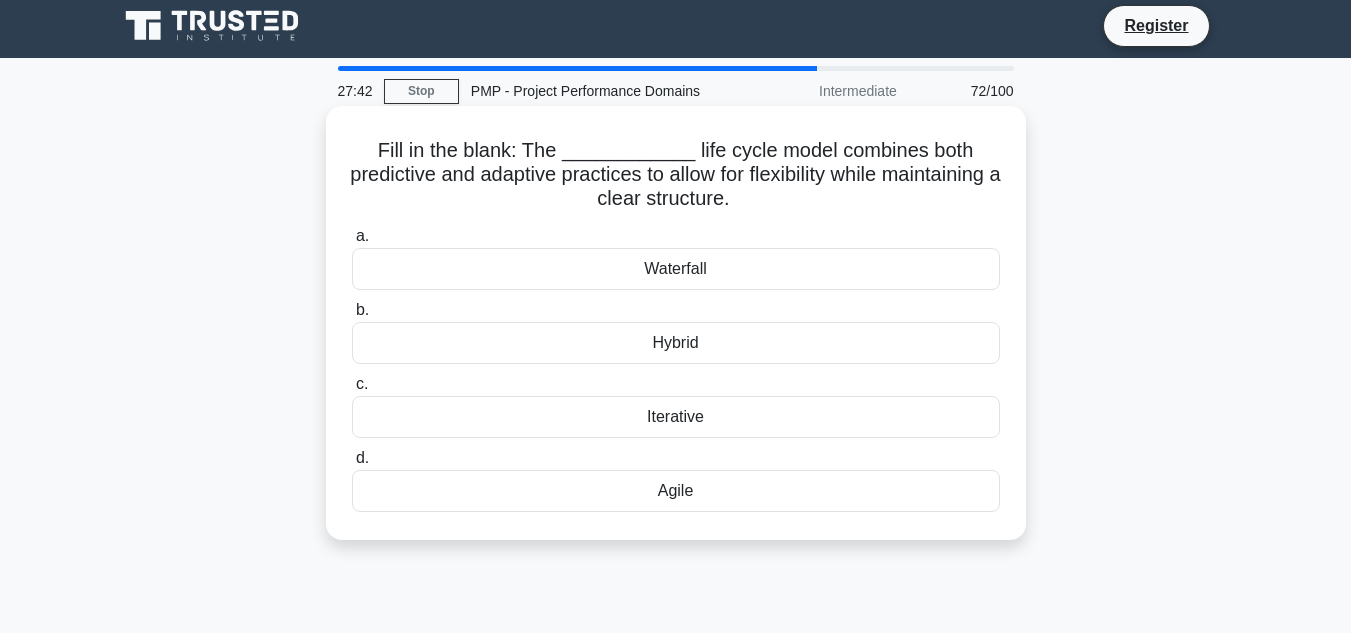 scroll, scrollTop: 0, scrollLeft: 0, axis: both 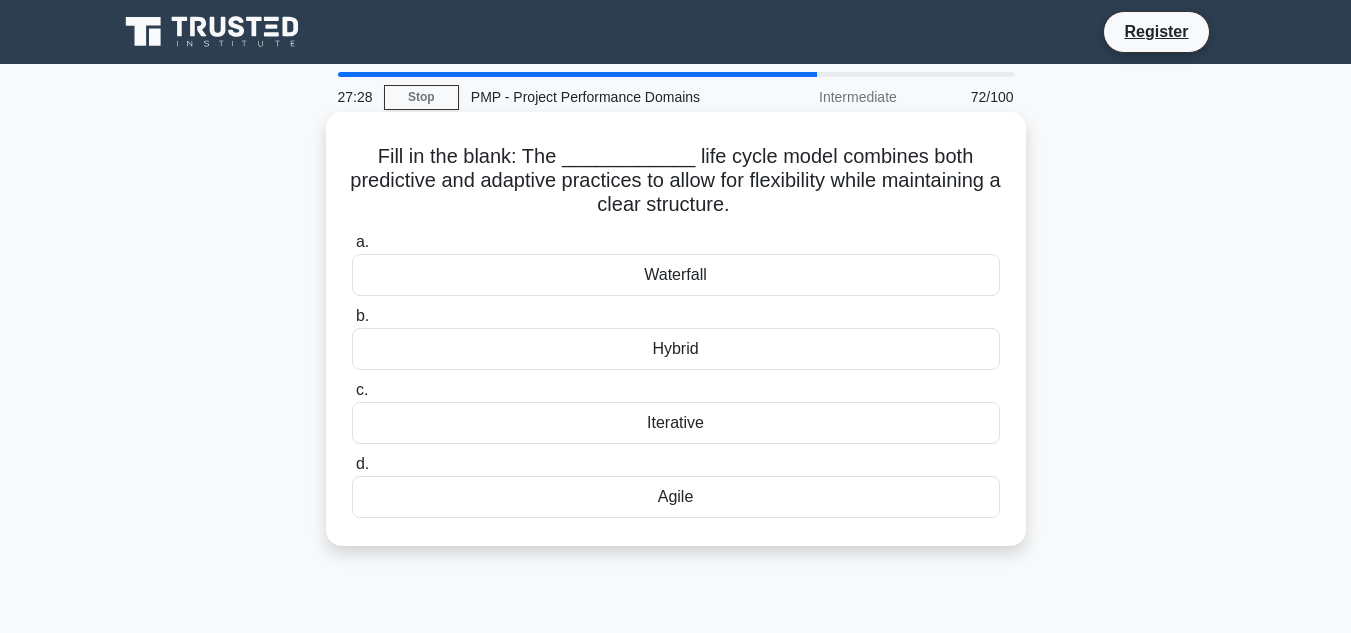click on "Hybrid" at bounding box center [676, 349] 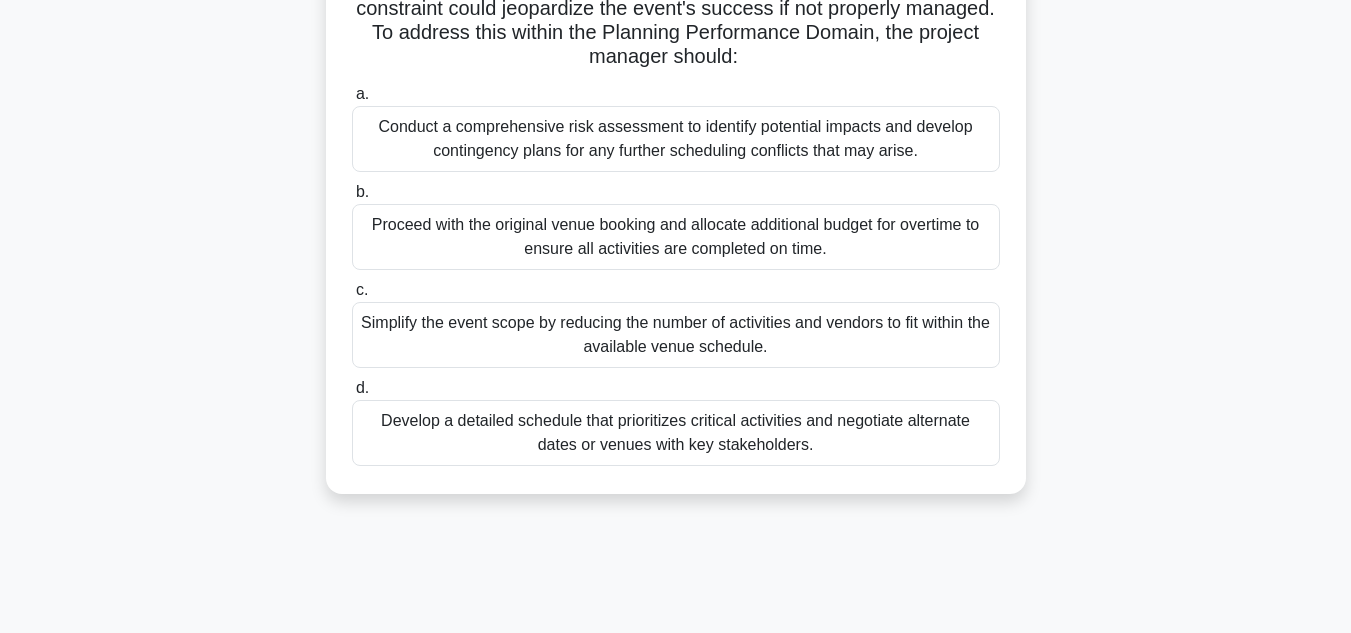 scroll, scrollTop: 100, scrollLeft: 0, axis: vertical 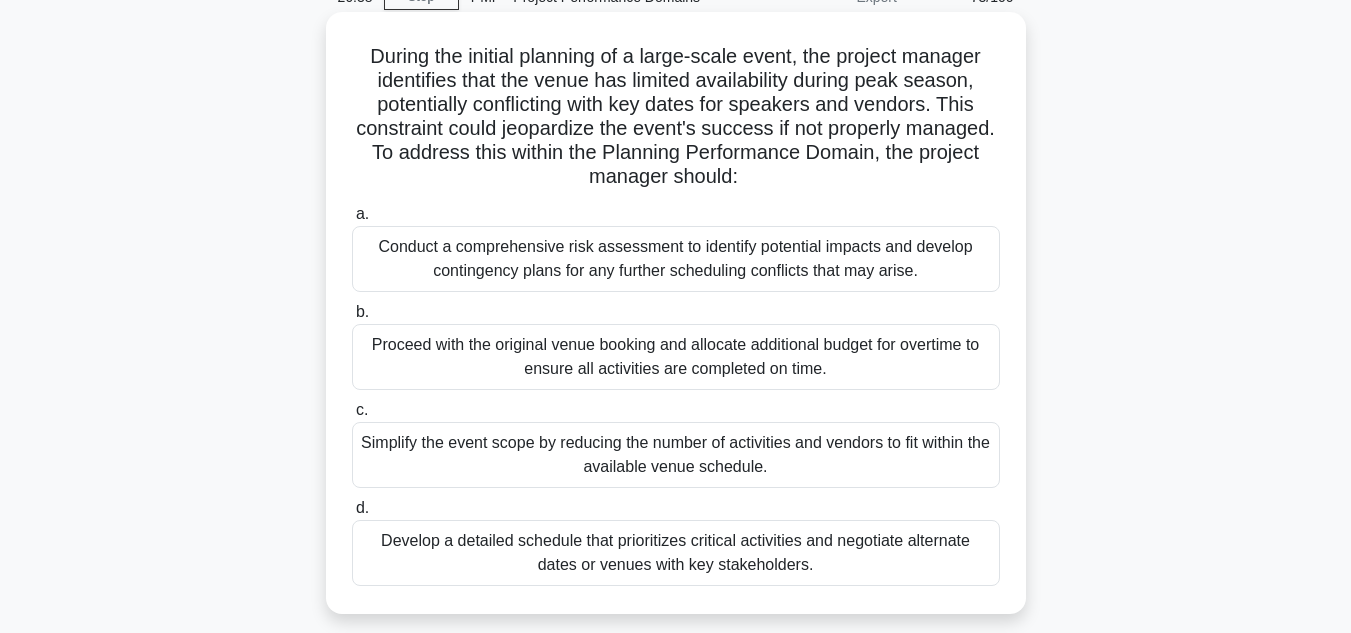 click on "Conduct a comprehensive risk assessment to identify potential impacts and develop contingency plans for any further scheduling conflicts that may arise." at bounding box center (676, 259) 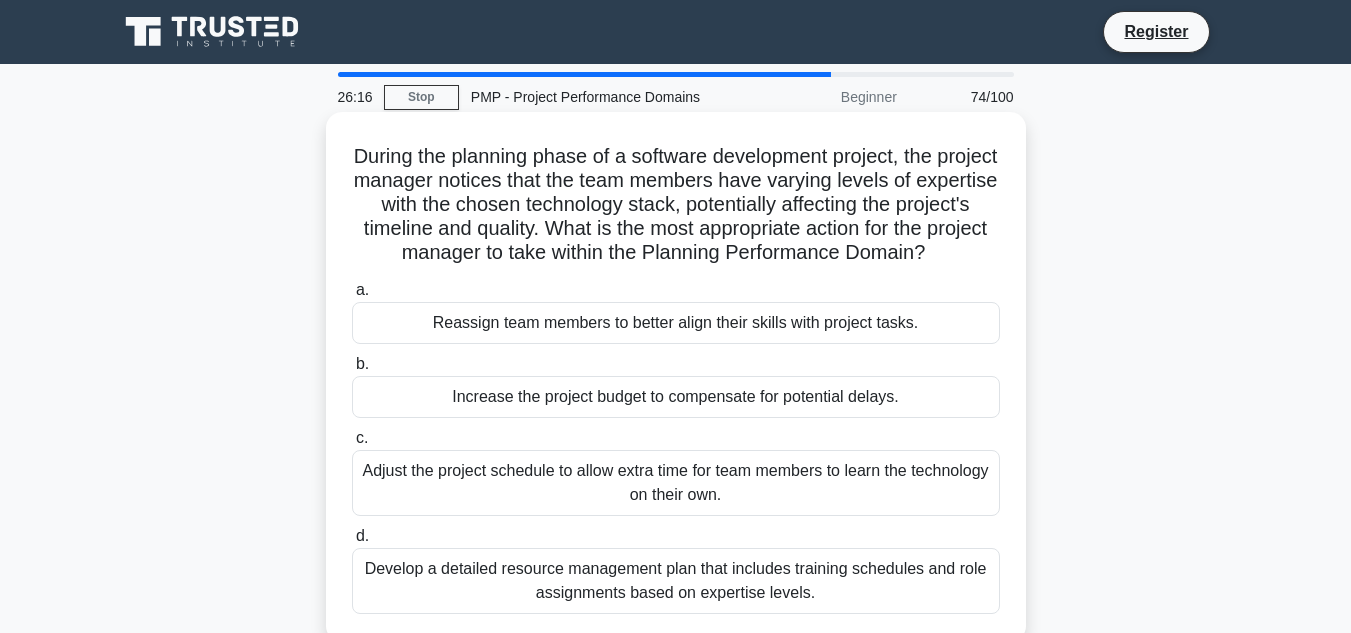 scroll, scrollTop: 100, scrollLeft: 0, axis: vertical 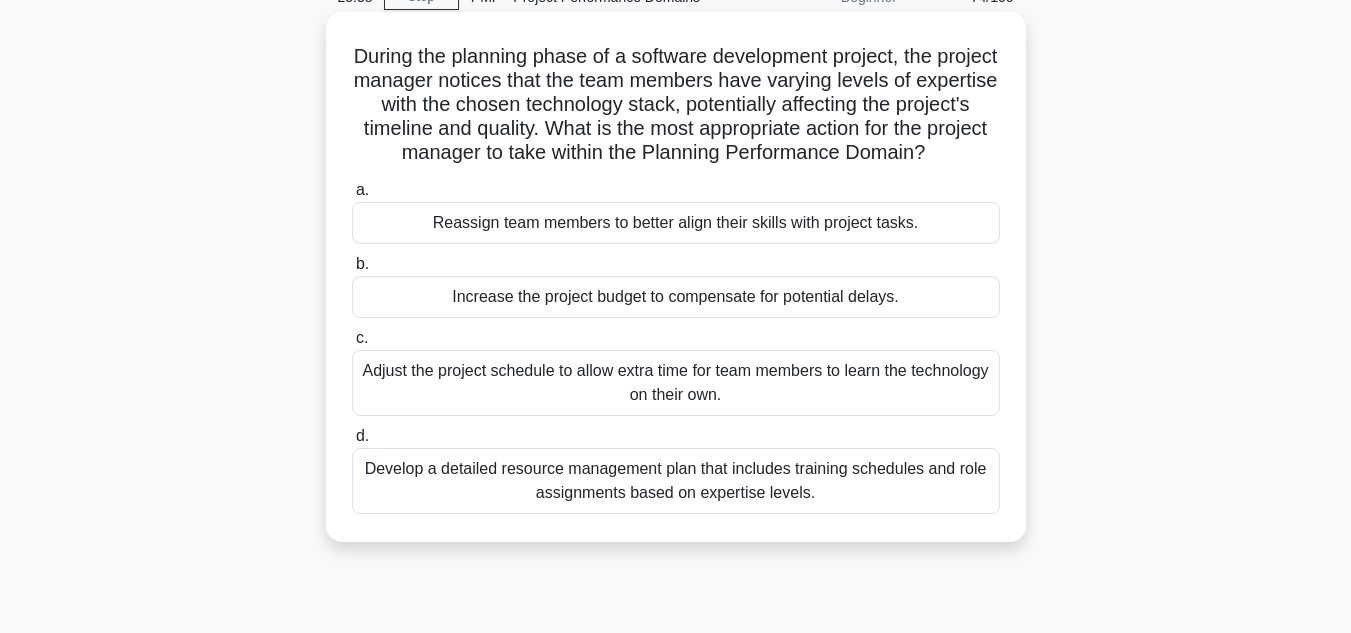 click on "Develop a detailed resource management plan that includes training schedules and role assignments based on expertise levels." at bounding box center [676, 481] 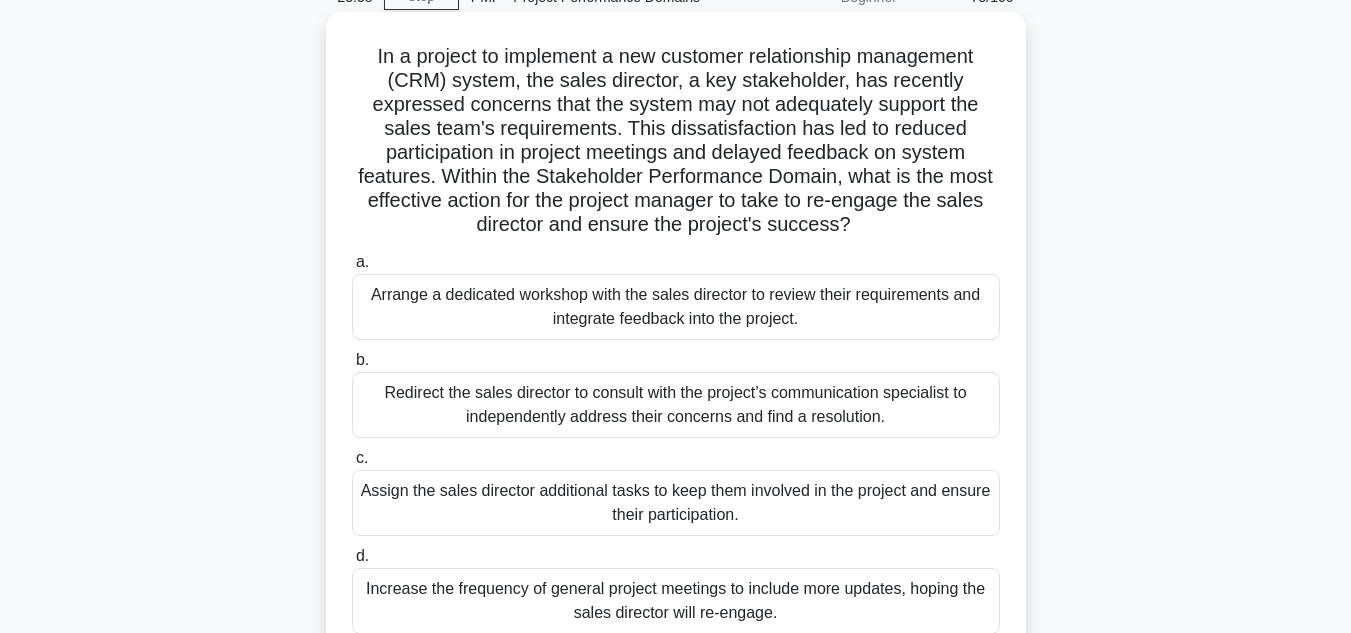 scroll, scrollTop: 200, scrollLeft: 0, axis: vertical 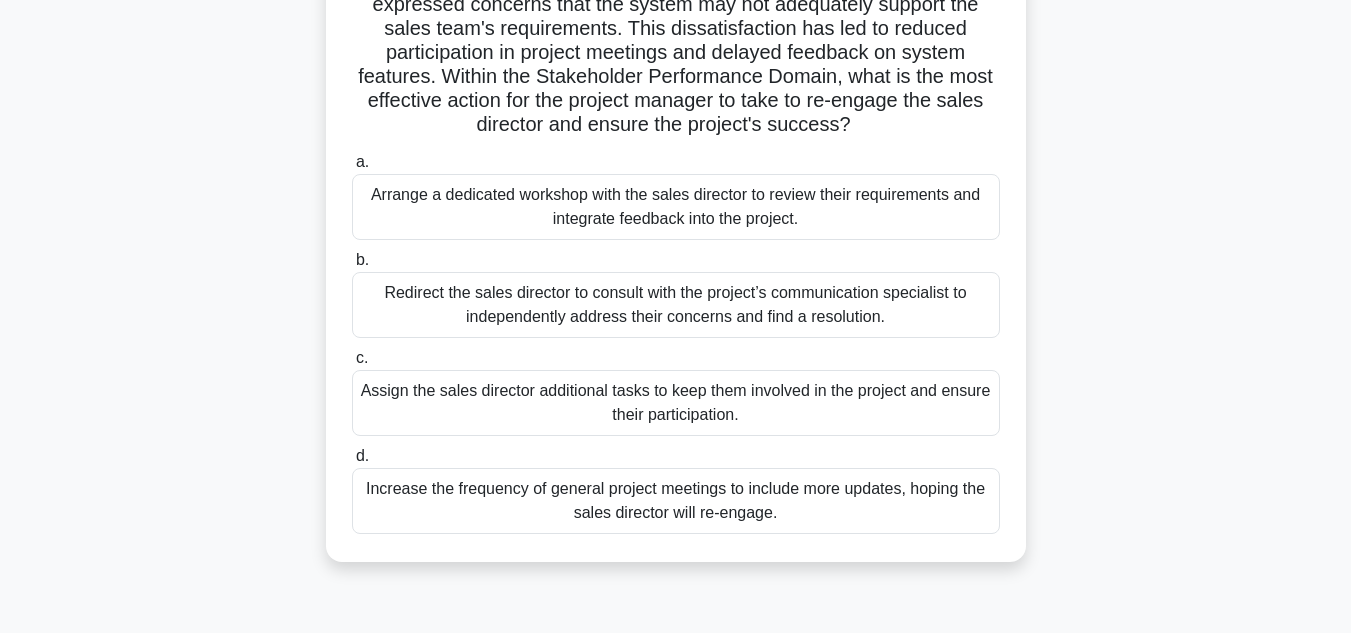 click on "Arrange a dedicated workshop with the sales director to review their requirements and integrate feedback into the project." at bounding box center [676, 207] 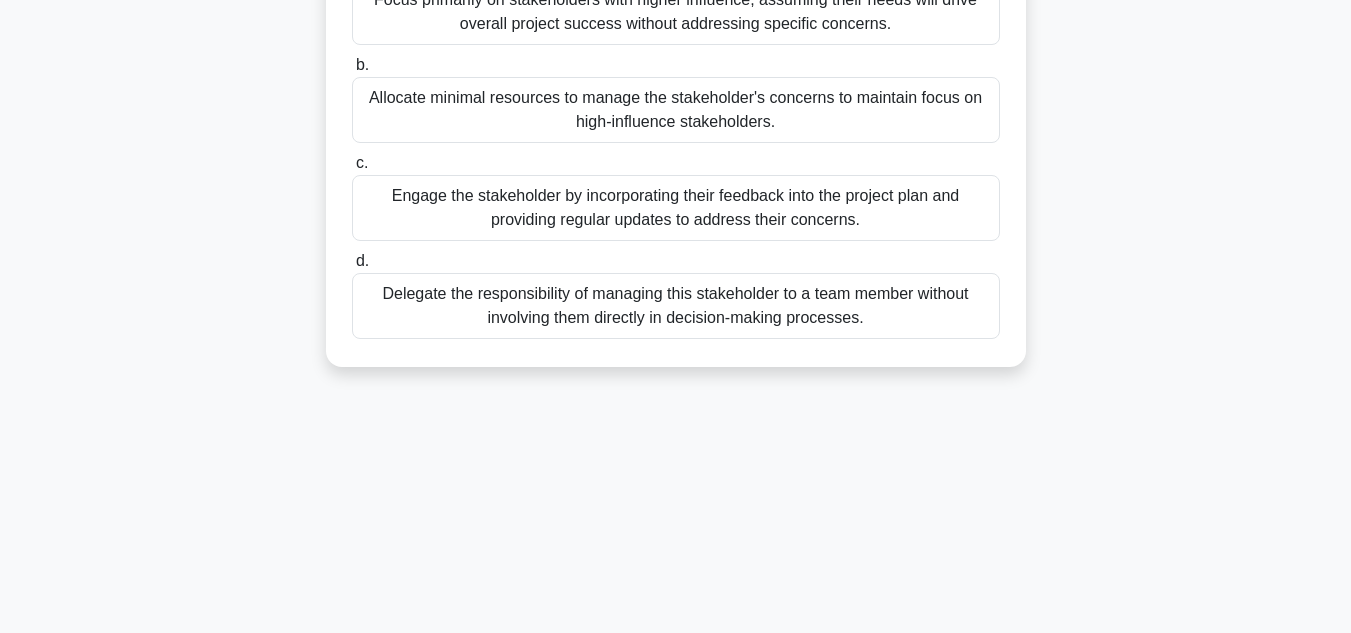 scroll, scrollTop: 300, scrollLeft: 0, axis: vertical 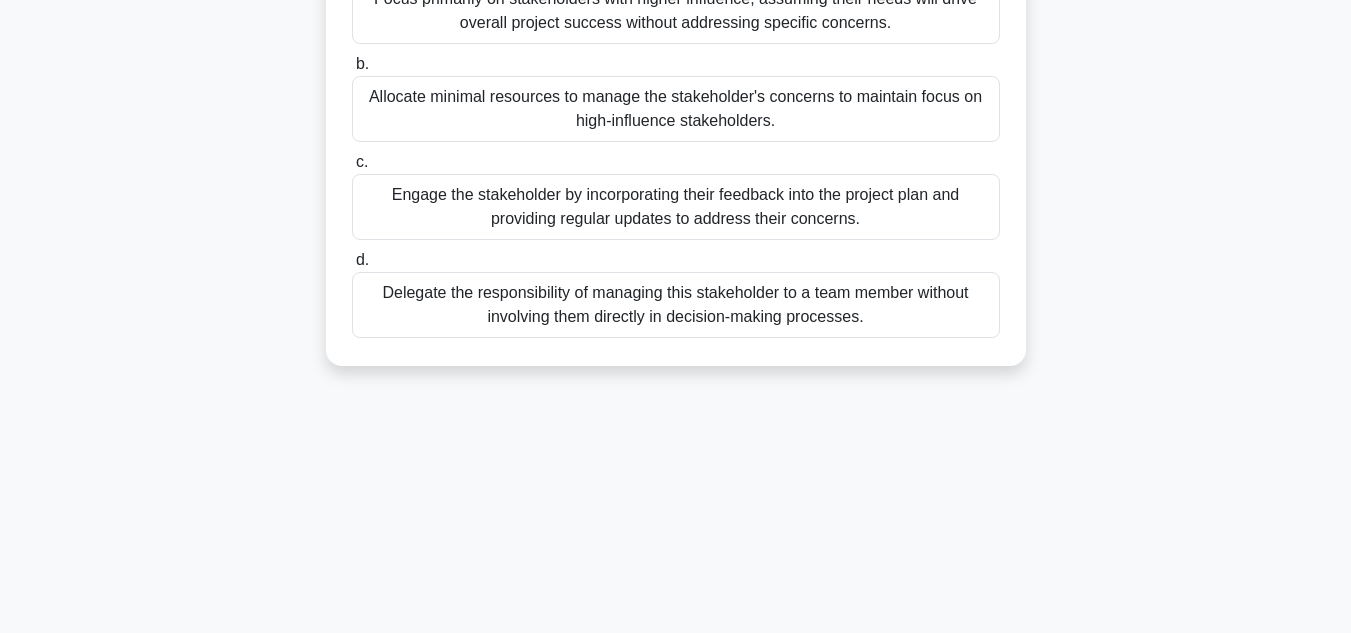 click on "Engage the stakeholder by incorporating their feedback into the project plan and providing regular updates to address their concerns." at bounding box center (676, 207) 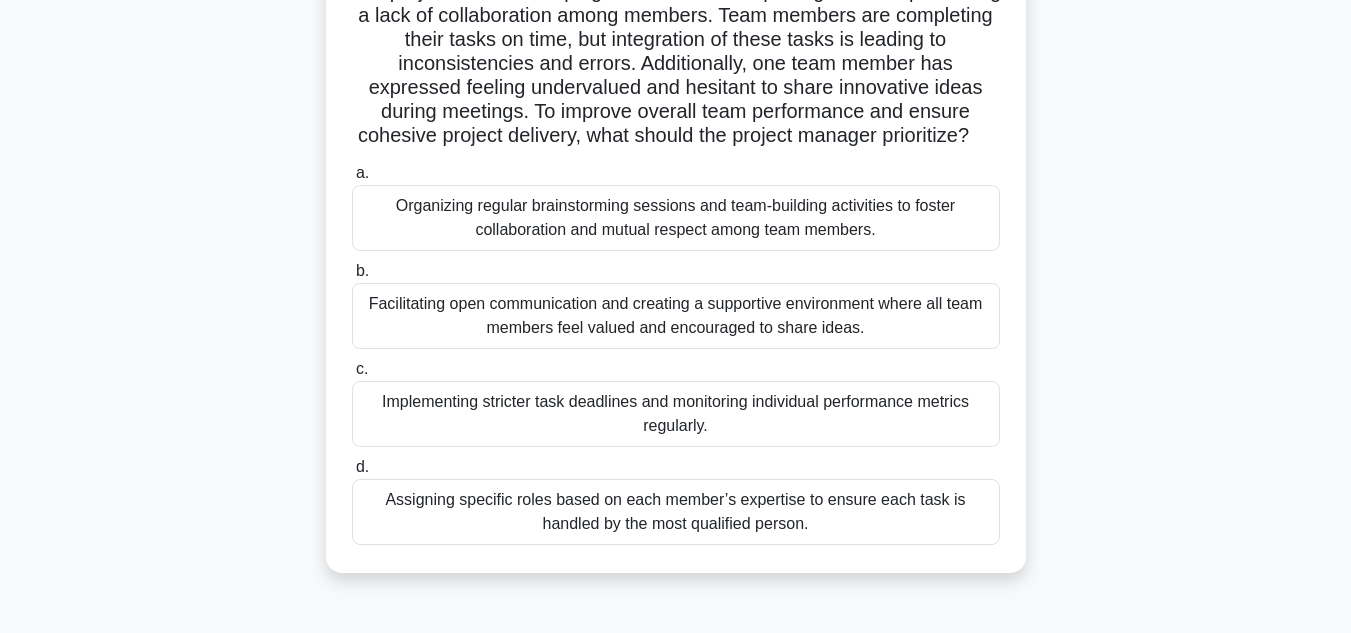 scroll, scrollTop: 200, scrollLeft: 0, axis: vertical 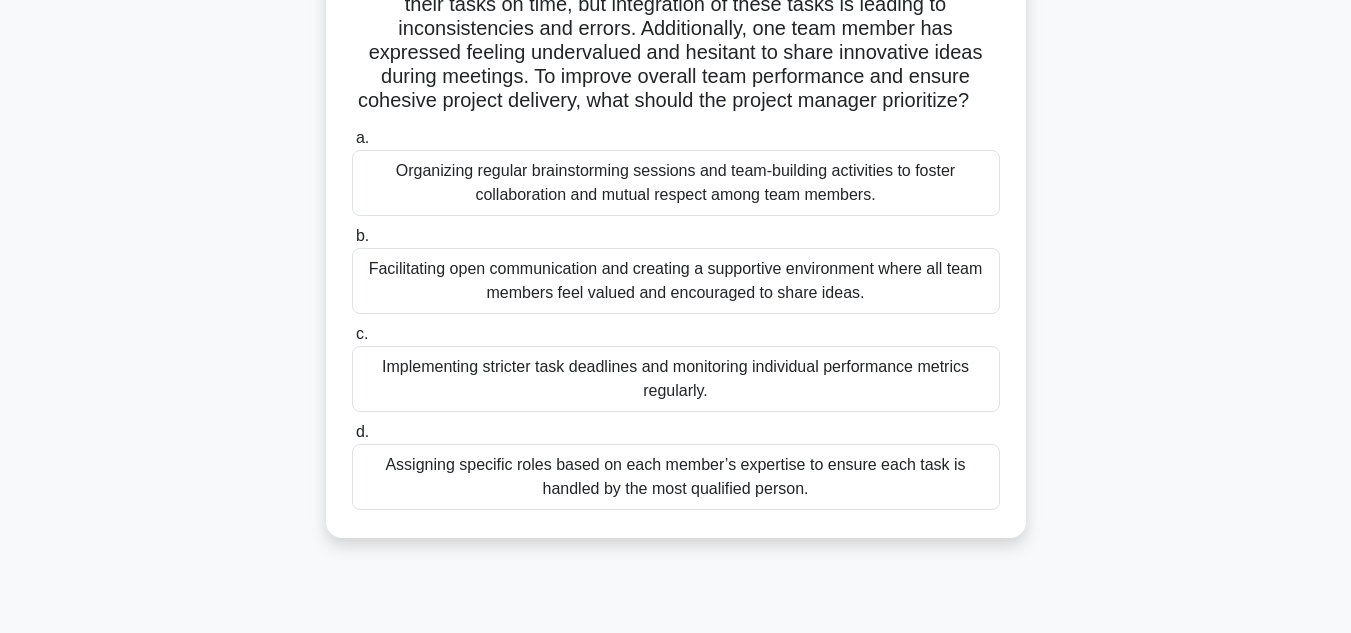 click on "Facilitating open communication and creating a supportive environment where all team members feel valued and encouraged to share ideas." at bounding box center (676, 281) 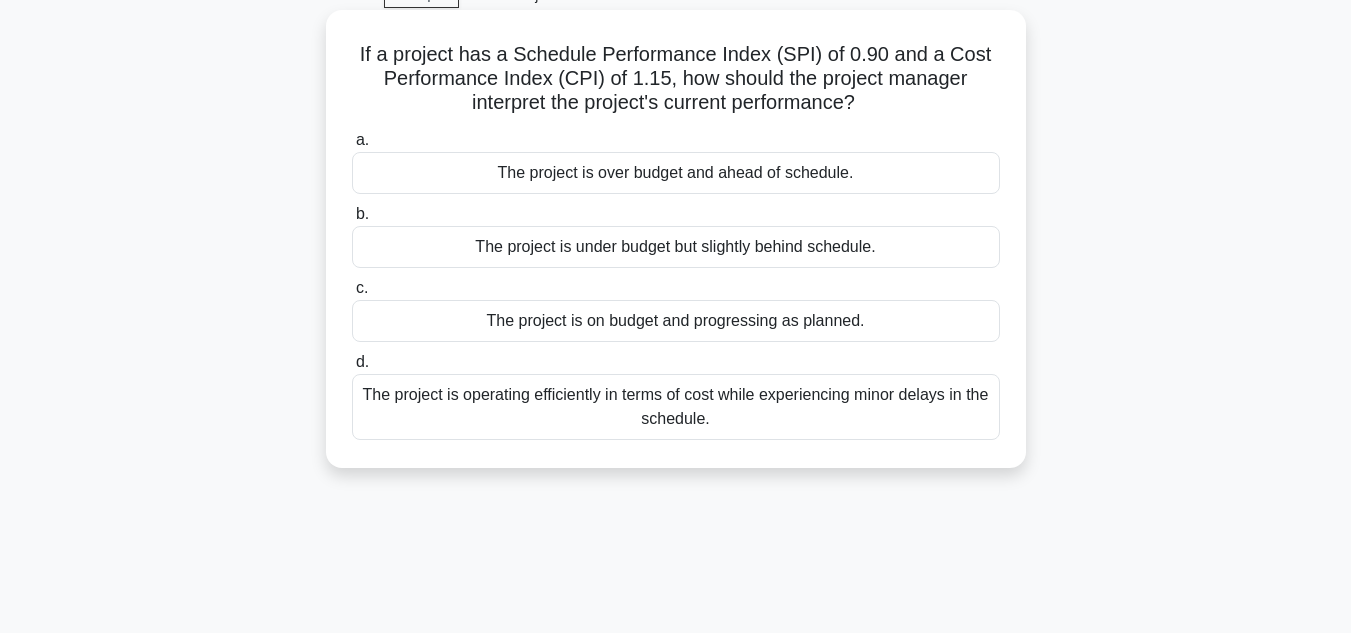 scroll, scrollTop: 0, scrollLeft: 0, axis: both 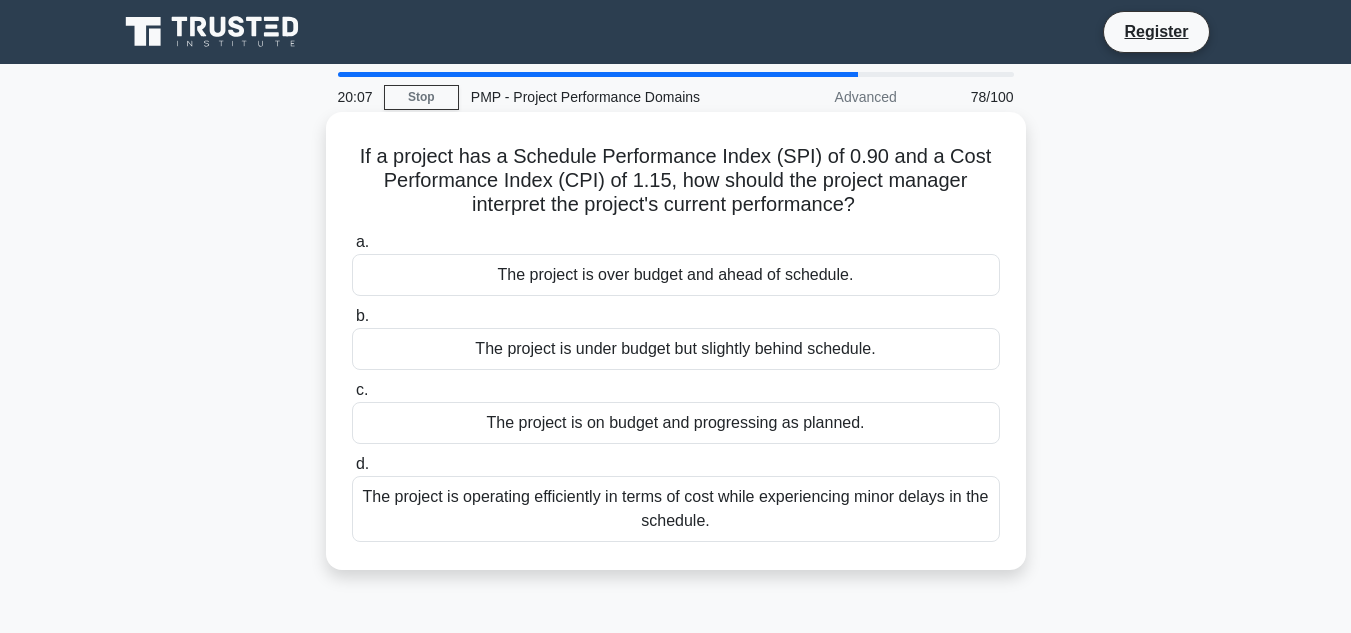 click on "The project is operating efficiently in terms of cost while experiencing minor delays in the schedule." at bounding box center (676, 509) 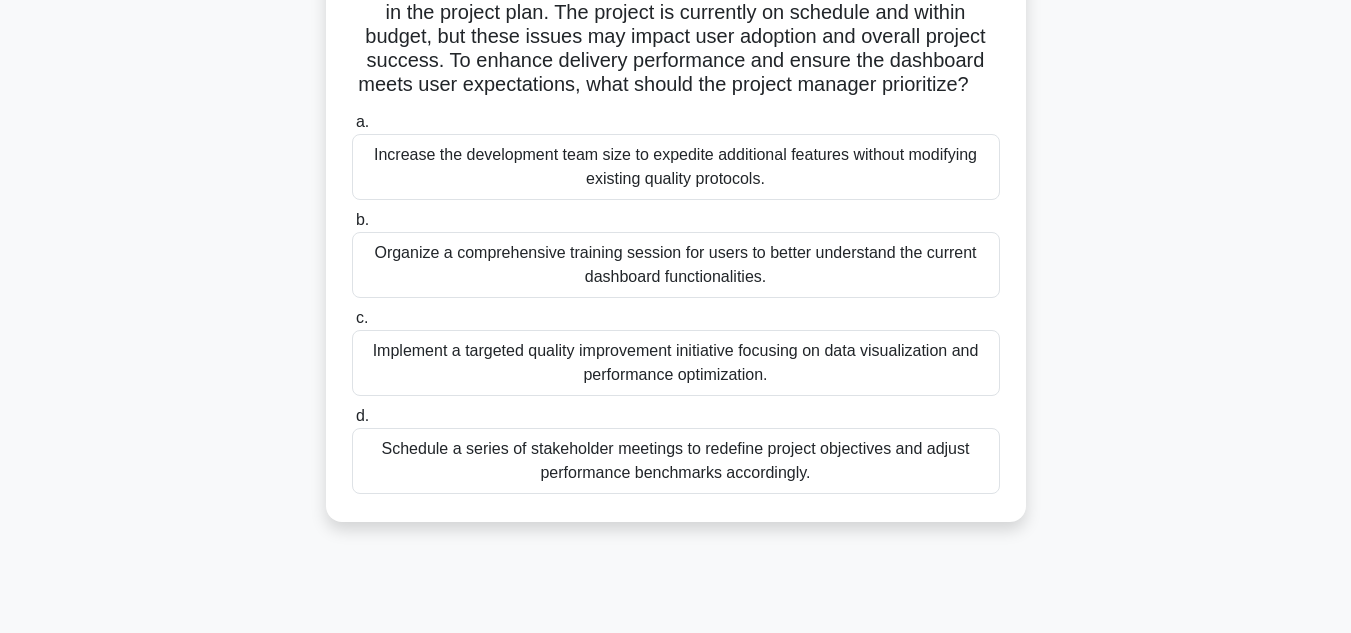 scroll, scrollTop: 300, scrollLeft: 0, axis: vertical 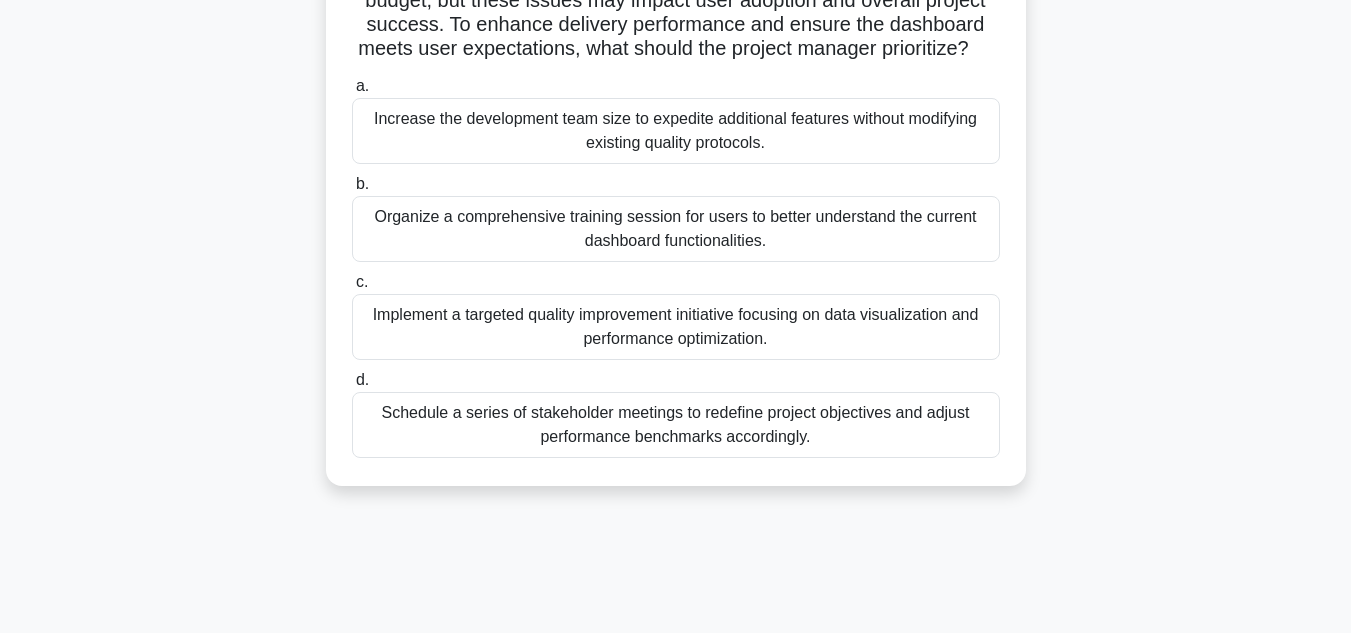 click on "Implement a targeted quality improvement initiative focusing on data visualization and performance optimization." at bounding box center [676, 327] 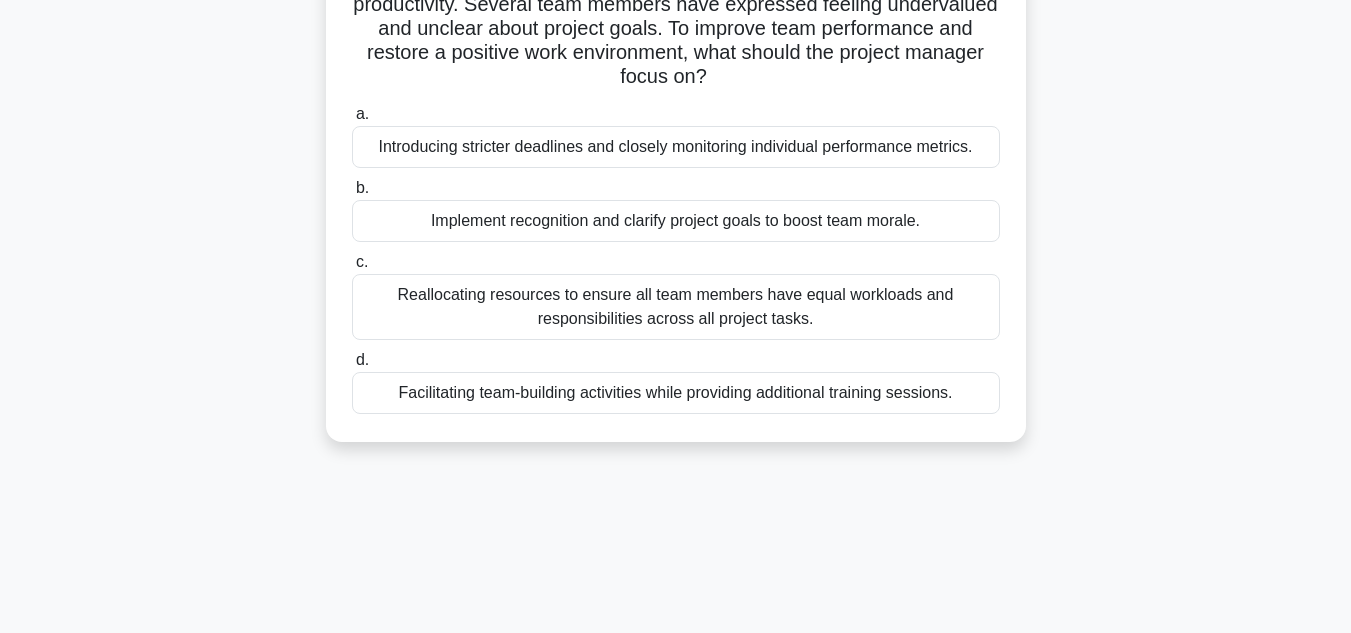 scroll, scrollTop: 100, scrollLeft: 0, axis: vertical 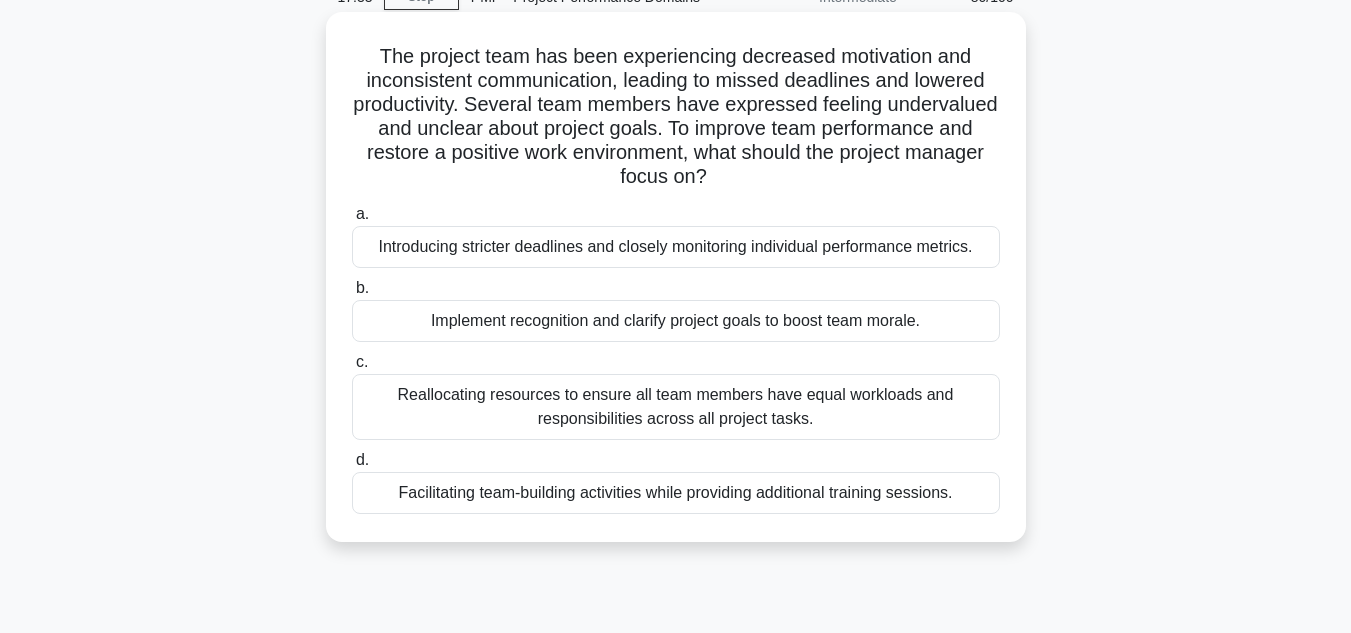 click on "Implement recognition and clarify project goals to boost team morale." at bounding box center (676, 321) 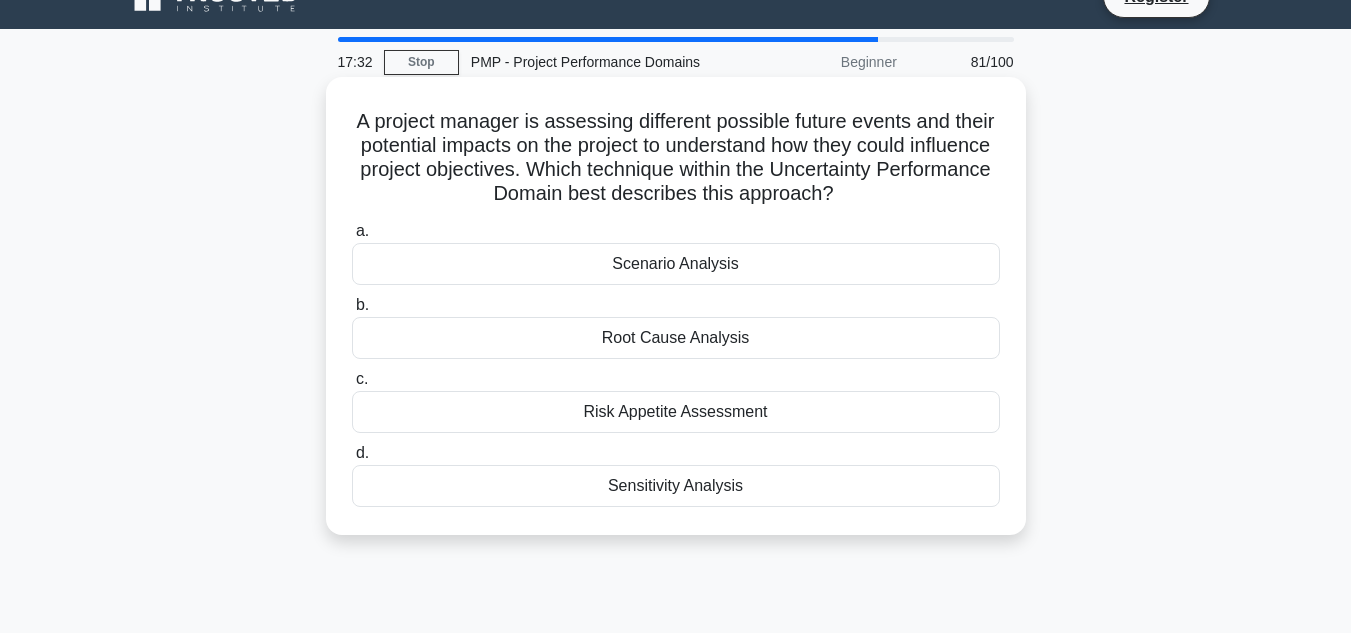 scroll, scrollTop: 0, scrollLeft: 0, axis: both 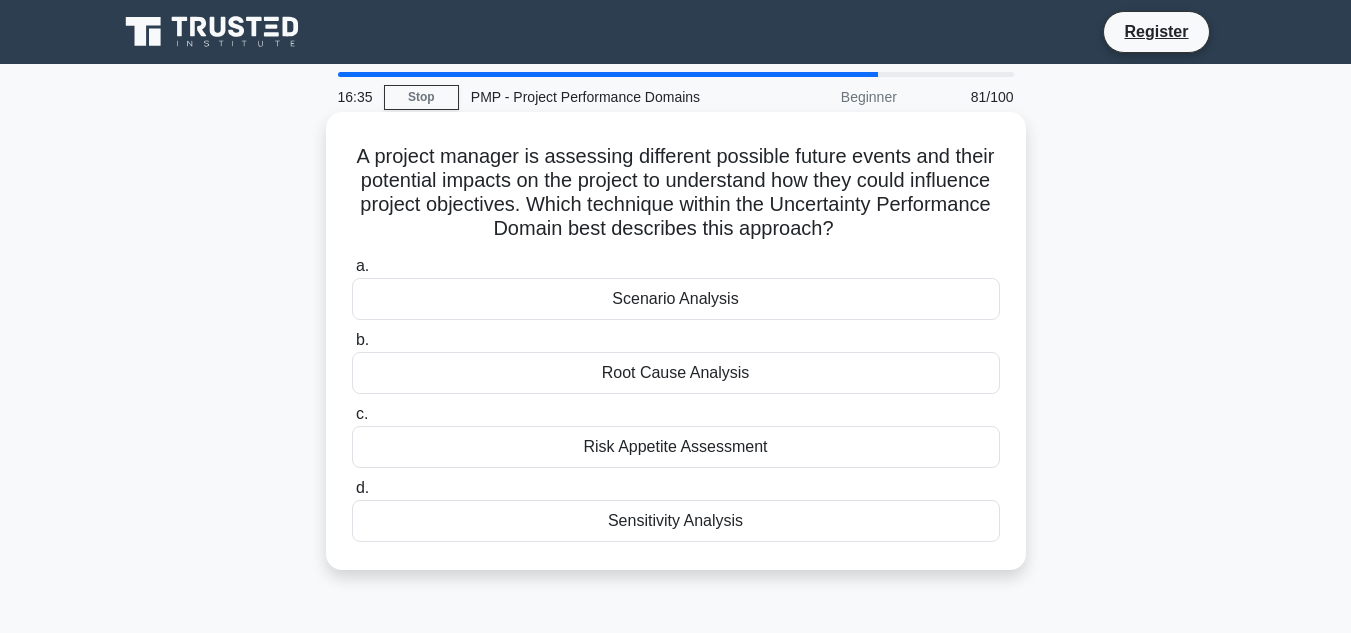 click on "Risk Appetite Assessment" at bounding box center [676, 447] 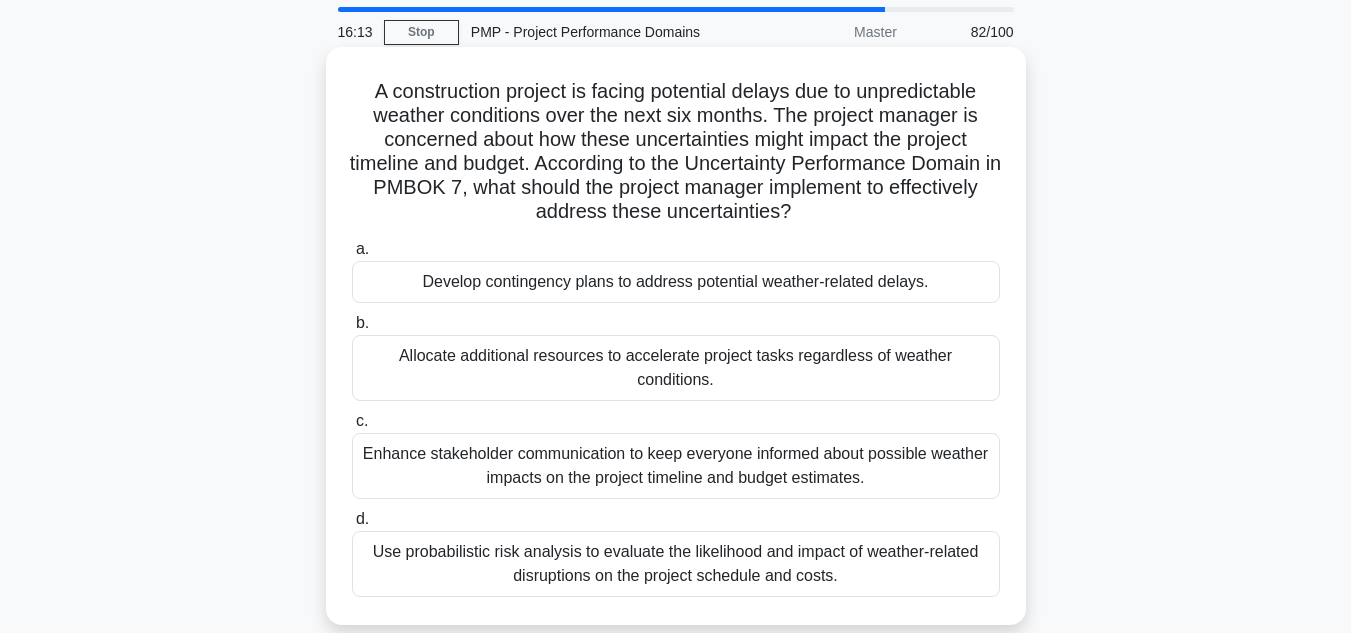scroll, scrollTop: 100, scrollLeft: 0, axis: vertical 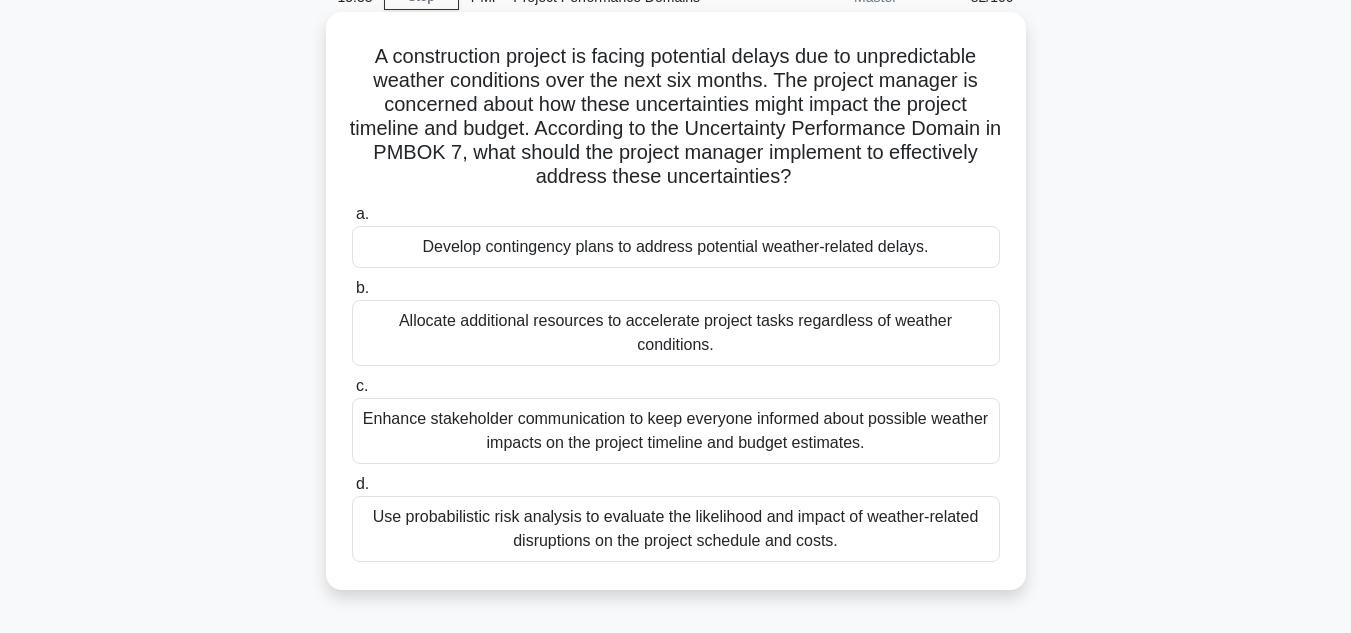 click on "Develop contingency plans to address potential weather-related delays." at bounding box center [676, 247] 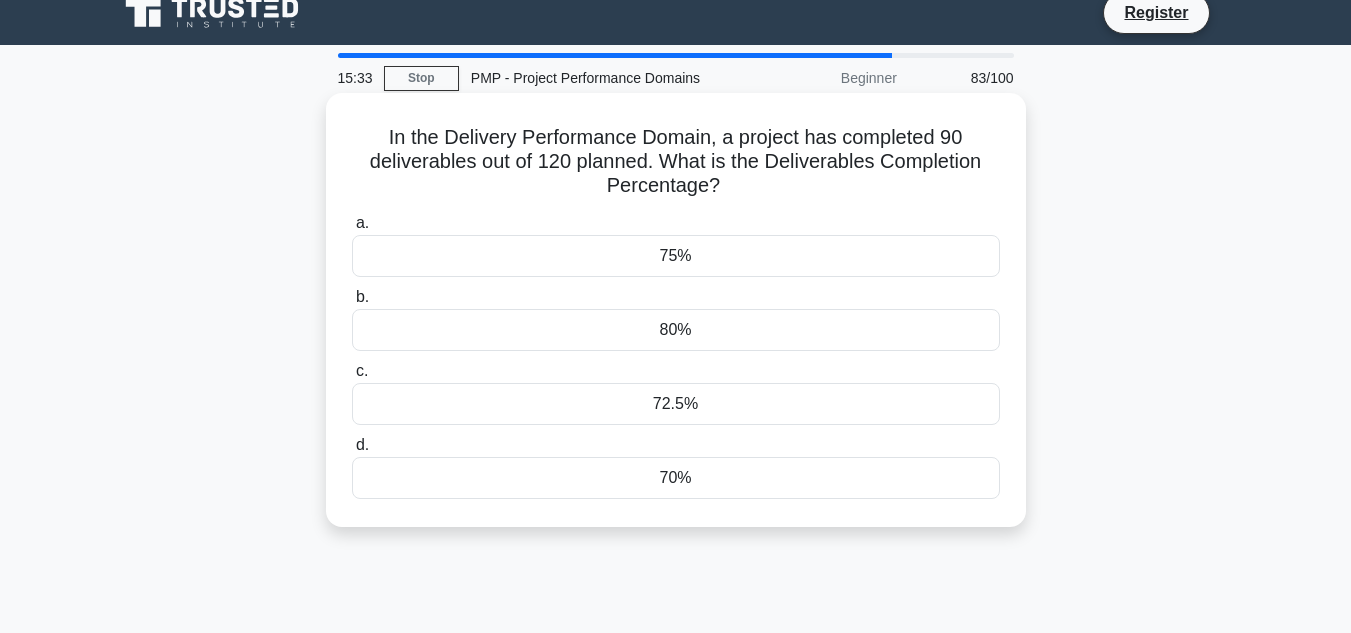 scroll, scrollTop: 0, scrollLeft: 0, axis: both 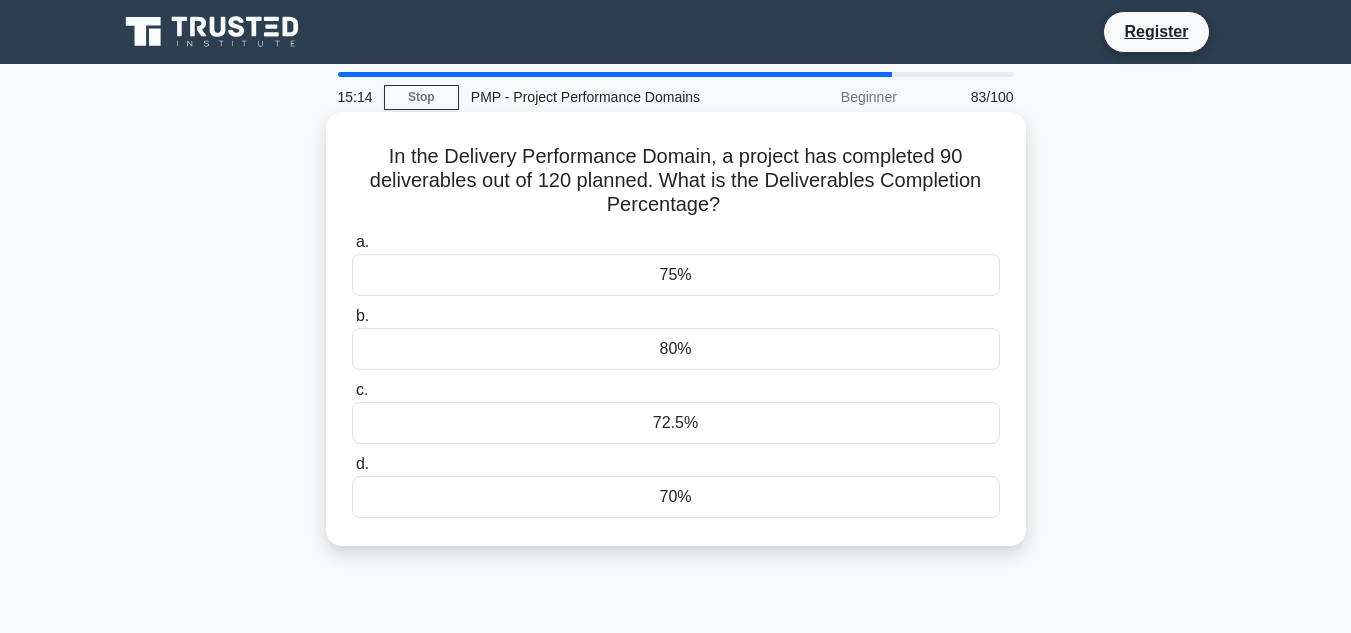 click on "75%" at bounding box center (676, 275) 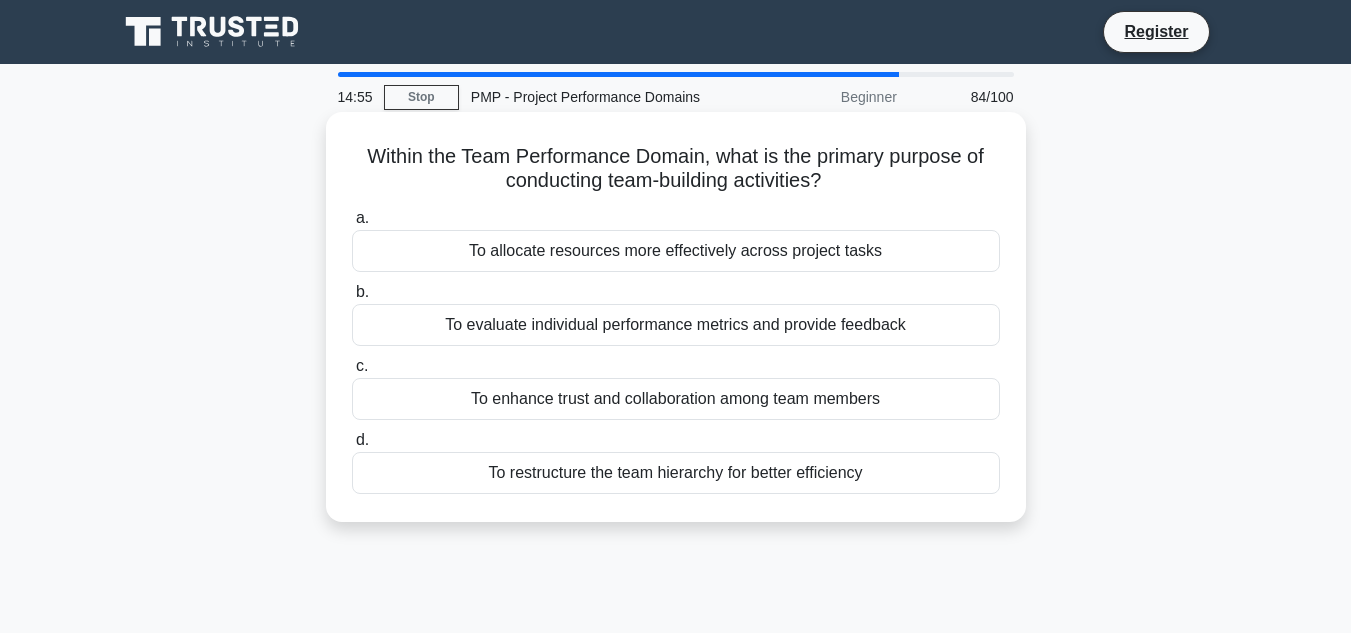 click on "To enhance trust and collaboration among team members" at bounding box center [676, 399] 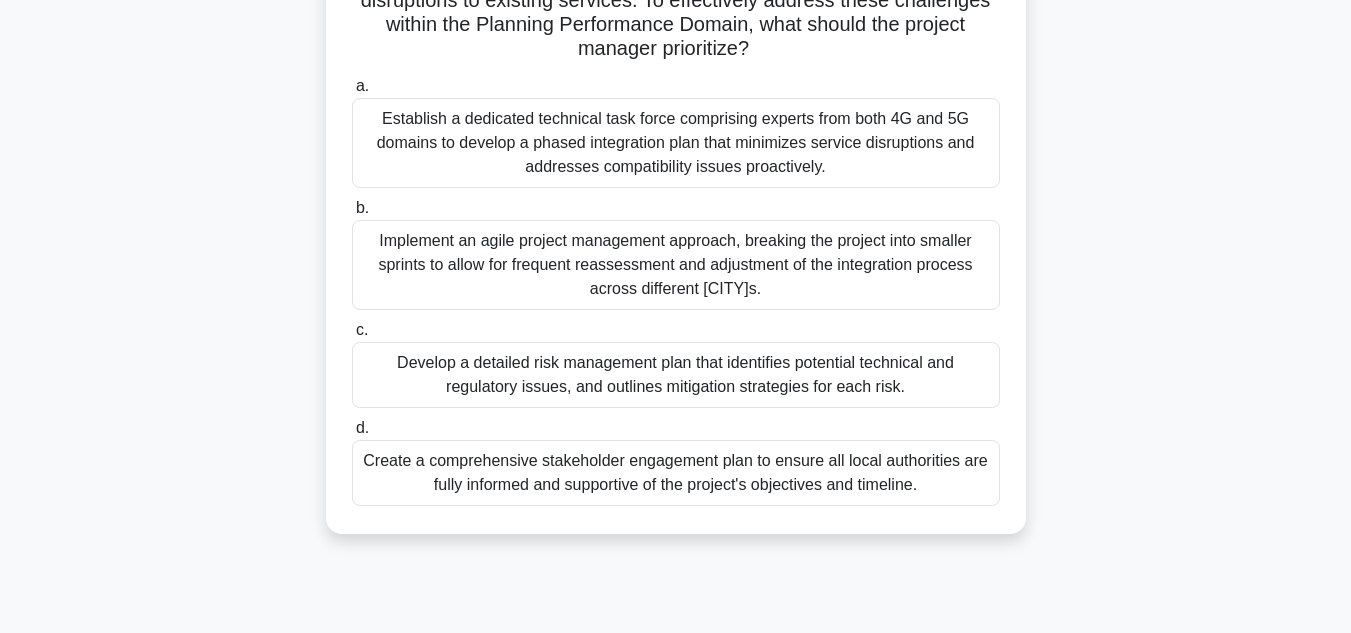 scroll, scrollTop: 200, scrollLeft: 0, axis: vertical 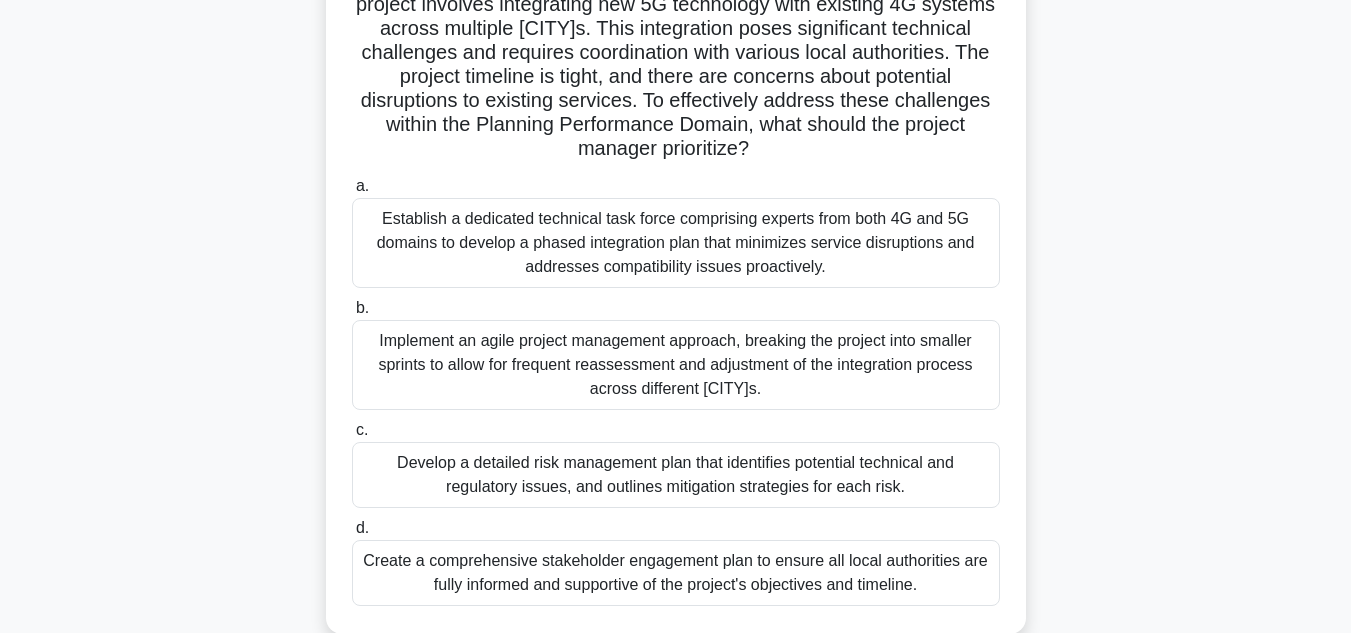 click on "Develop a detailed risk management plan that identifies potential technical and regulatory issues, and outlines mitigation strategies for each risk." at bounding box center [676, 475] 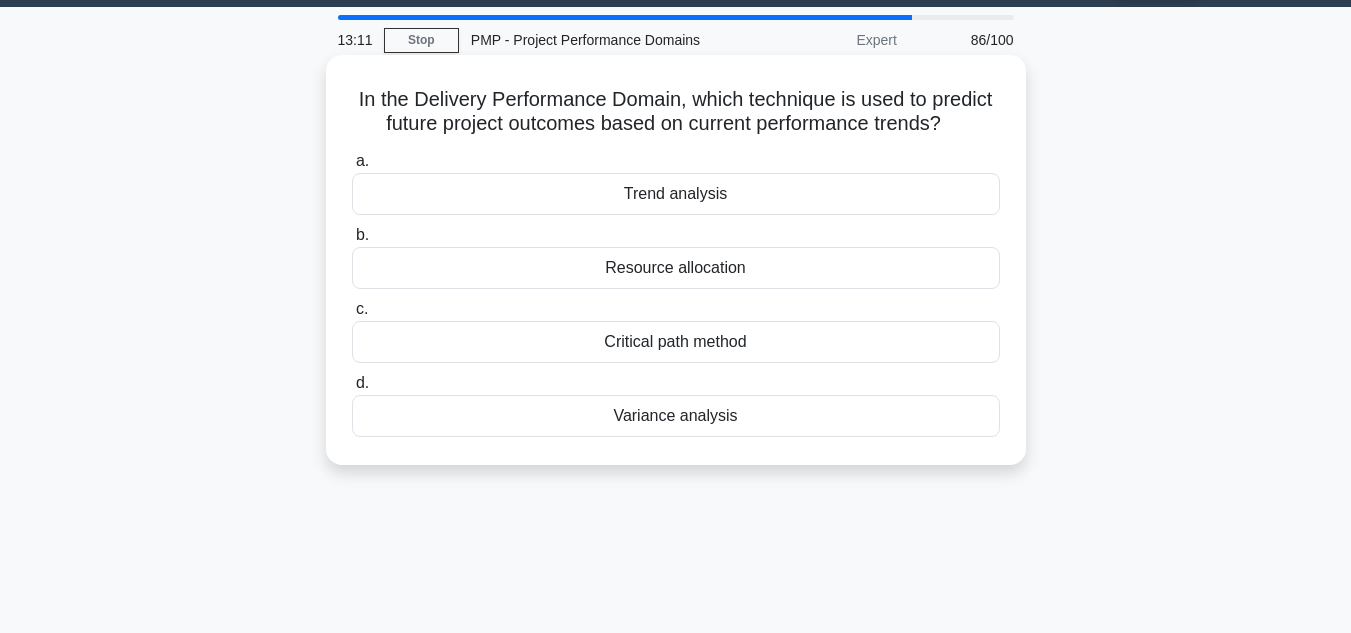 scroll, scrollTop: 0, scrollLeft: 0, axis: both 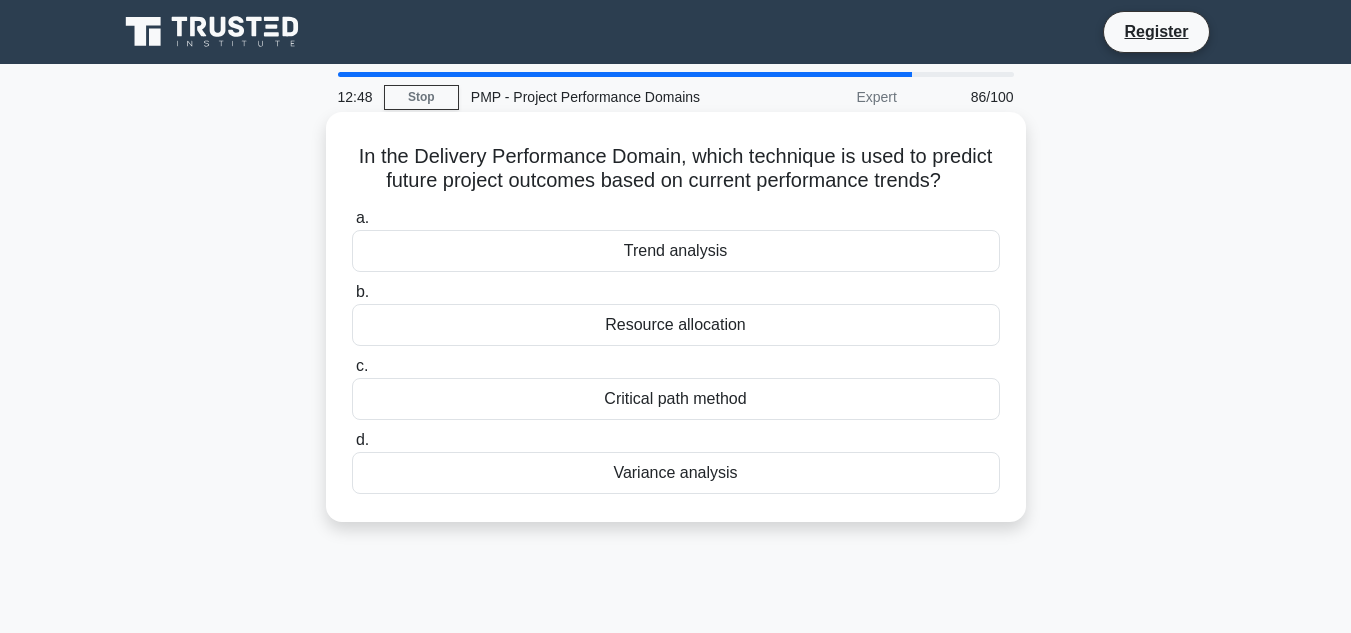 click on "Trend analysis" at bounding box center (676, 251) 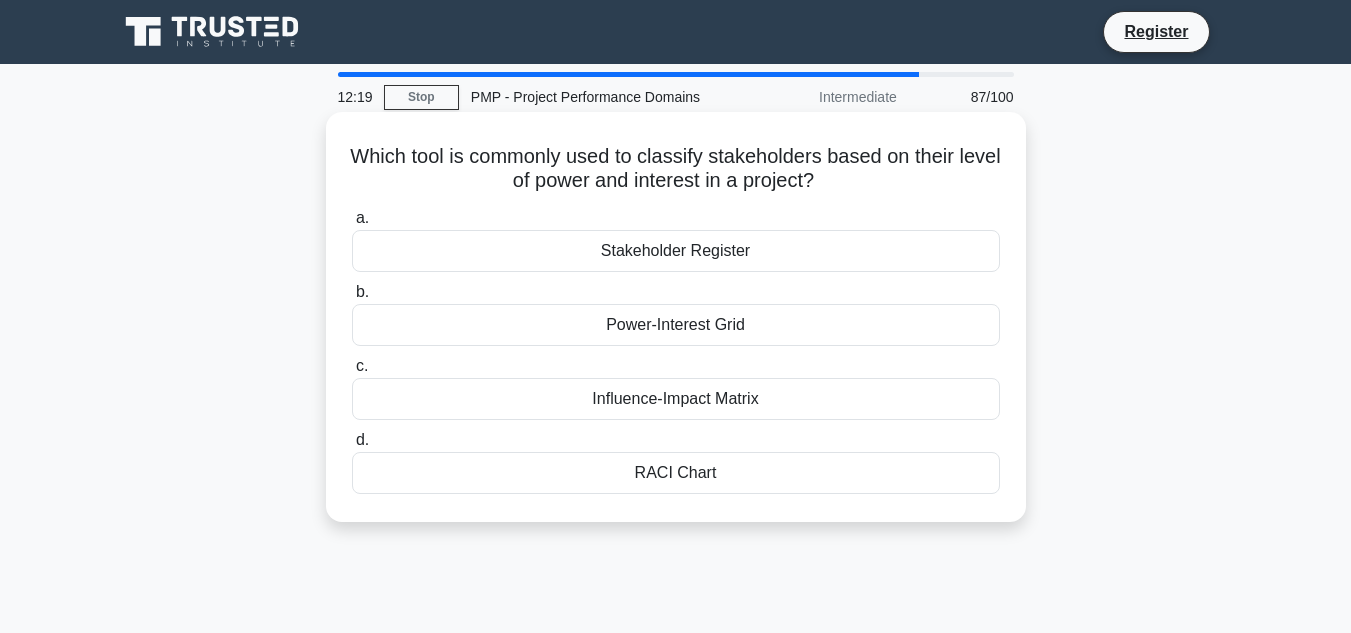 click on "Power-Interest Grid" at bounding box center [676, 325] 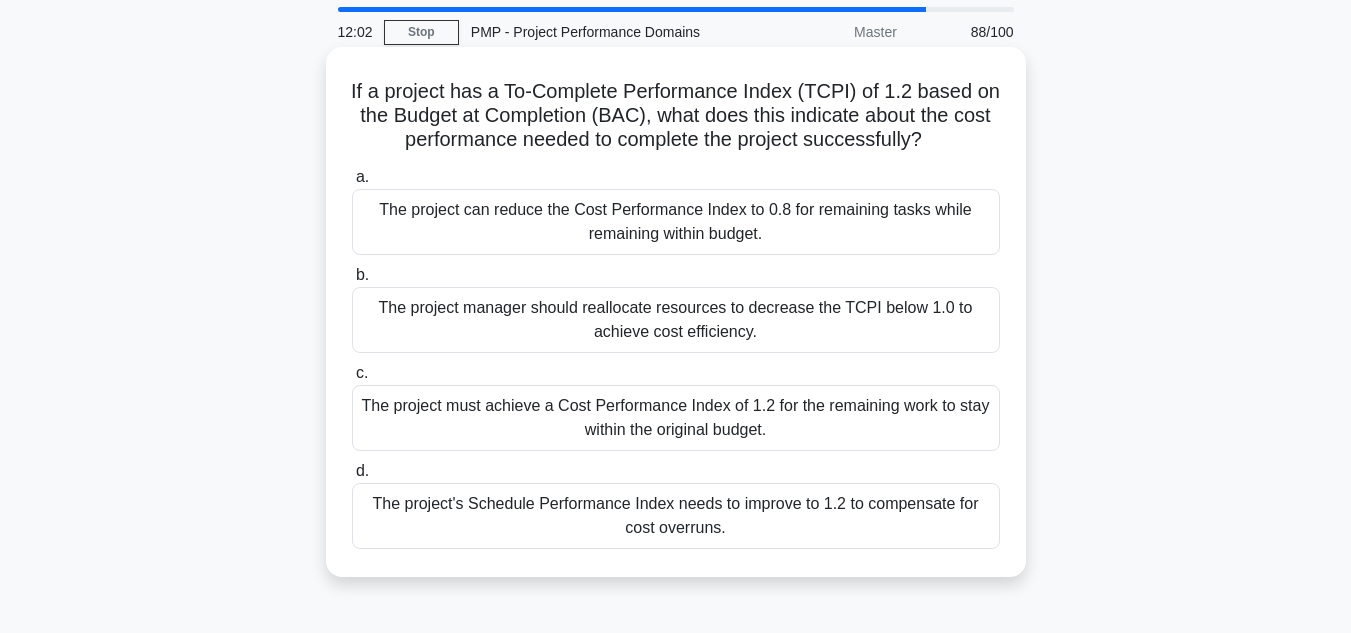 scroll, scrollTop: 100, scrollLeft: 0, axis: vertical 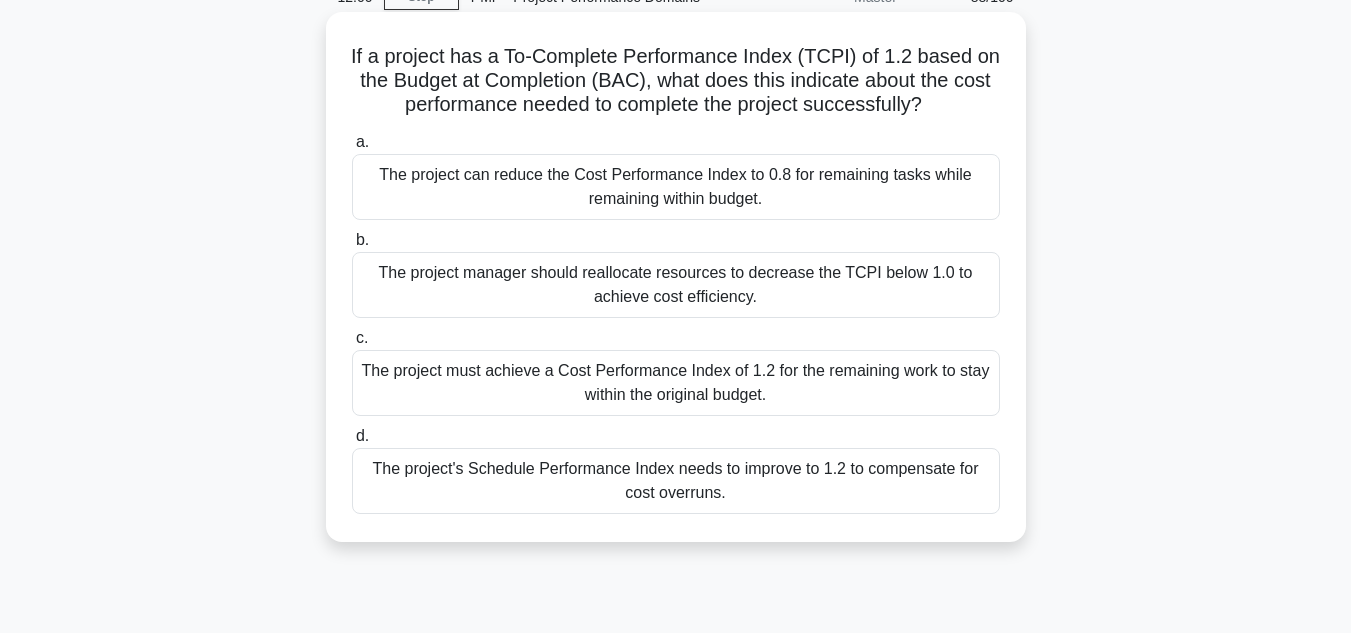 click on "The project manager should reallocate resources to decrease the TCPI below 1.0 to achieve cost efficiency." at bounding box center [676, 285] 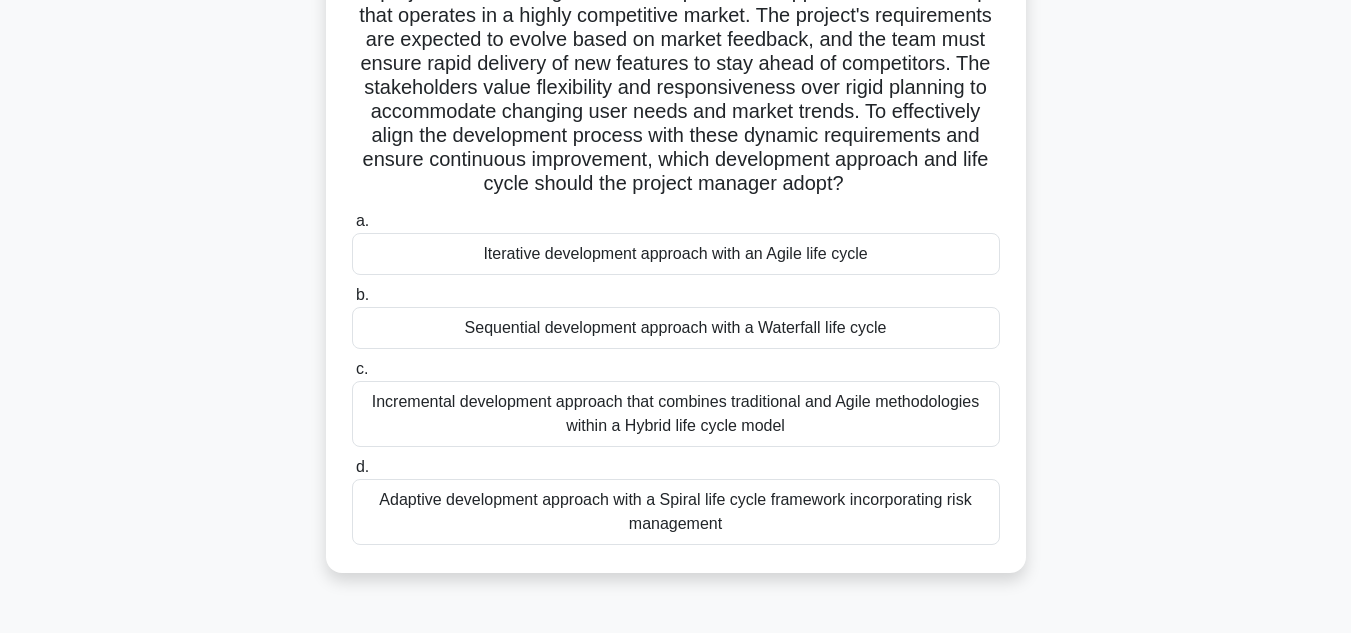scroll, scrollTop: 200, scrollLeft: 0, axis: vertical 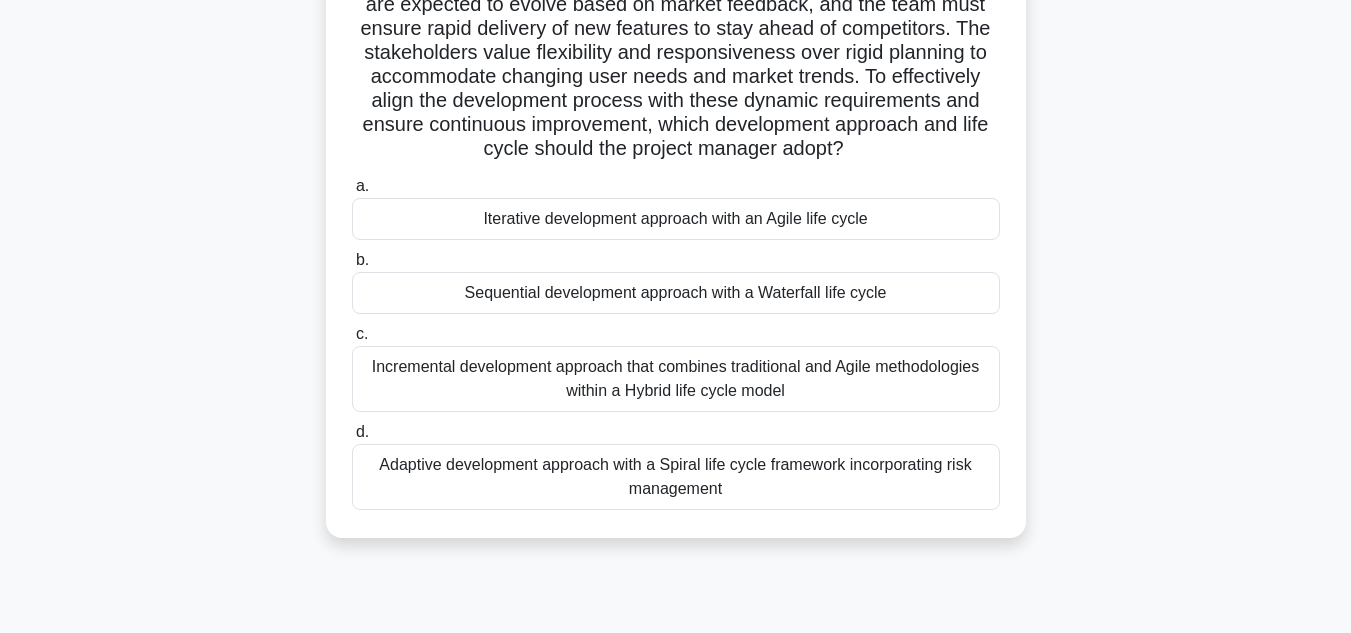 click on "Iterative development approach with an Agile life cycle" at bounding box center [676, 219] 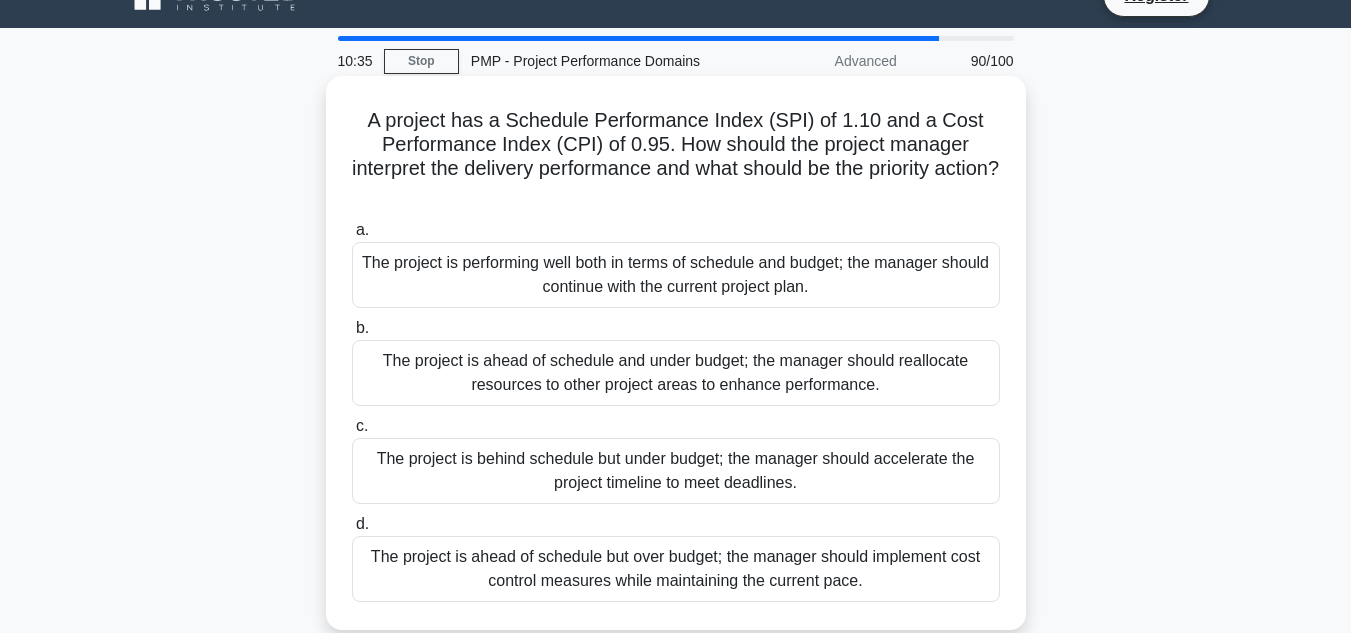 scroll, scrollTop: 0, scrollLeft: 0, axis: both 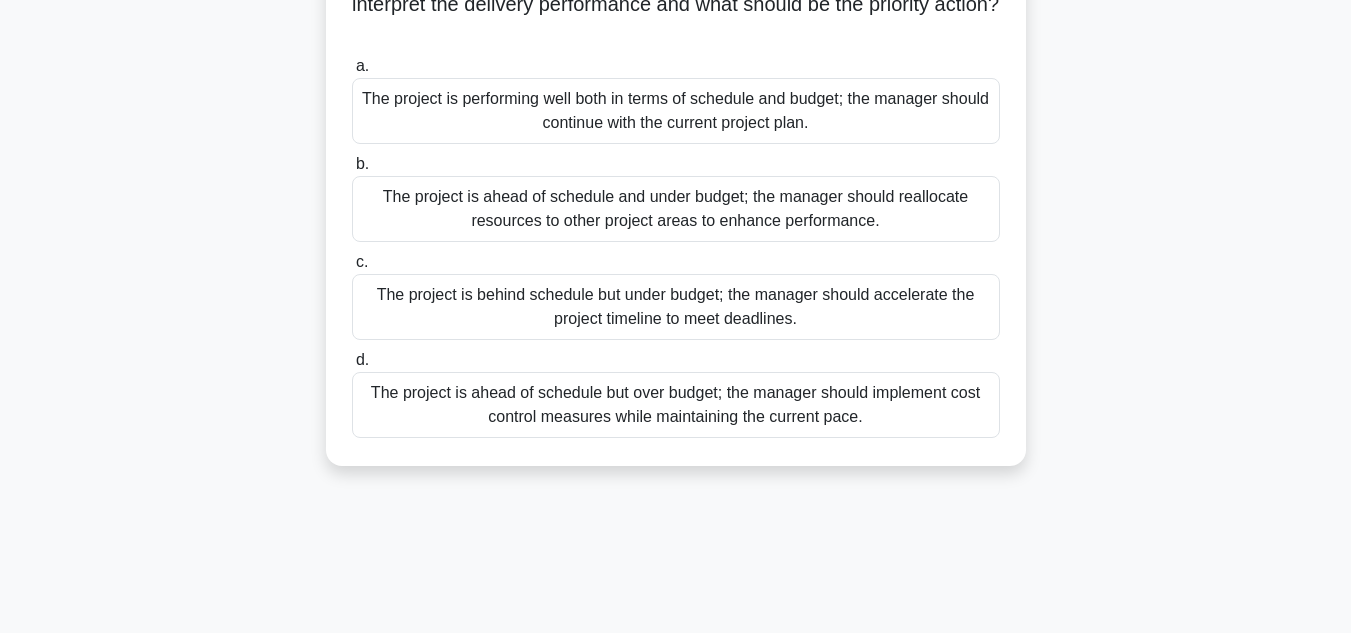 click on "The project is ahead of schedule but over budget; the manager should implement cost control measures while maintaining the current pace." at bounding box center [676, 405] 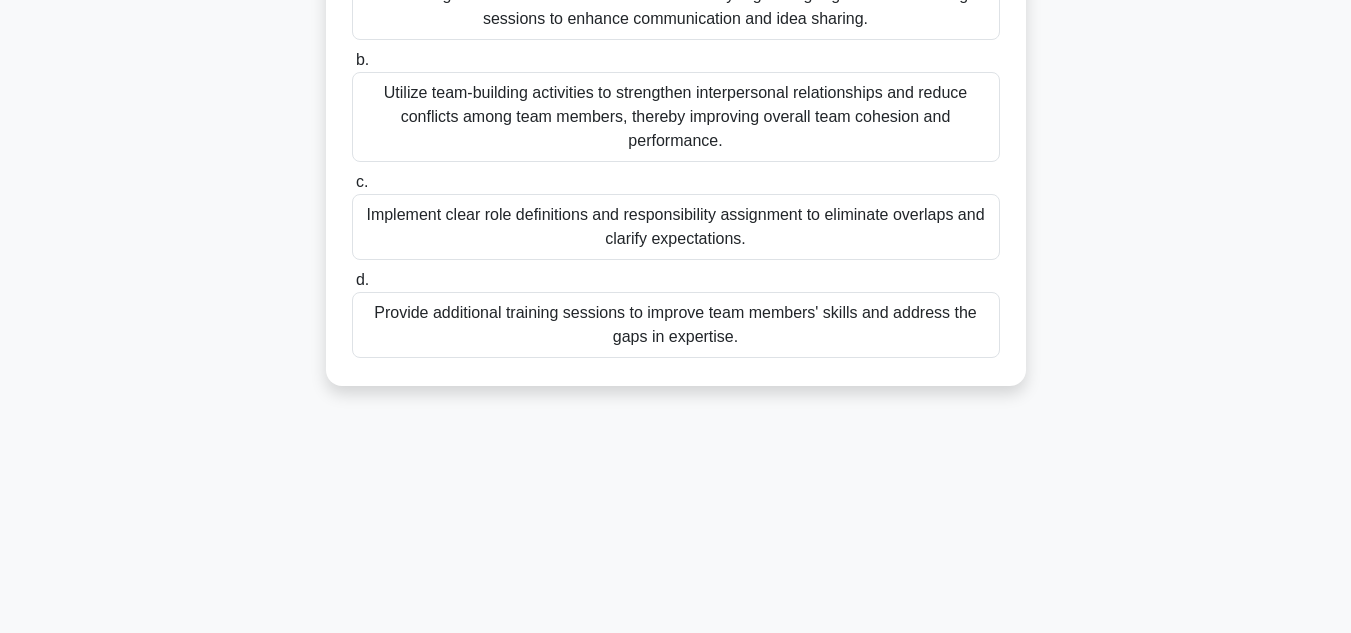 scroll, scrollTop: 300, scrollLeft: 0, axis: vertical 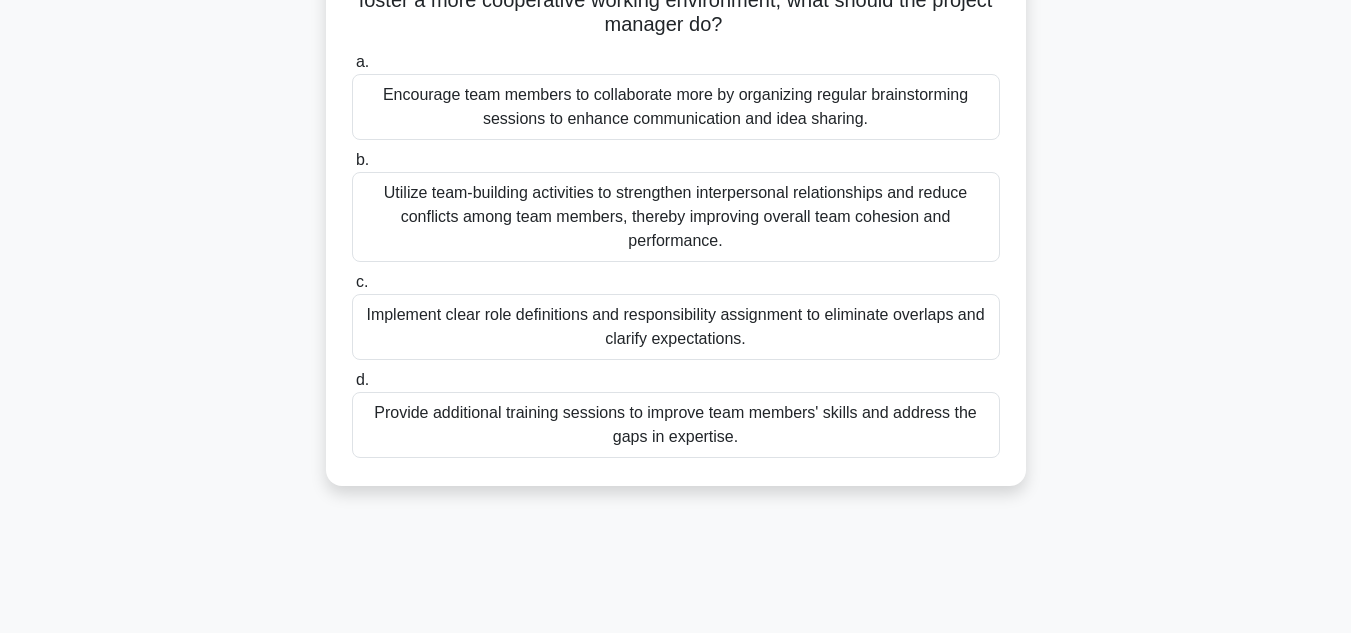 click on "Implement clear role definitions and responsibility assignment to eliminate overlaps and clarify expectations." at bounding box center [676, 327] 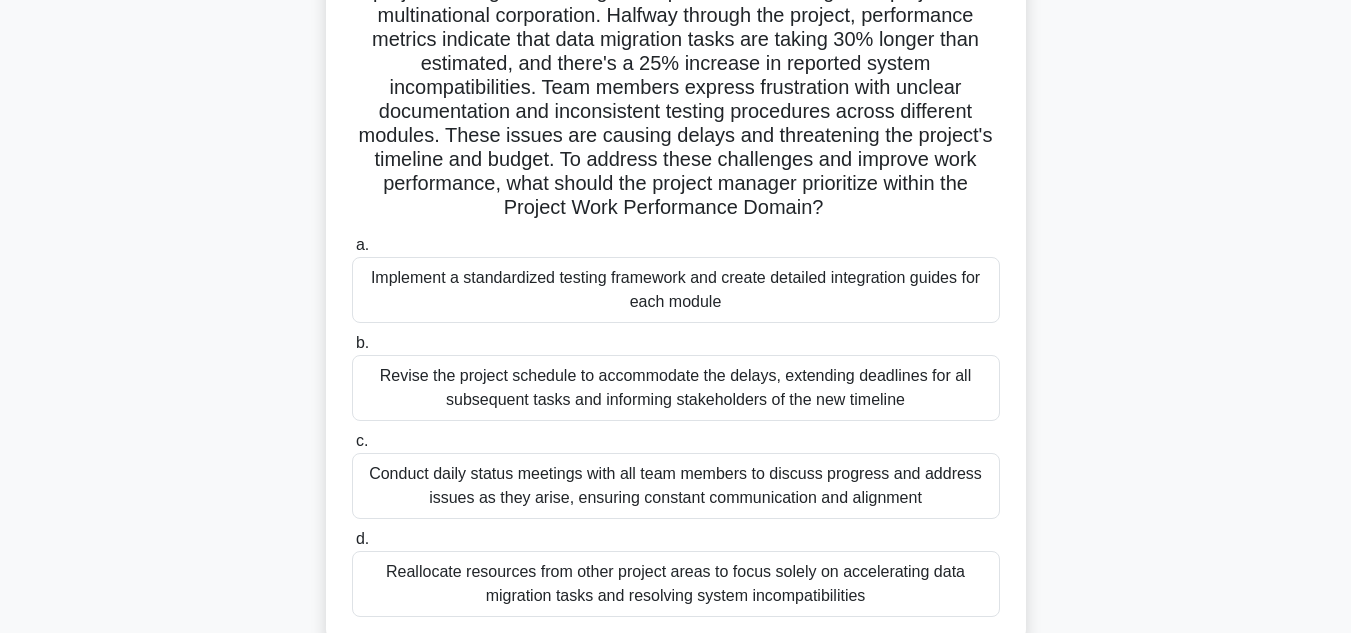 scroll, scrollTop: 200, scrollLeft: 0, axis: vertical 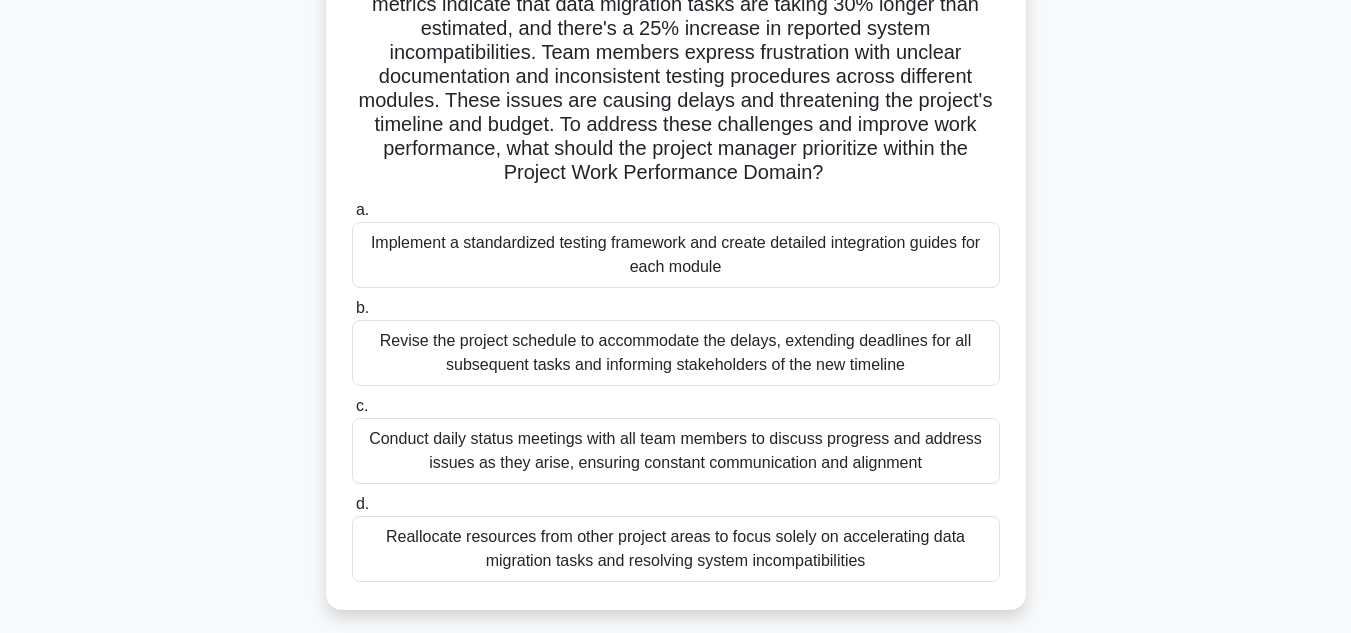 click on "Implement a standardized testing framework and create detailed integration guides for each module" at bounding box center (676, 255) 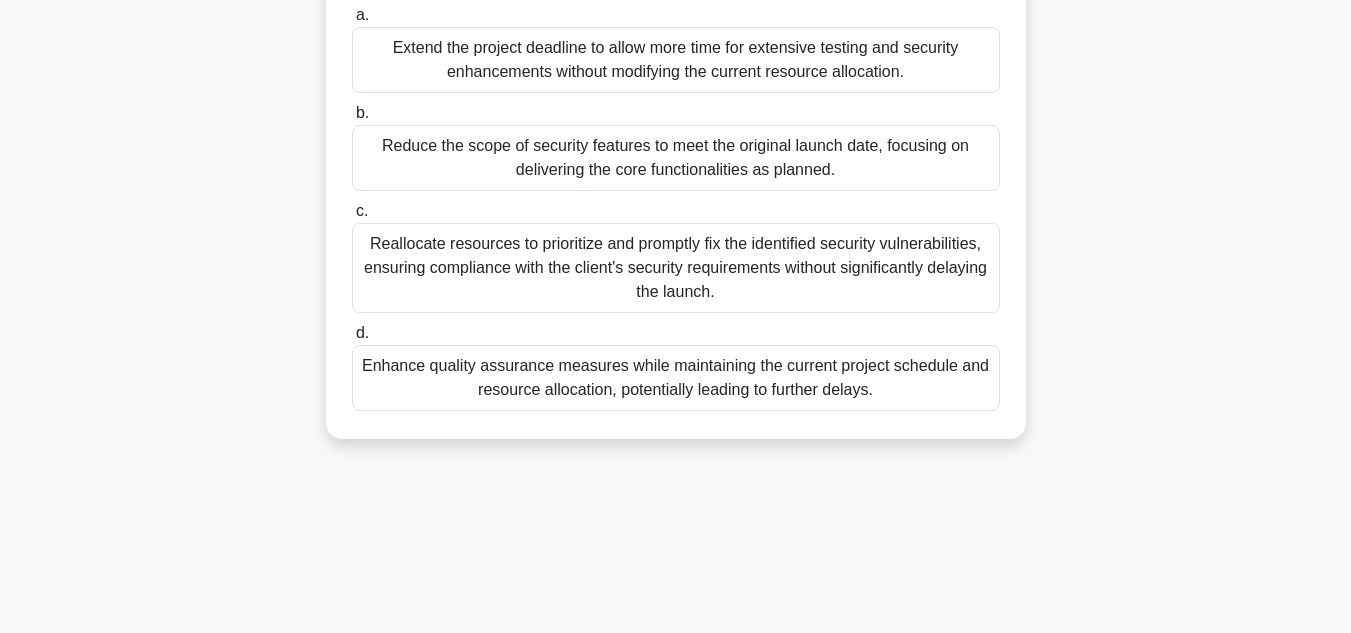 scroll, scrollTop: 400, scrollLeft: 0, axis: vertical 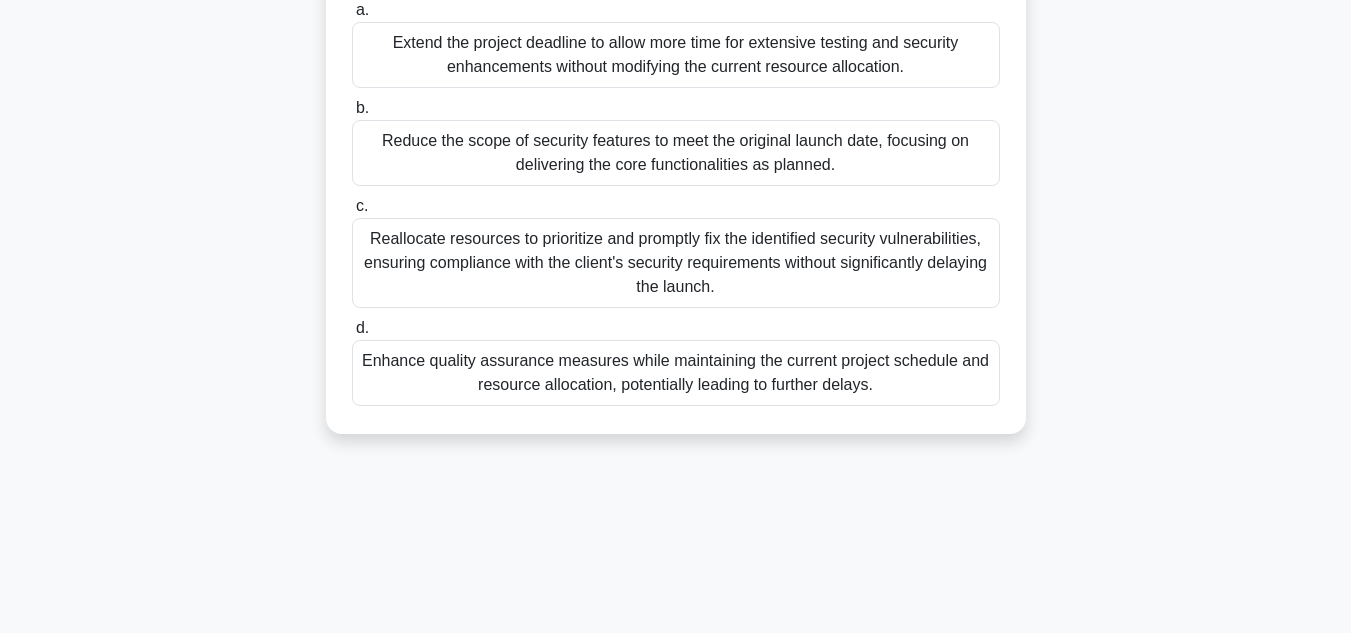 click on "Reallocate resources to prioritize and promptly fix the identified security vulnerabilities, ensuring compliance with the client's security requirements without significantly delaying the launch." at bounding box center [676, 263] 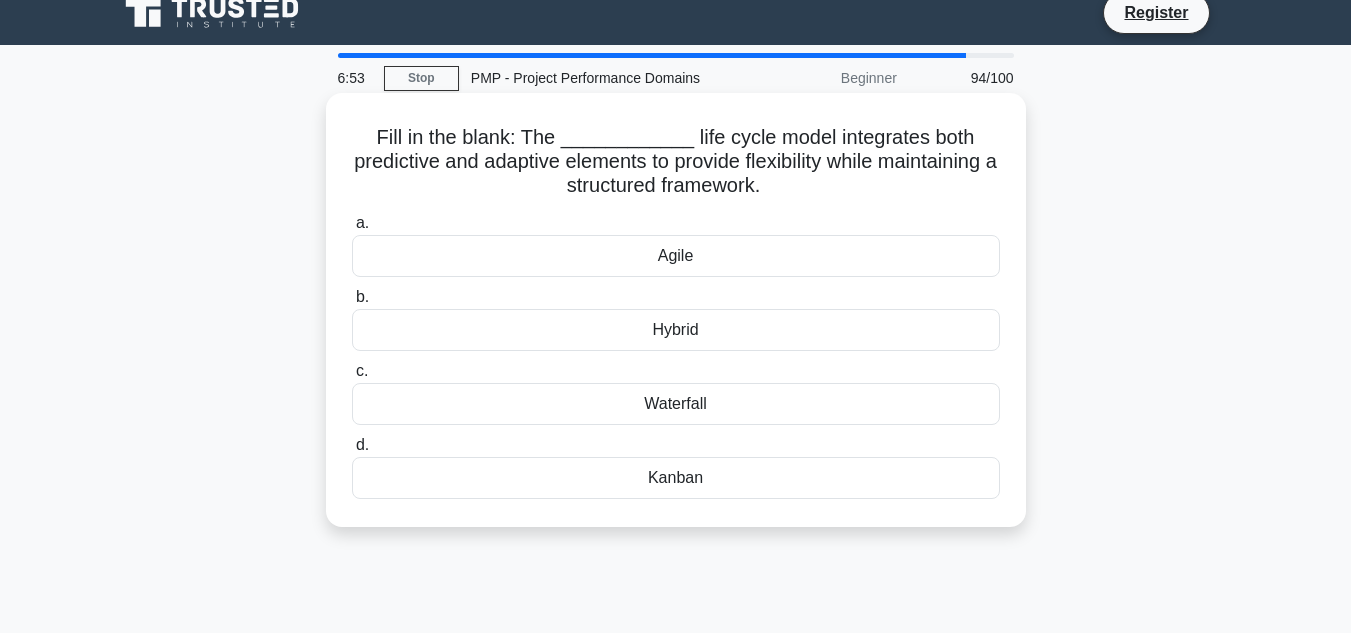 scroll, scrollTop: 0, scrollLeft: 0, axis: both 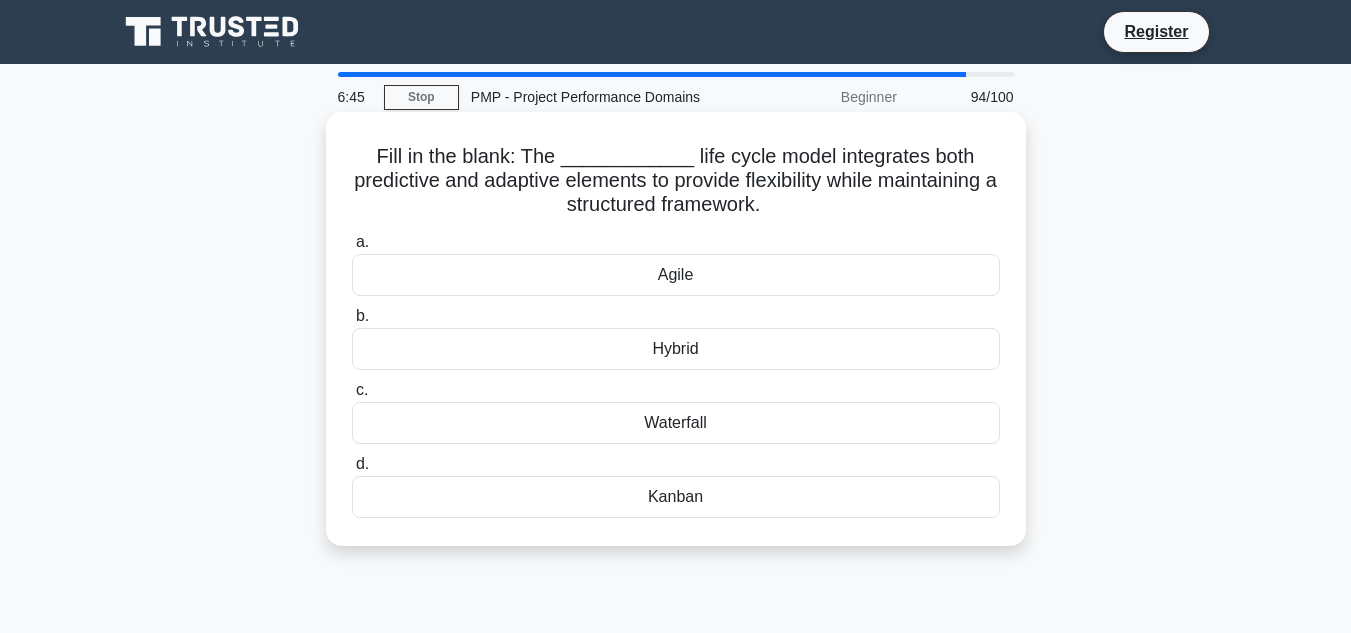 click on "Hybrid" at bounding box center [676, 349] 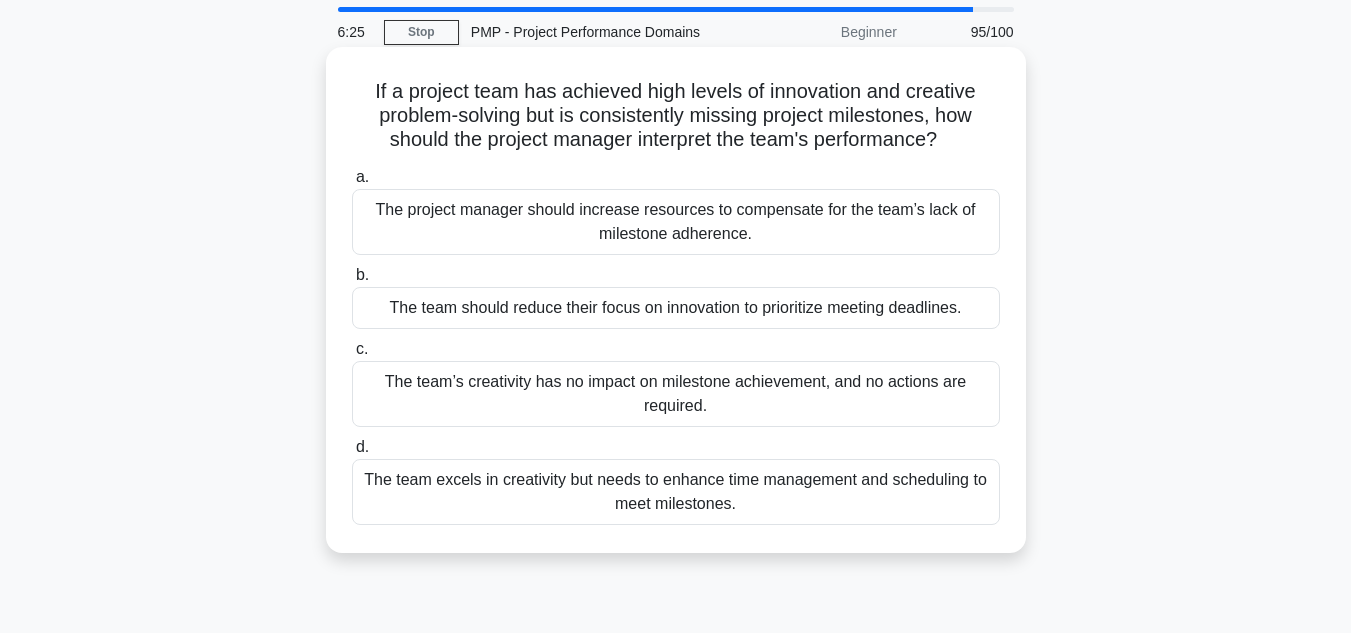 scroll, scrollTop: 100, scrollLeft: 0, axis: vertical 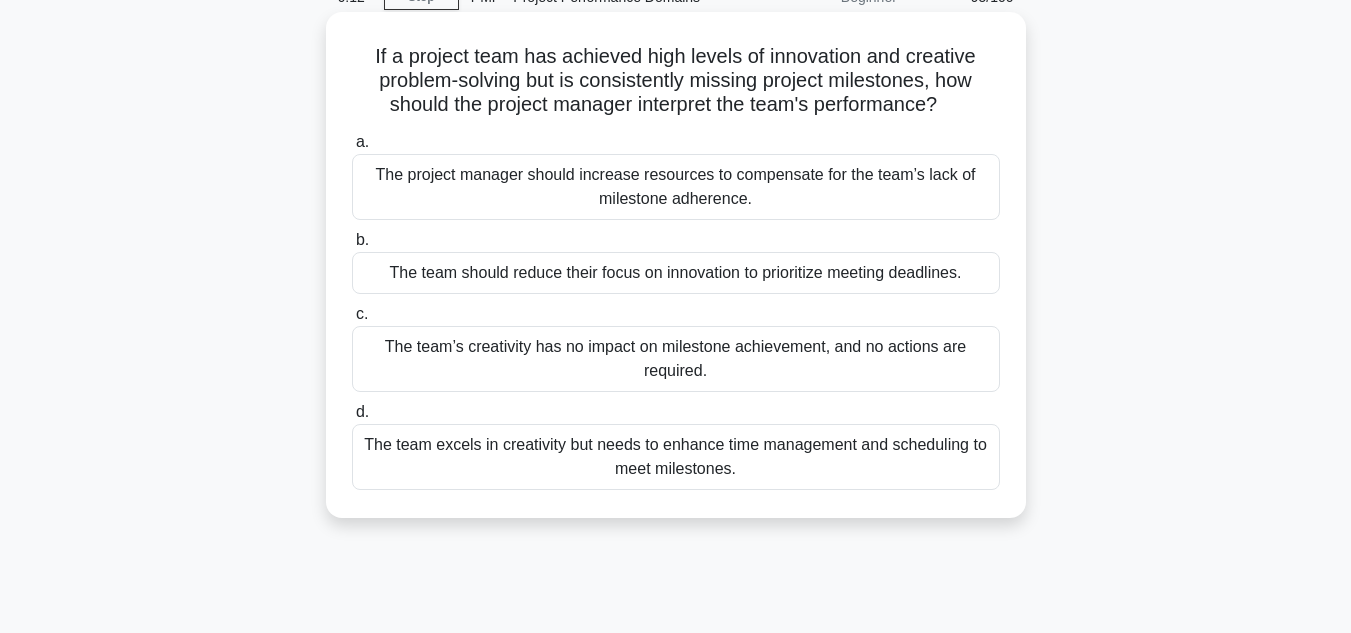 click on "The team excels in creativity but needs to enhance time management and scheduling to meet milestones." at bounding box center (676, 457) 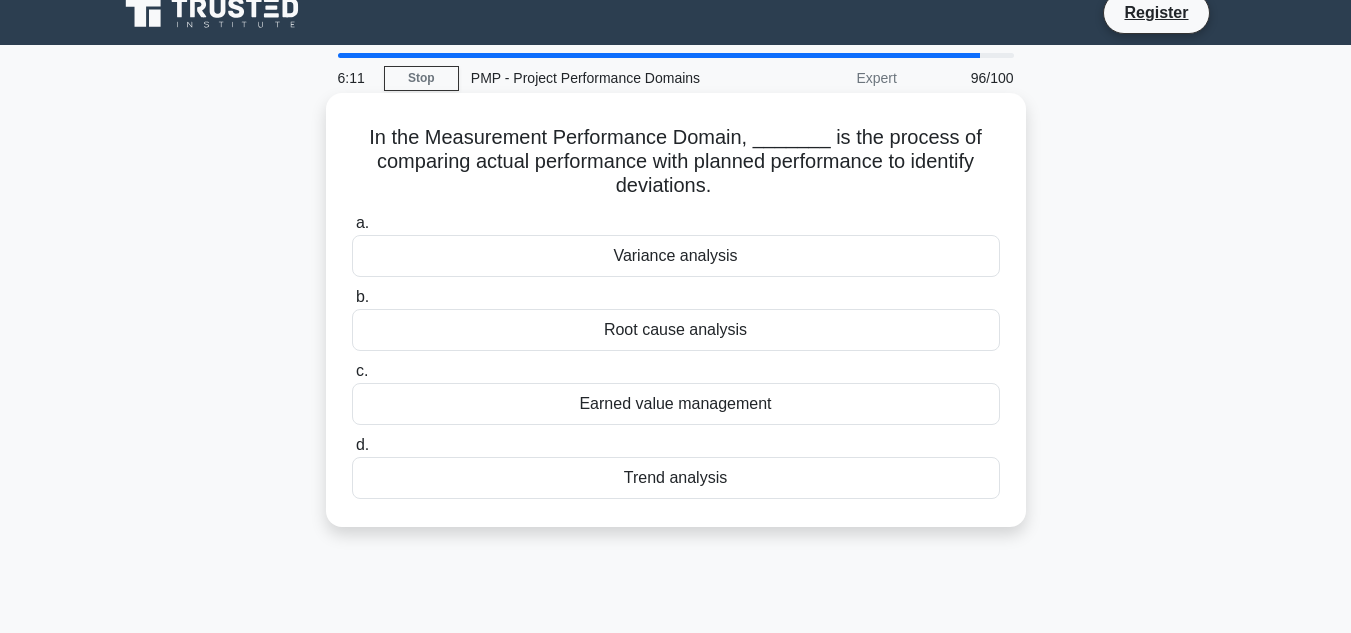 scroll, scrollTop: 0, scrollLeft: 0, axis: both 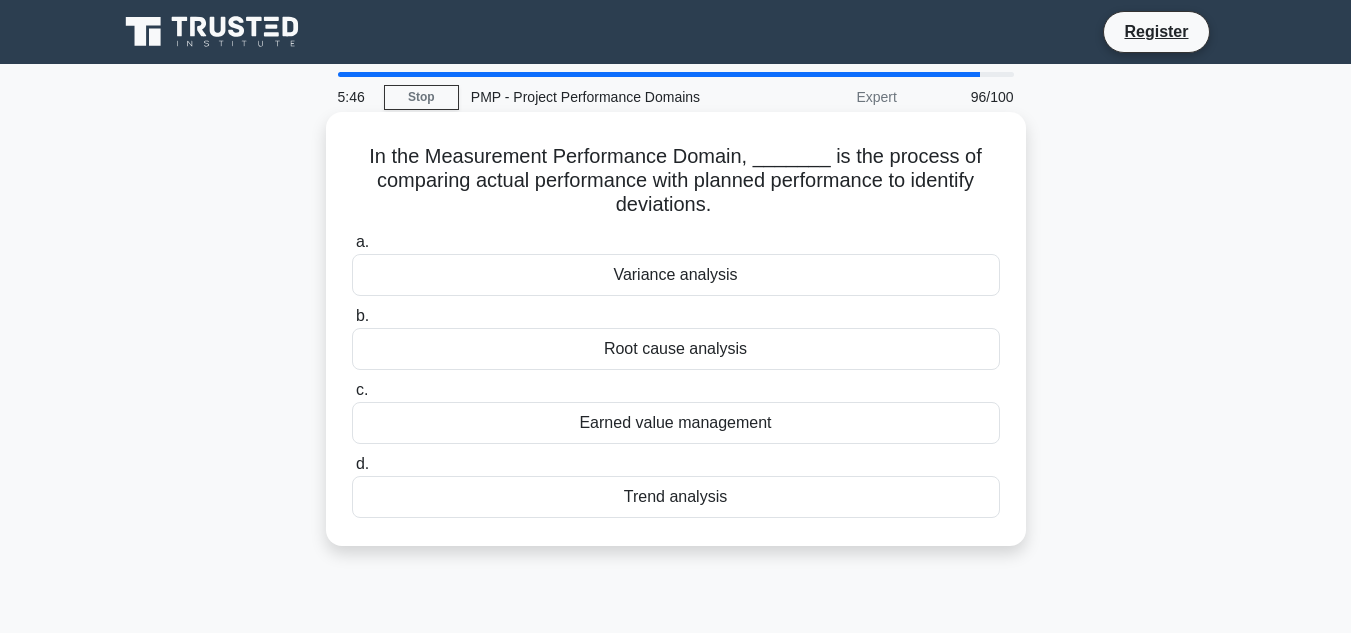 click on "Variance analysis" at bounding box center (676, 275) 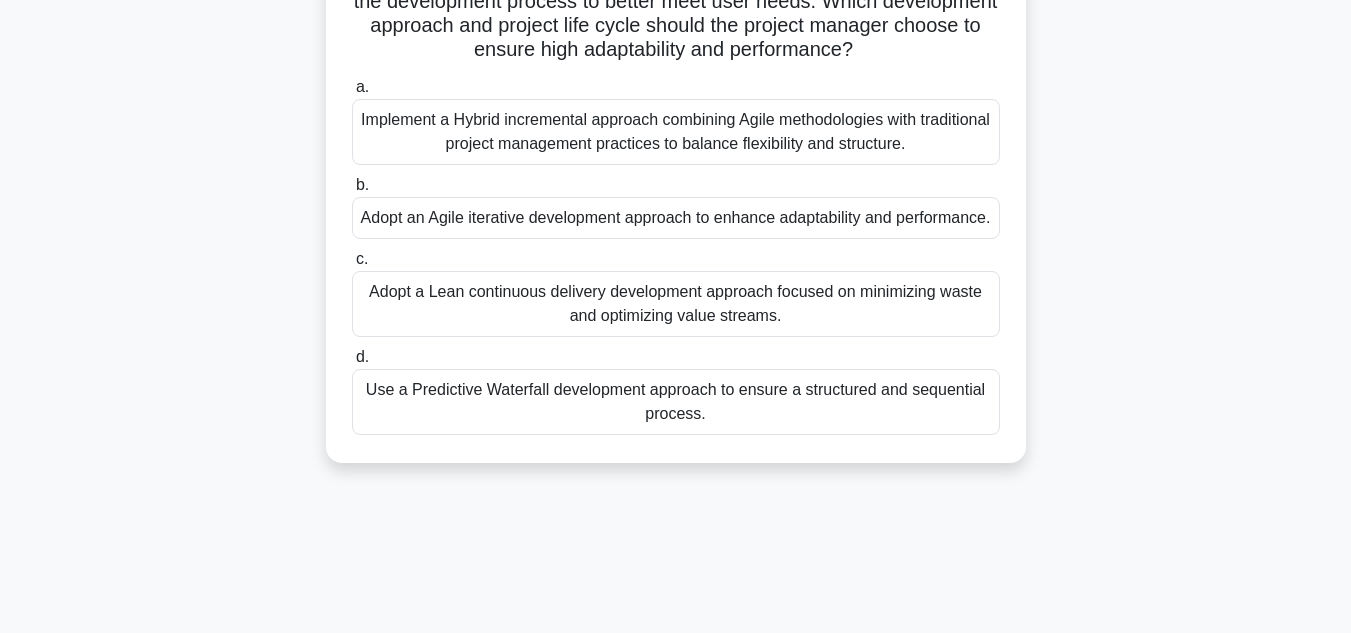 scroll, scrollTop: 300, scrollLeft: 0, axis: vertical 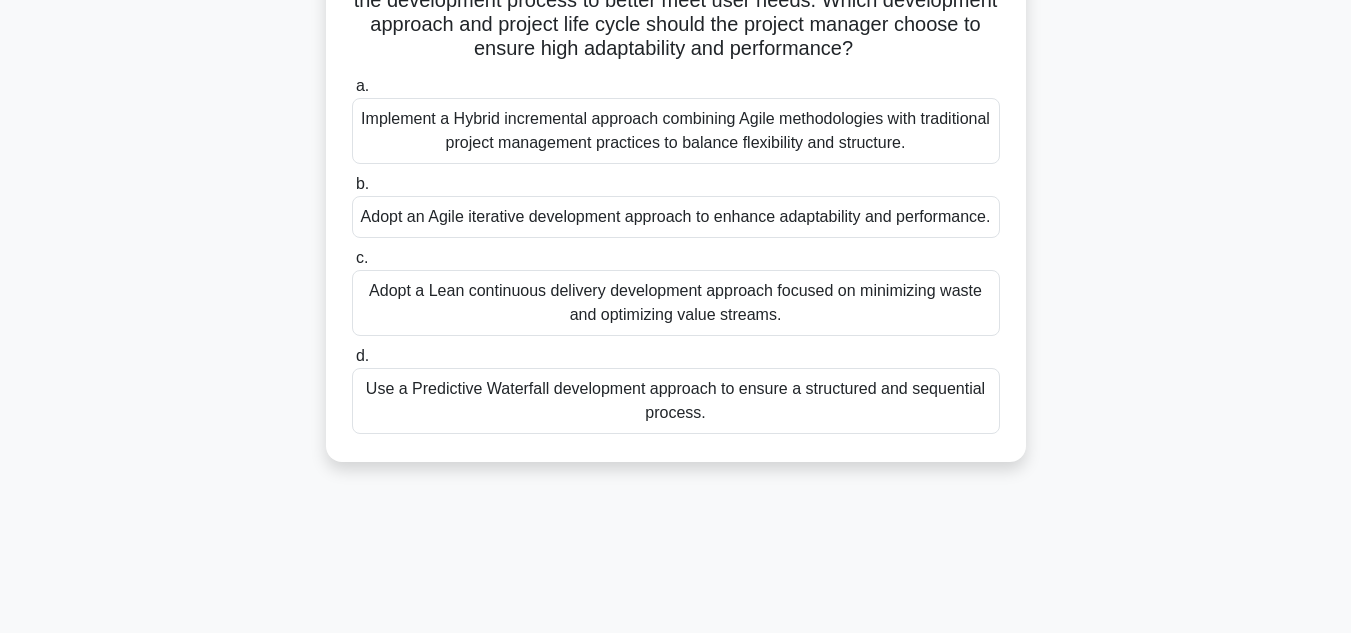 click on "Adopt an Agile iterative development approach to enhance adaptability and performance." at bounding box center (676, 217) 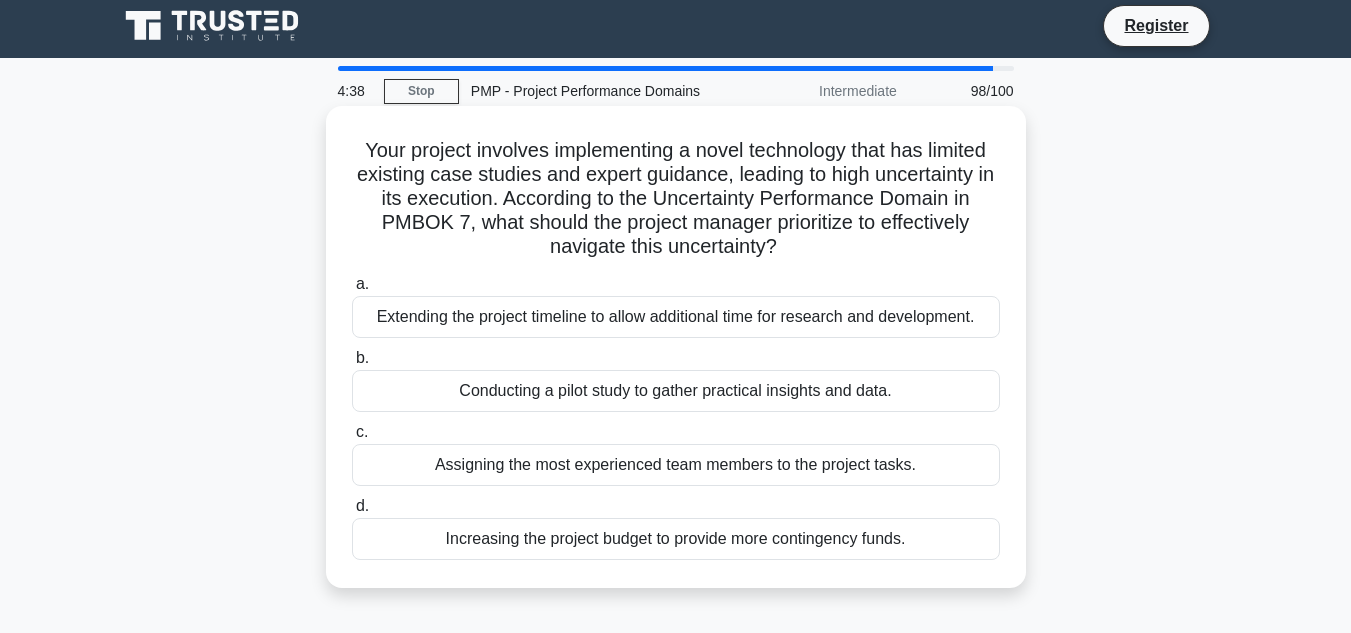 scroll, scrollTop: 100, scrollLeft: 0, axis: vertical 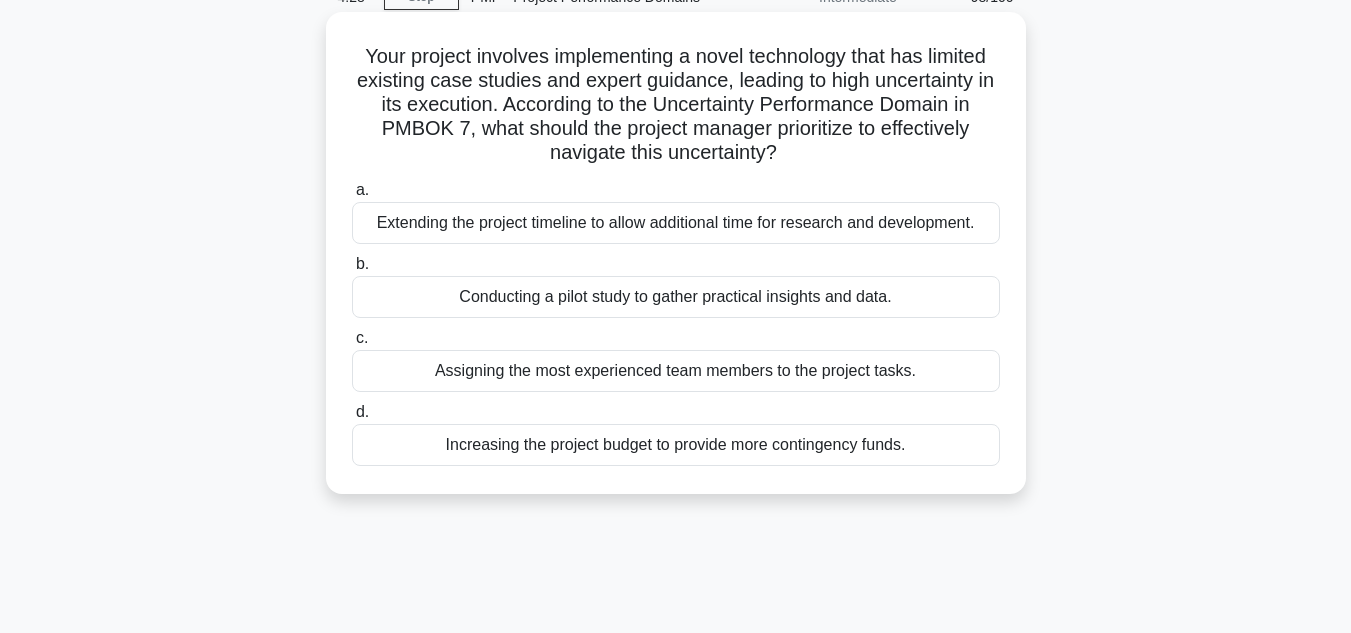 click on "Conducting a pilot study to gather practical insights and data." at bounding box center [676, 297] 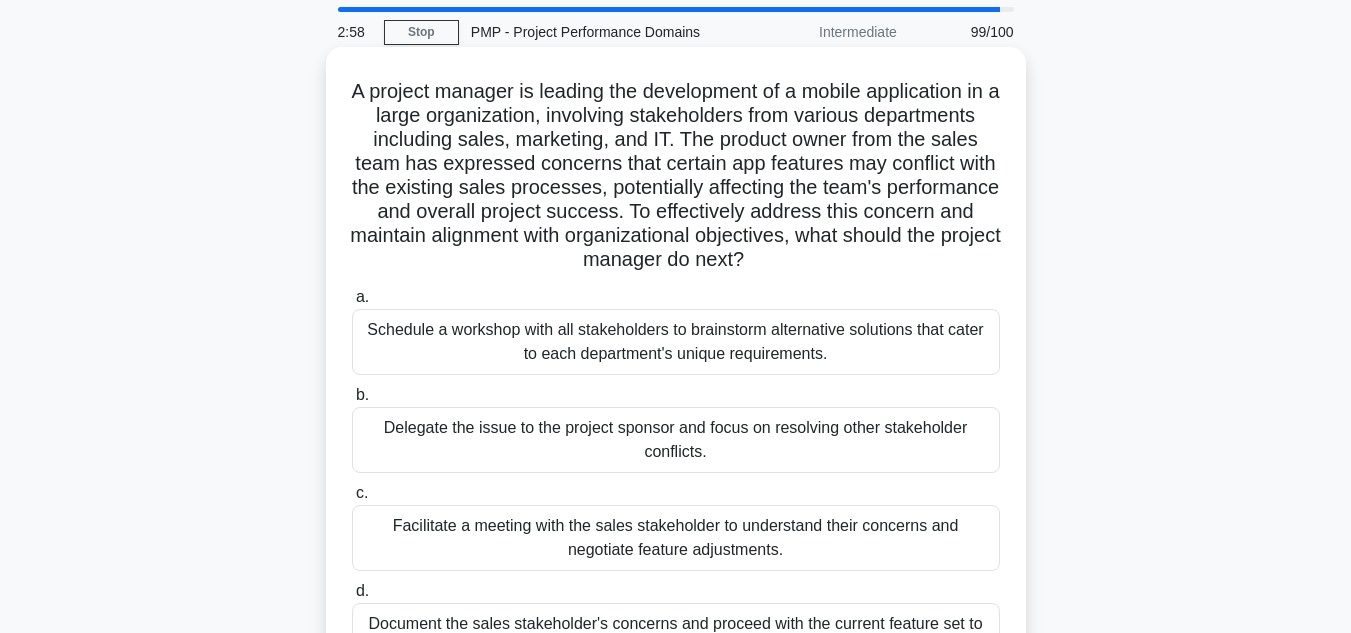 scroll, scrollTop: 100, scrollLeft: 0, axis: vertical 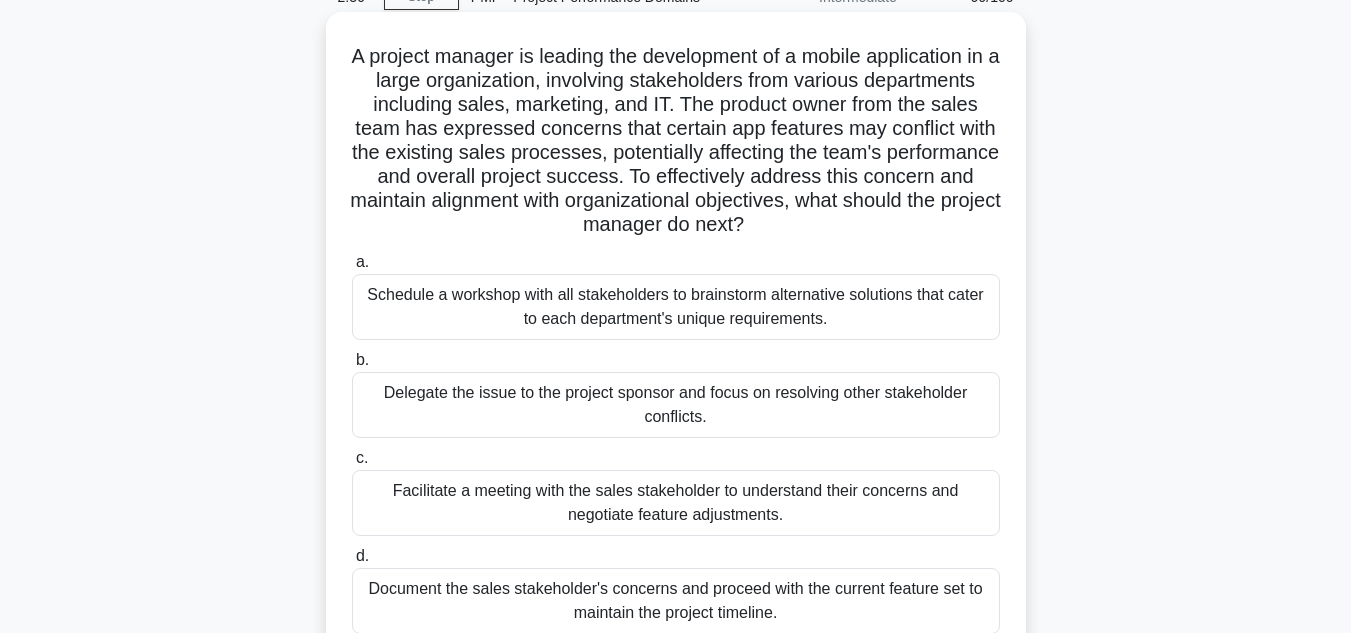 click on "Schedule a workshop with all stakeholders to brainstorm alternative solutions that cater to each department's unique requirements." at bounding box center [676, 307] 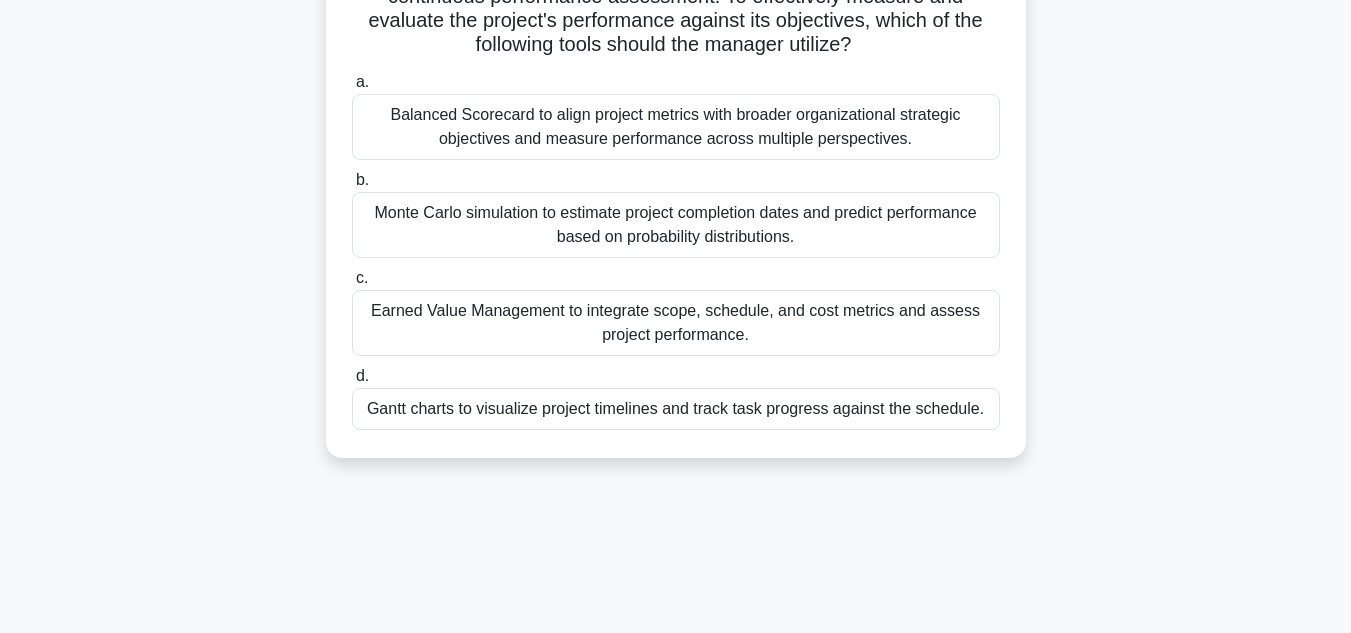 scroll, scrollTop: 300, scrollLeft: 0, axis: vertical 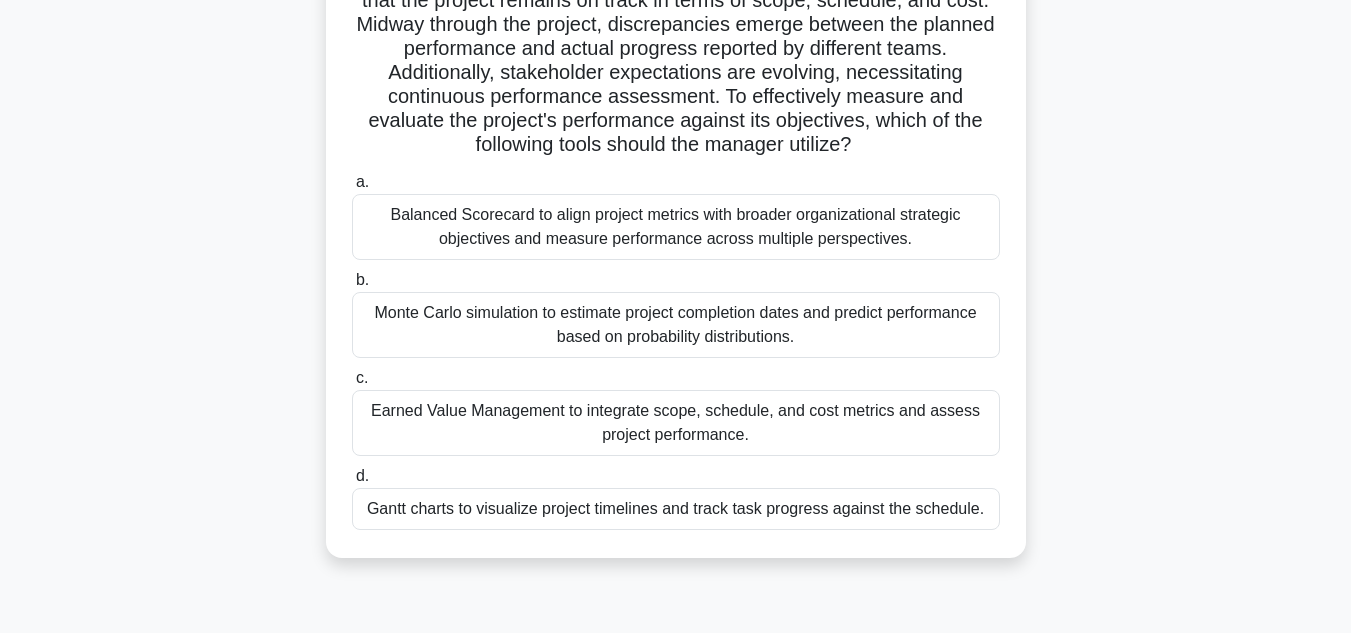 click on "Earned Value Management to integrate scope, schedule, and cost metrics and assess project performance." at bounding box center (676, 423) 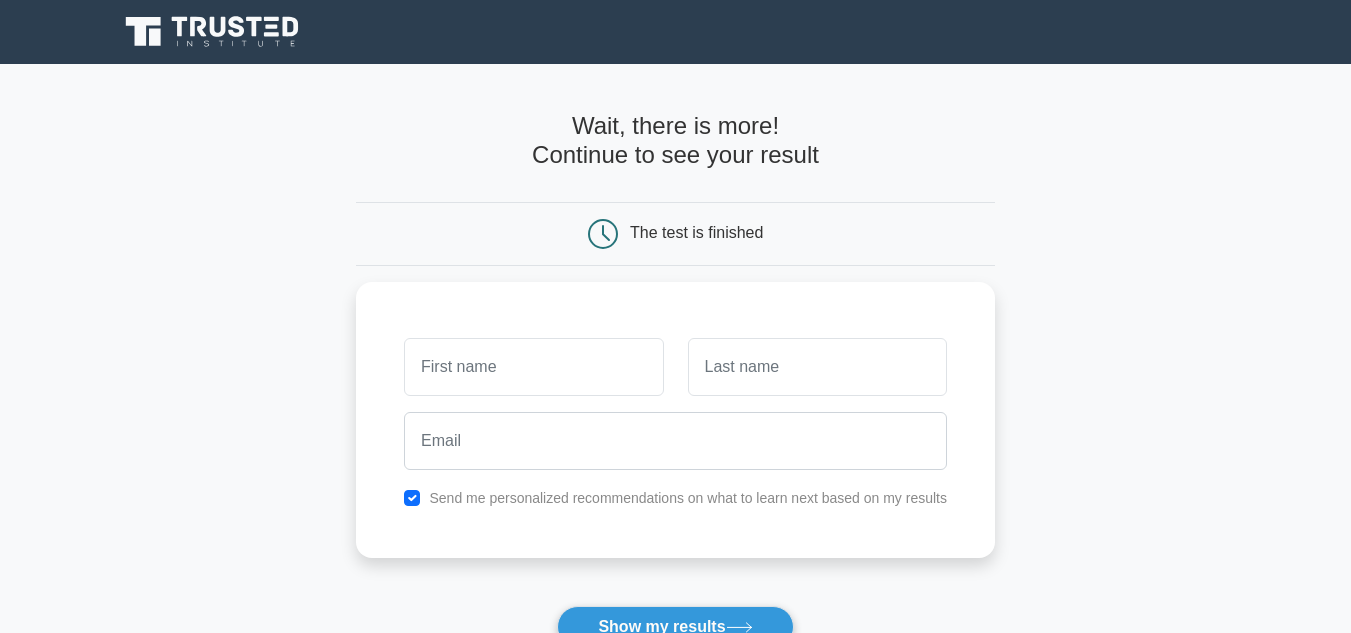 scroll, scrollTop: 200, scrollLeft: 0, axis: vertical 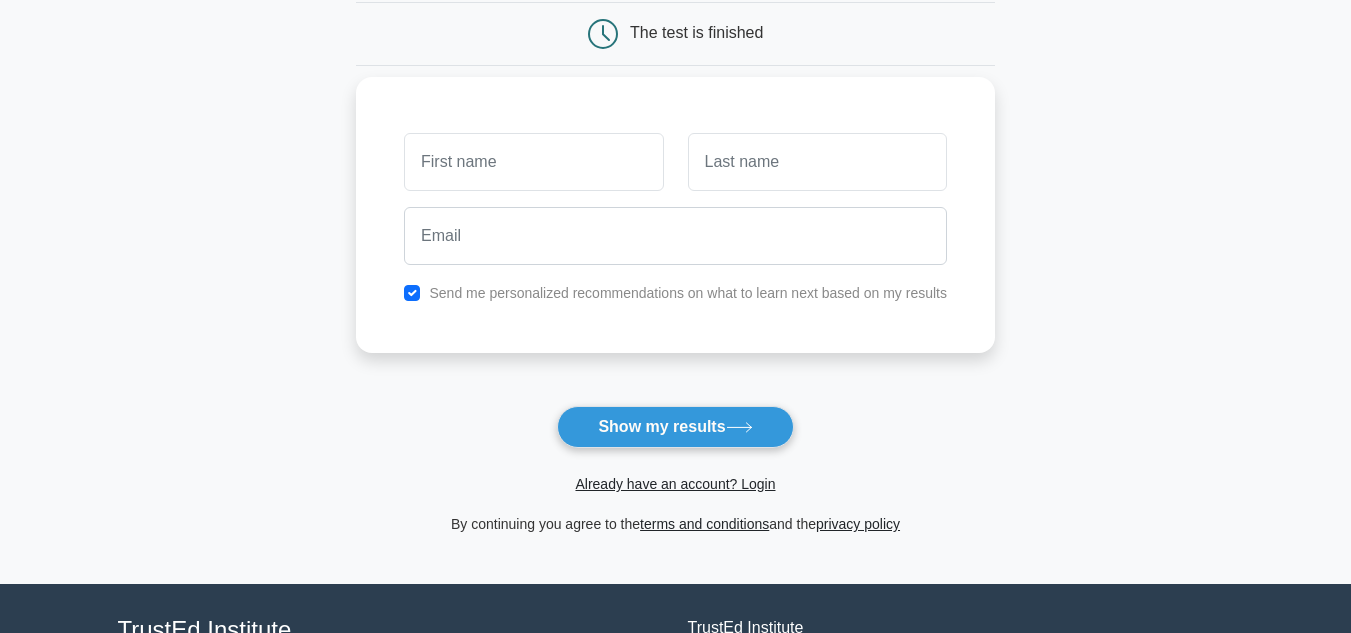 click at bounding box center (533, 162) 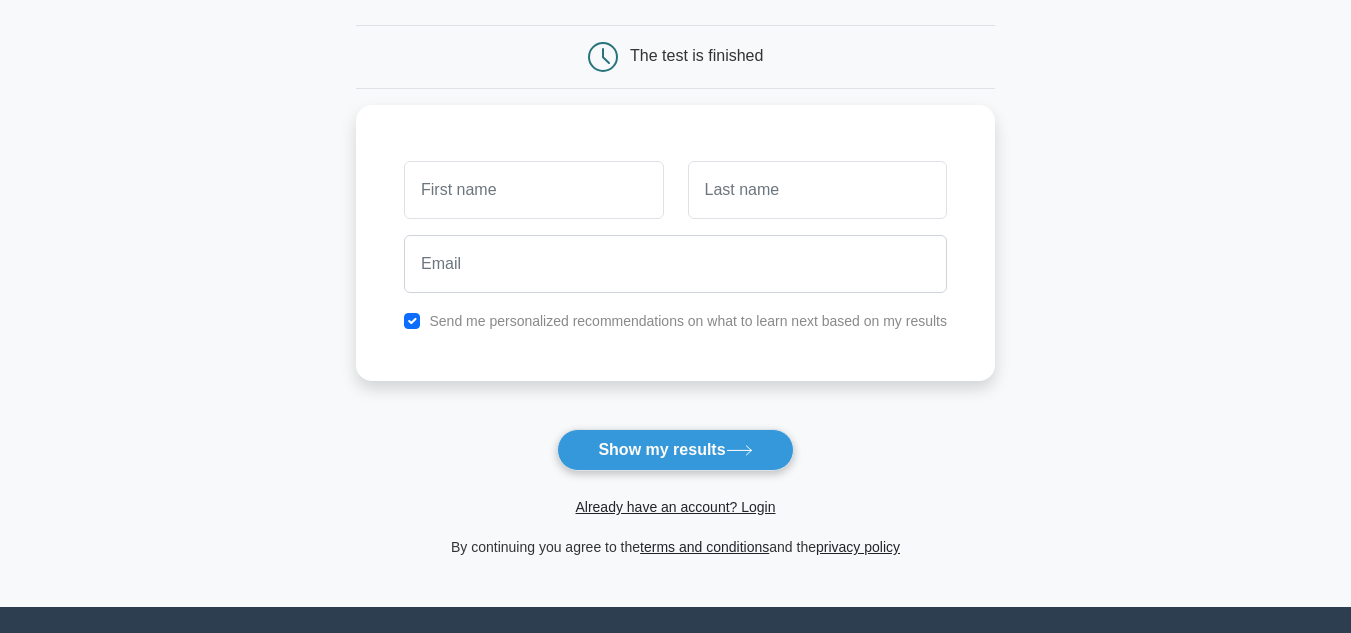 scroll, scrollTop: 200, scrollLeft: 0, axis: vertical 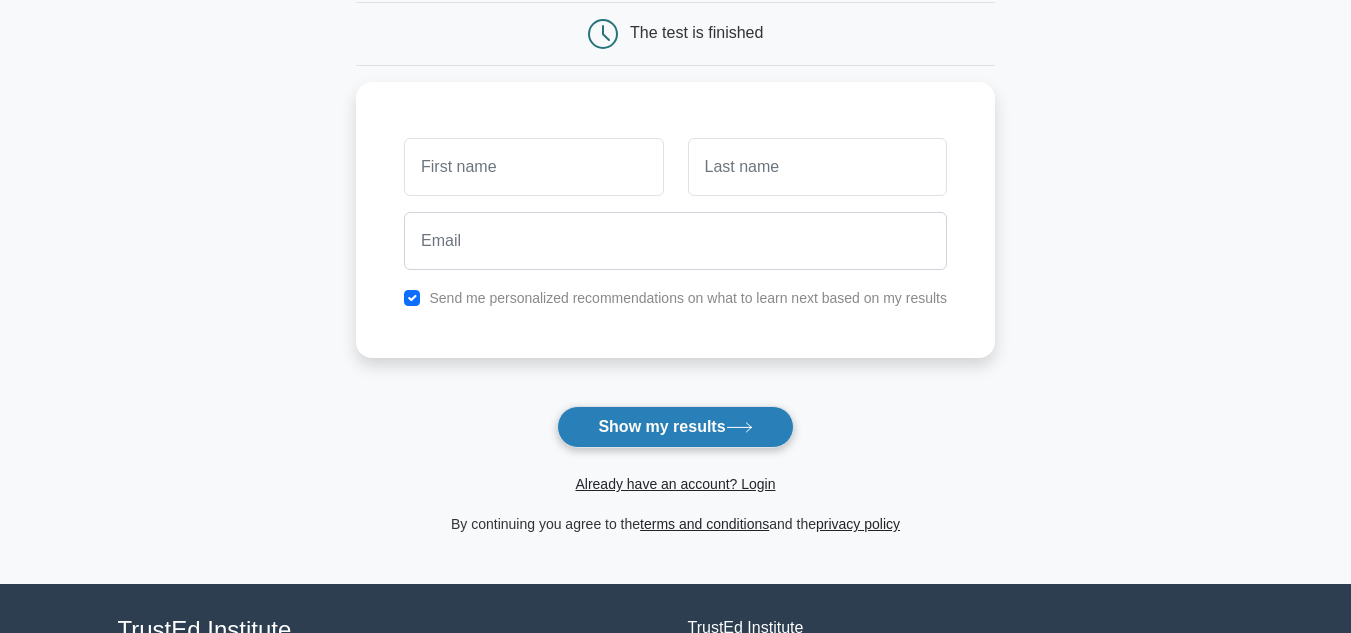 click on "Show my results" at bounding box center (675, 427) 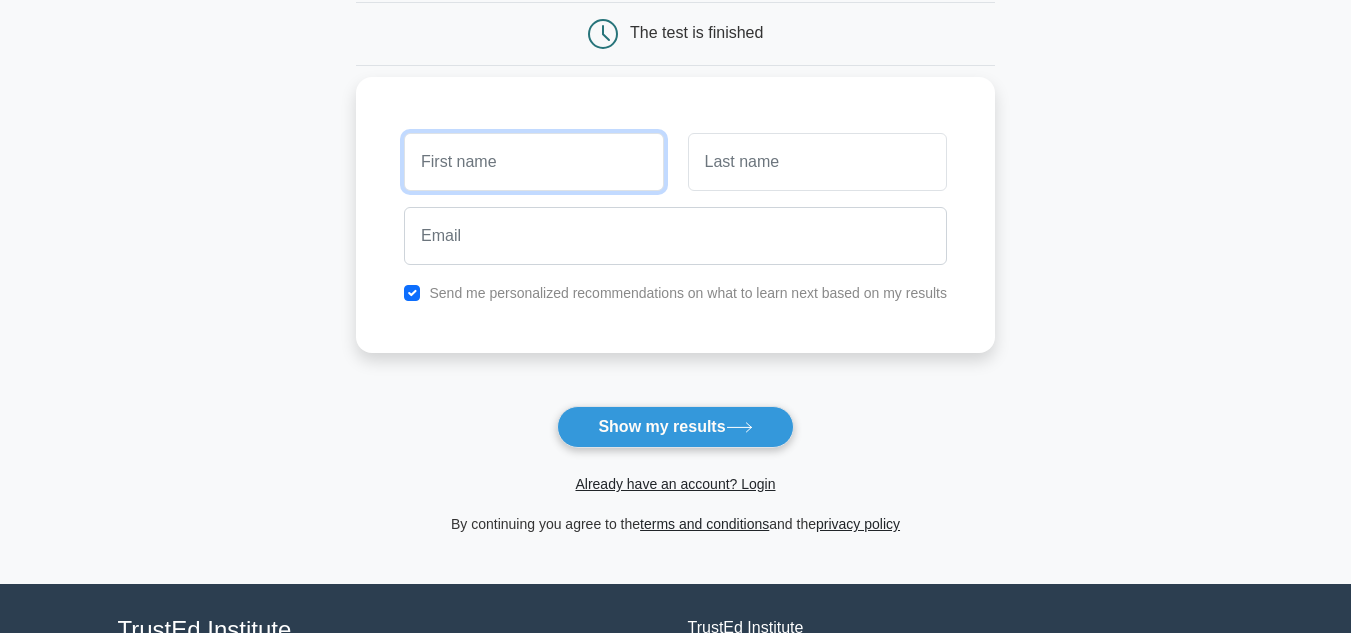 click at bounding box center [533, 162] 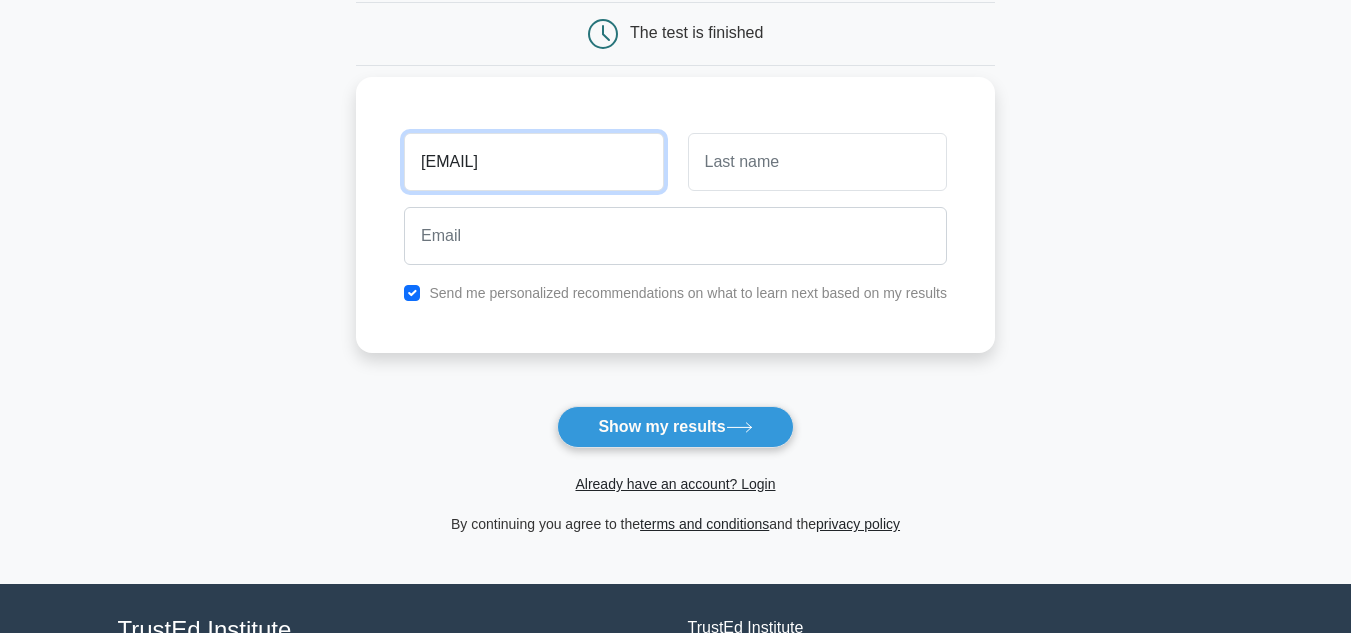 type on "timothyokolo2014@gmail.com" 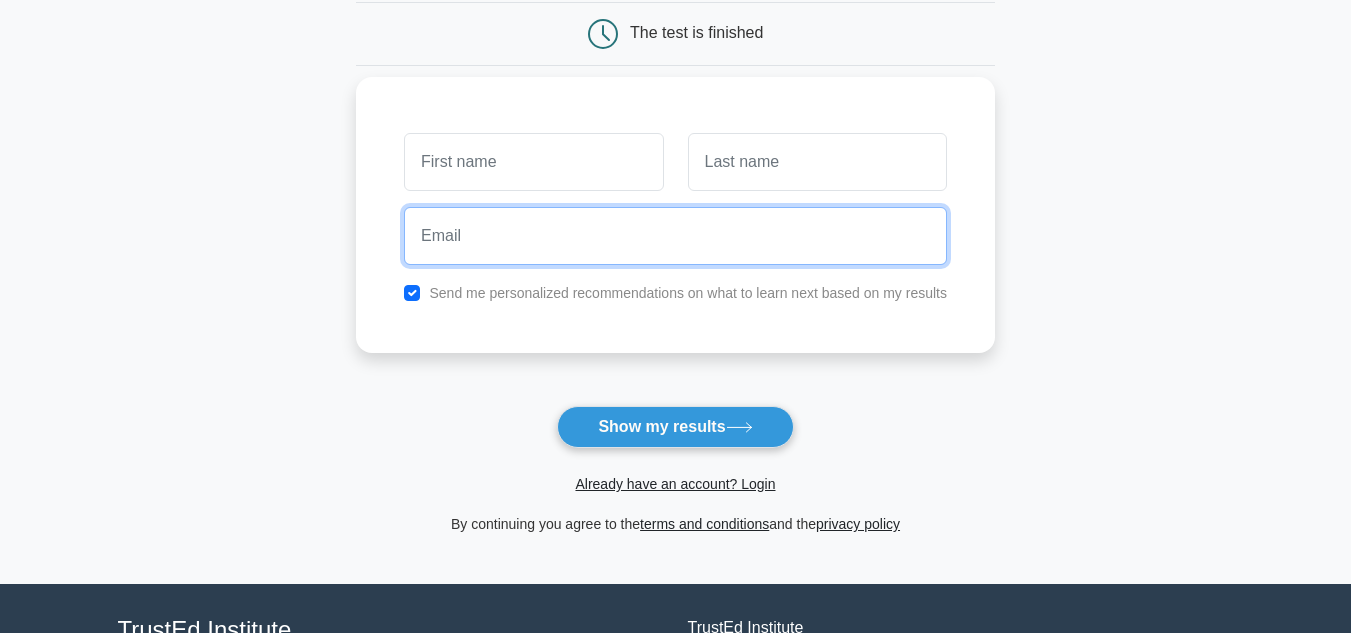 click at bounding box center [675, 236] 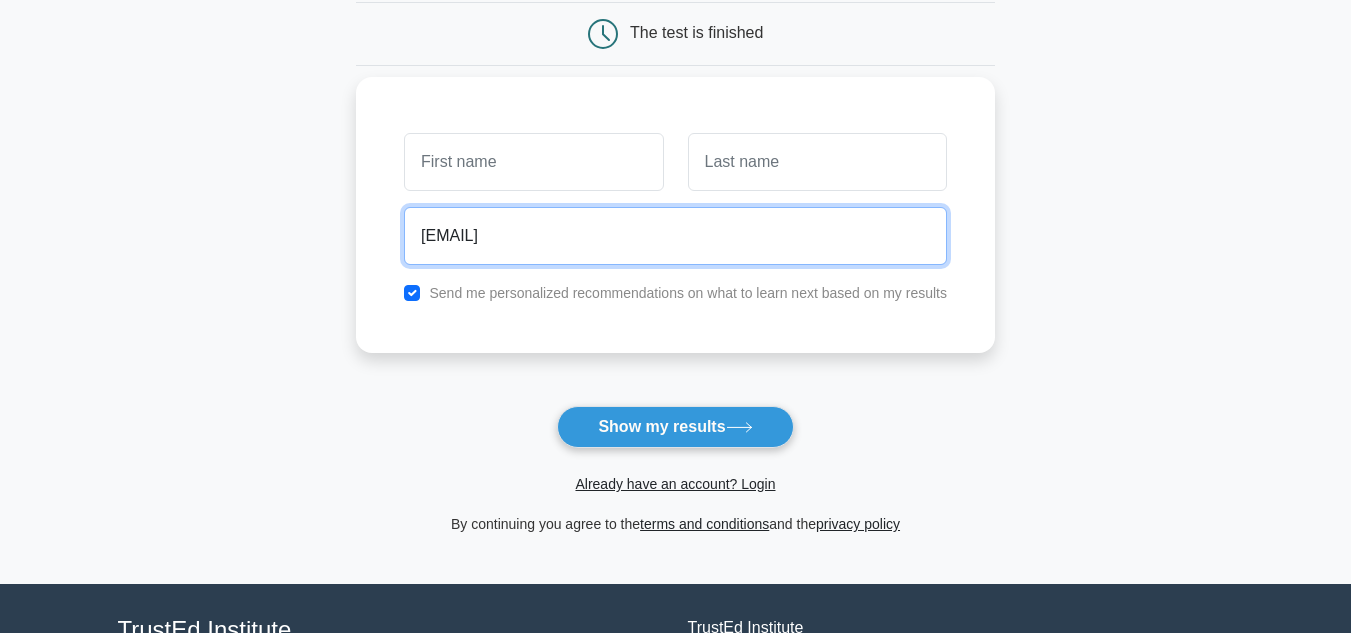 type on "timothyokolo2014@gmail.com" 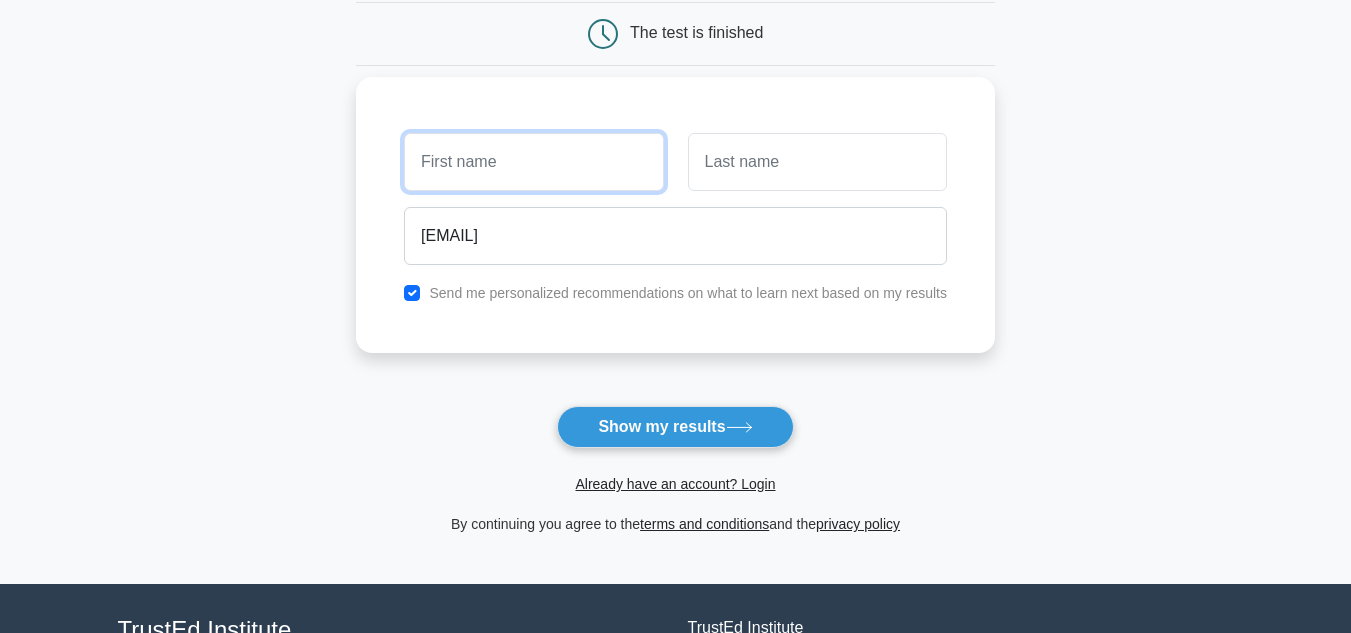 click at bounding box center [533, 162] 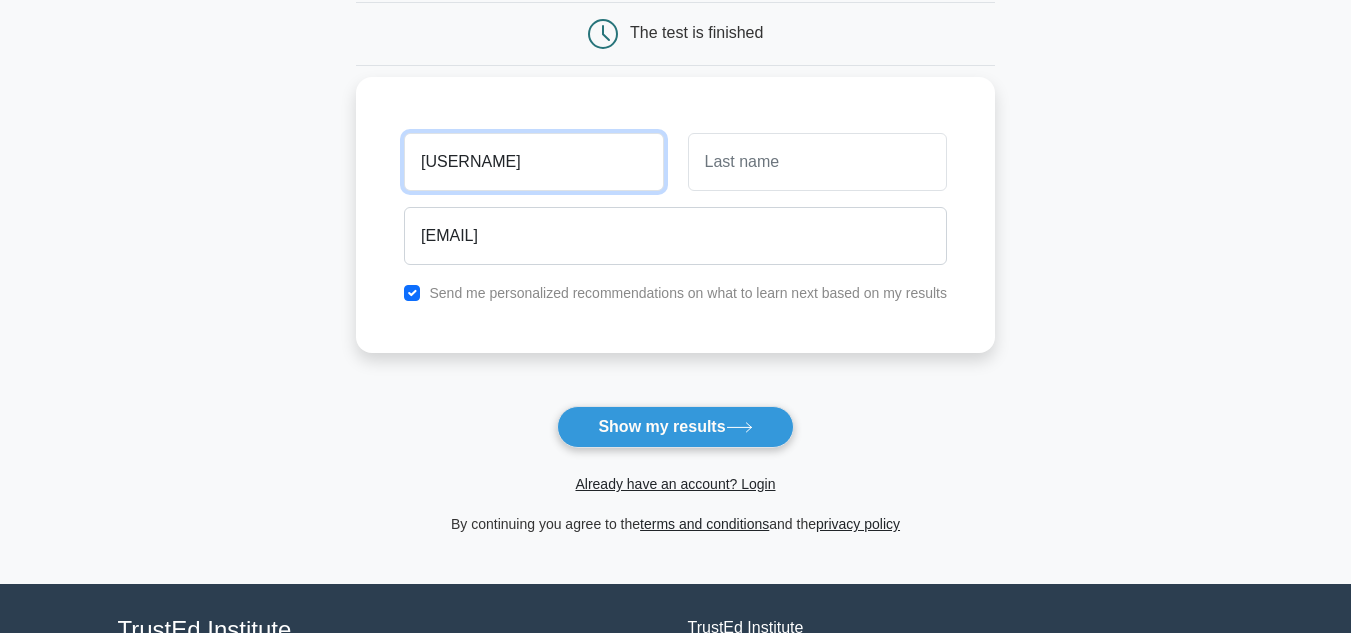 type on "timothy" 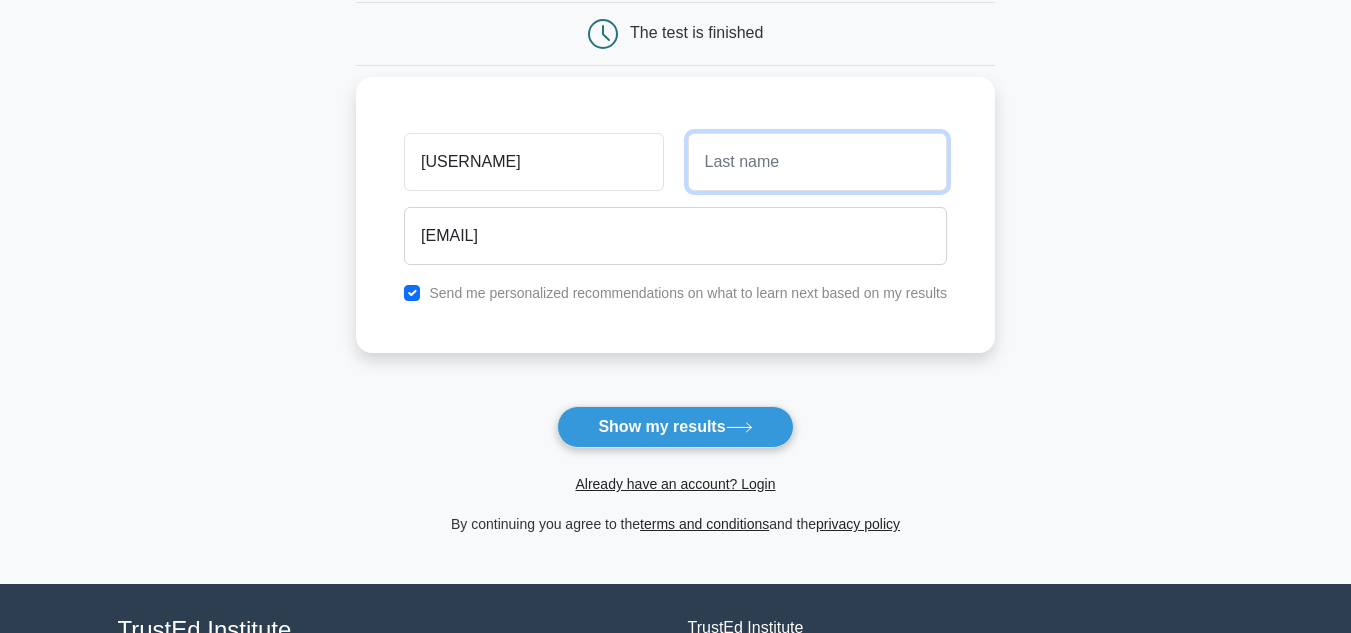 click at bounding box center [817, 162] 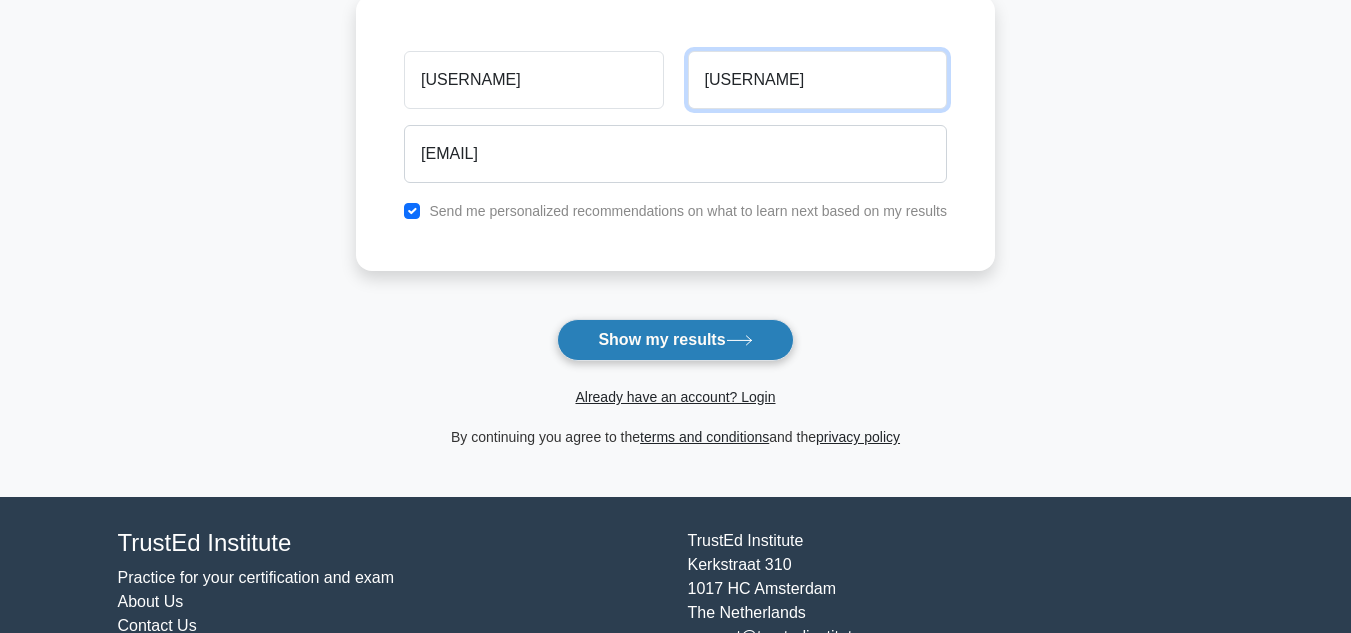scroll, scrollTop: 273, scrollLeft: 0, axis: vertical 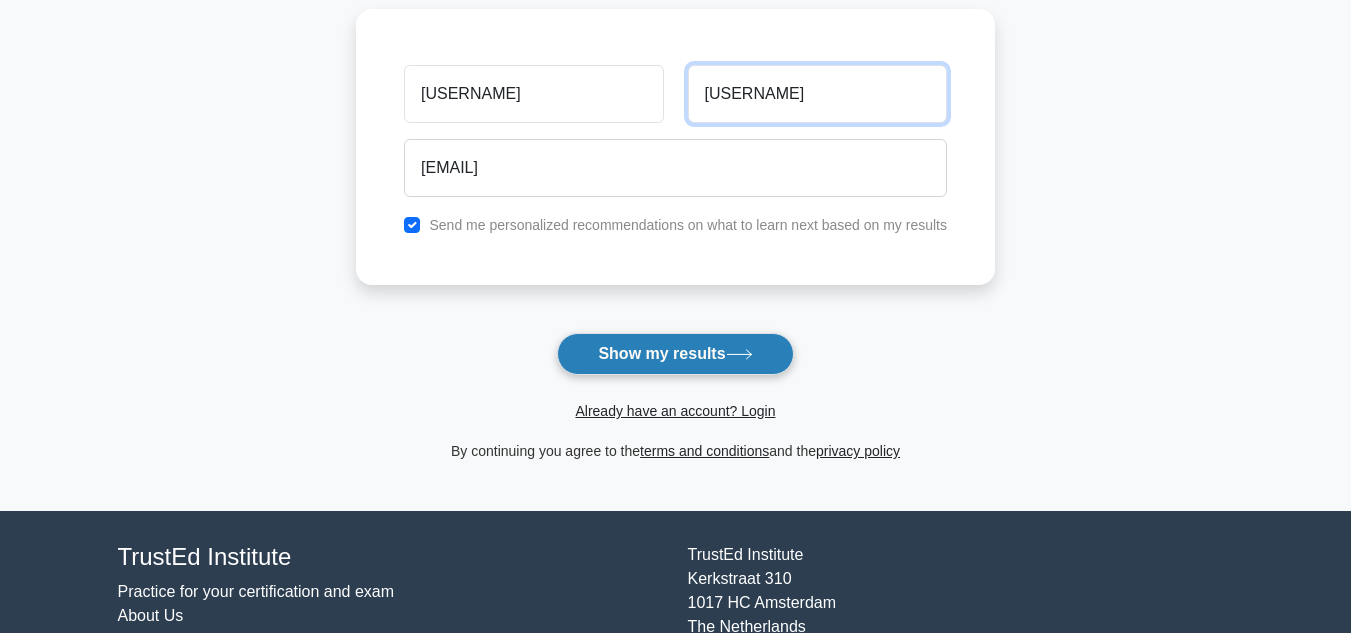 type on "okolo" 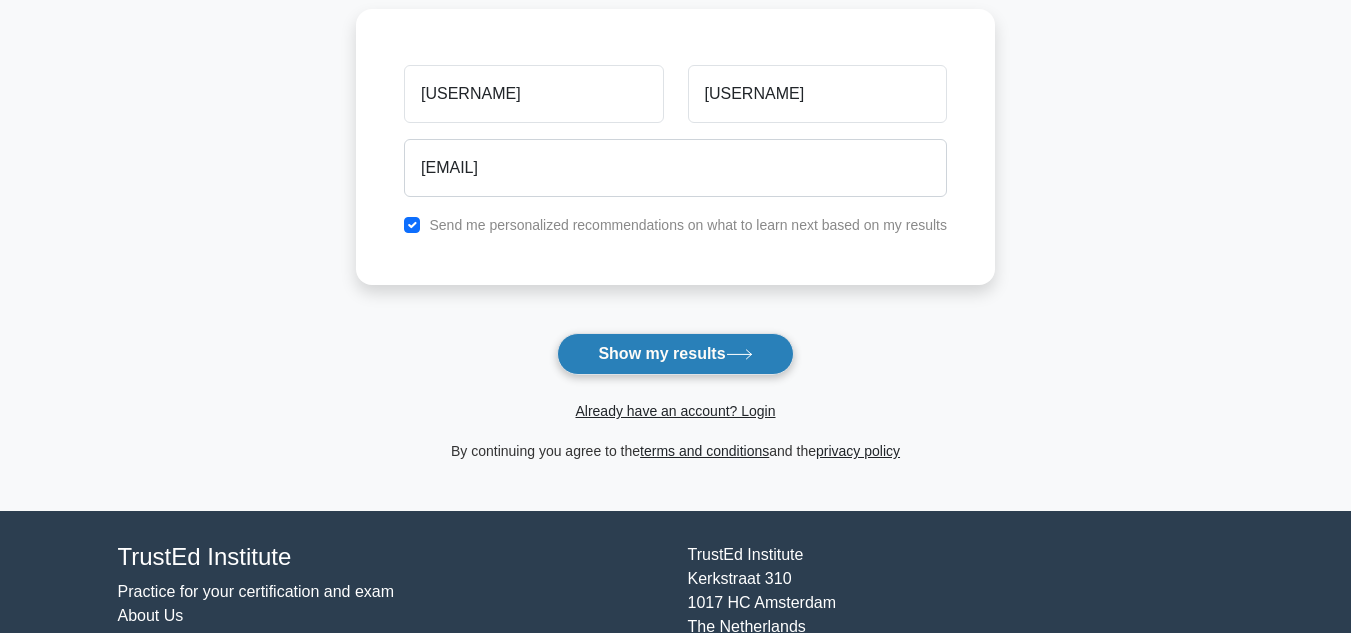 click on "Show my results" at bounding box center (675, 354) 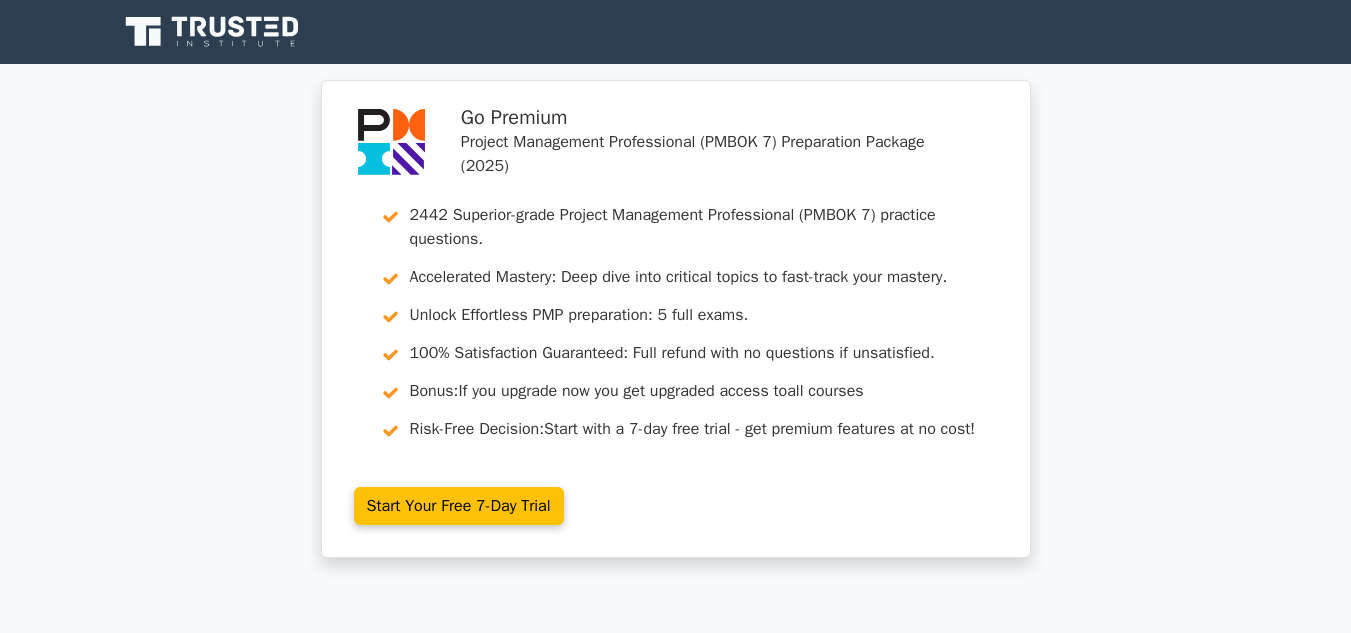 scroll, scrollTop: 0, scrollLeft: 0, axis: both 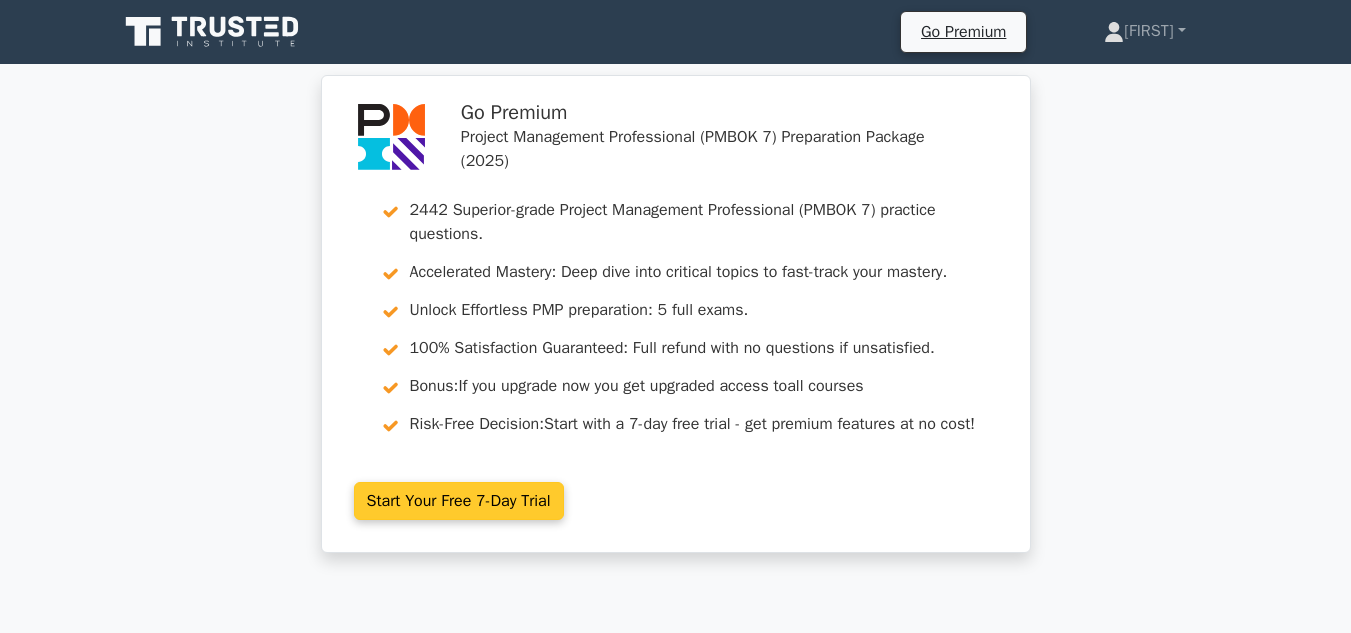 click on "Start Your Free 7-Day Trial" at bounding box center (459, 501) 